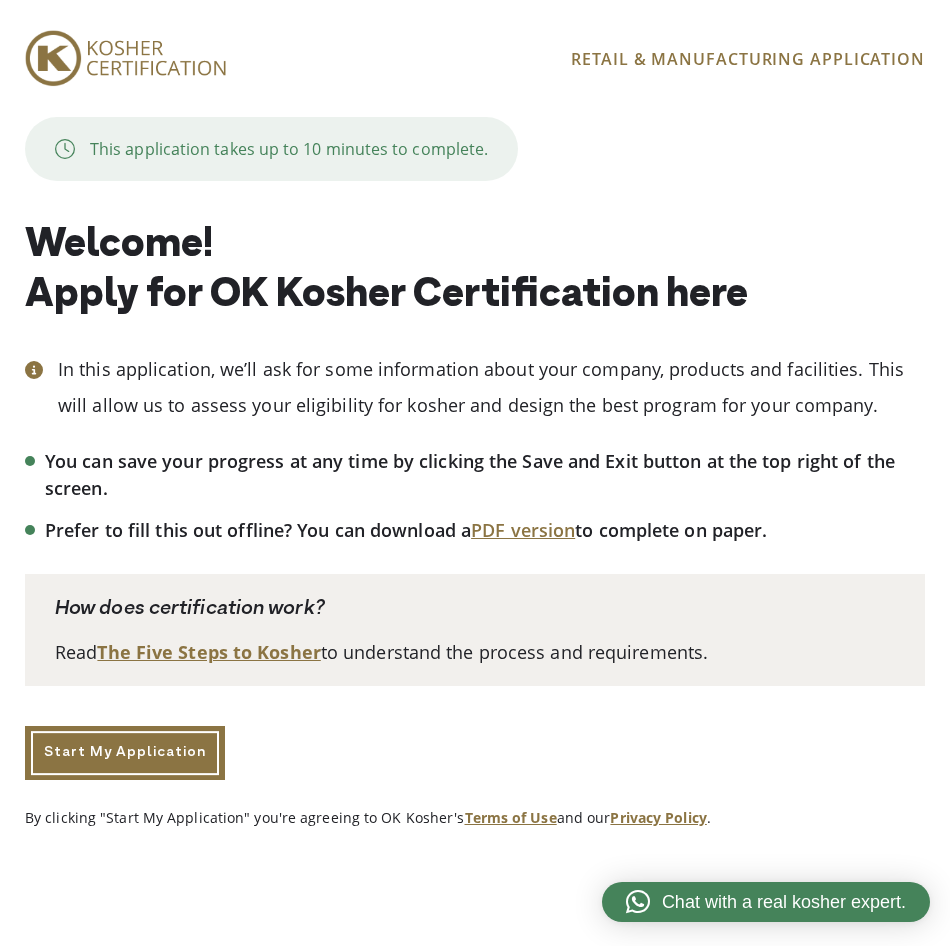 scroll, scrollTop: 0, scrollLeft: 0, axis: both 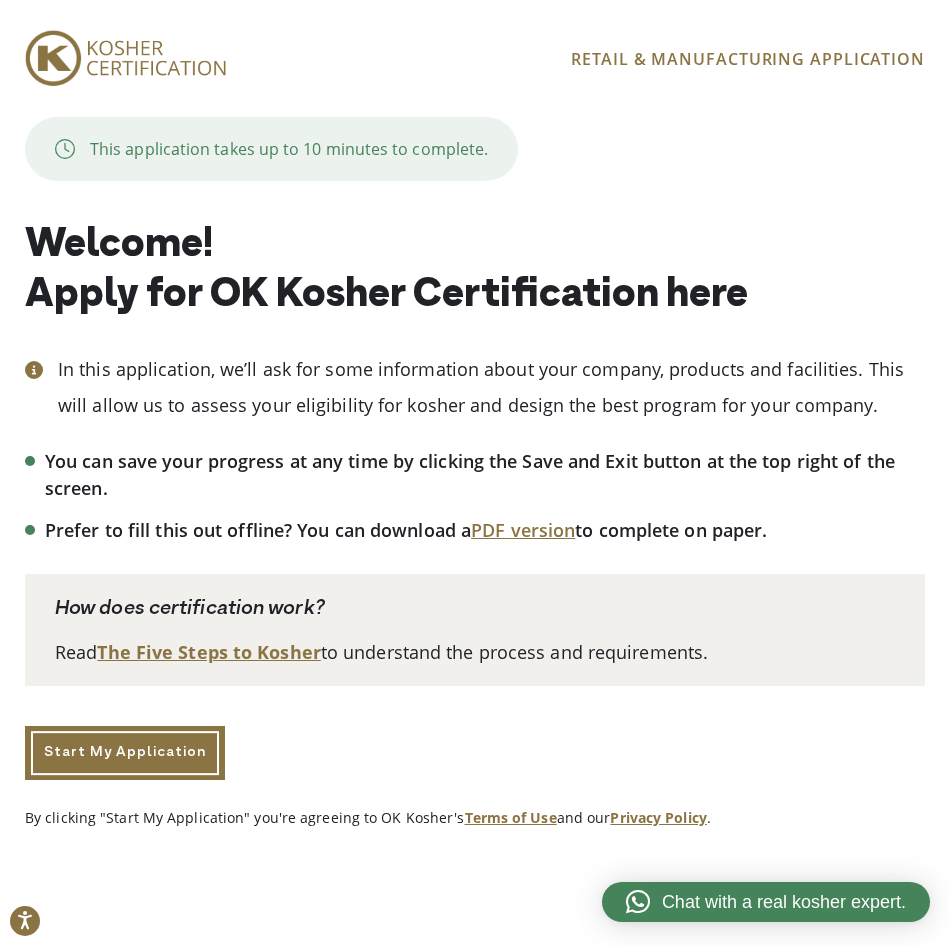 click on "Start My Application" at bounding box center (125, 753) 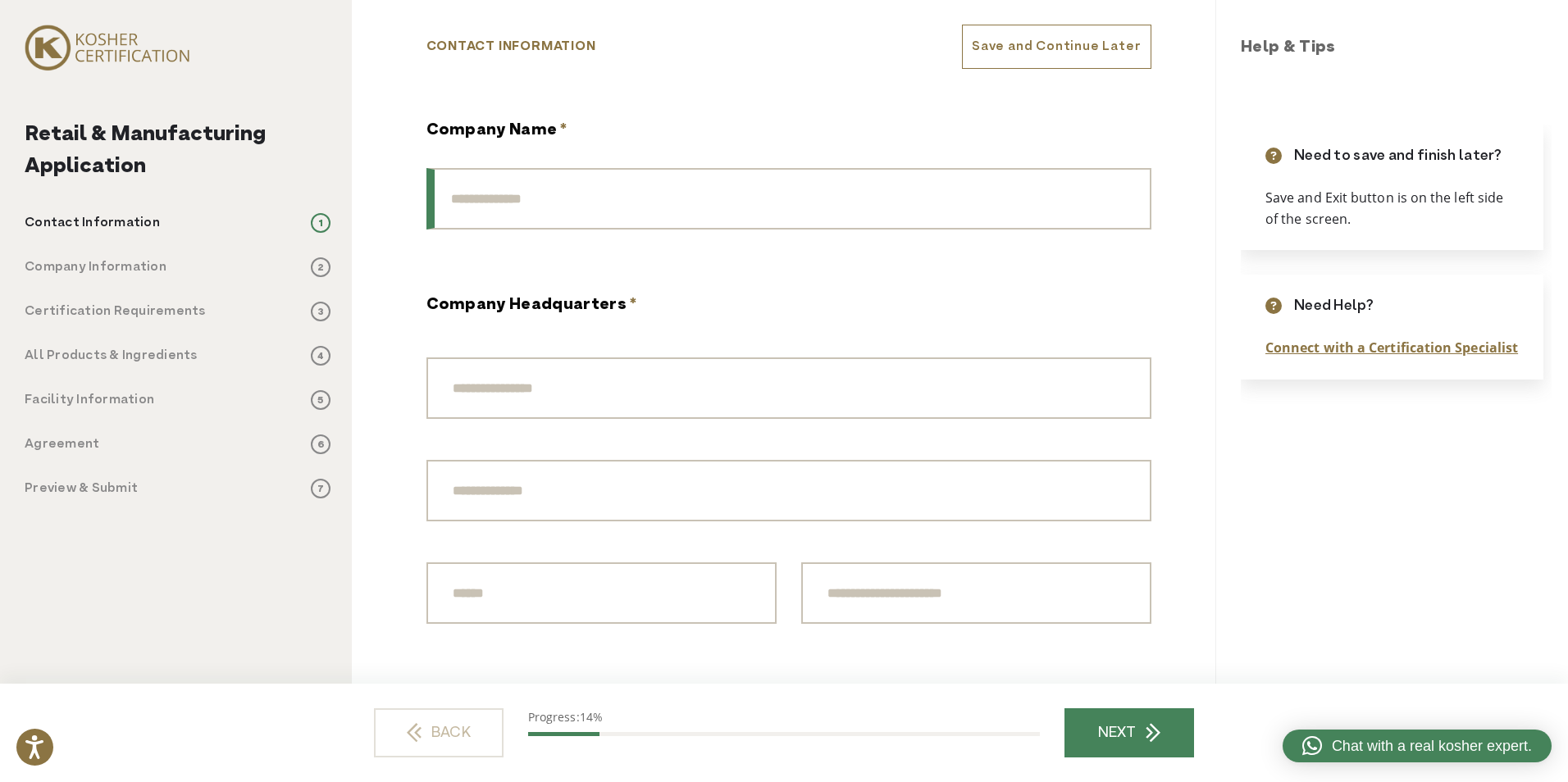 click on "Company Name *" at bounding box center (789, 198) 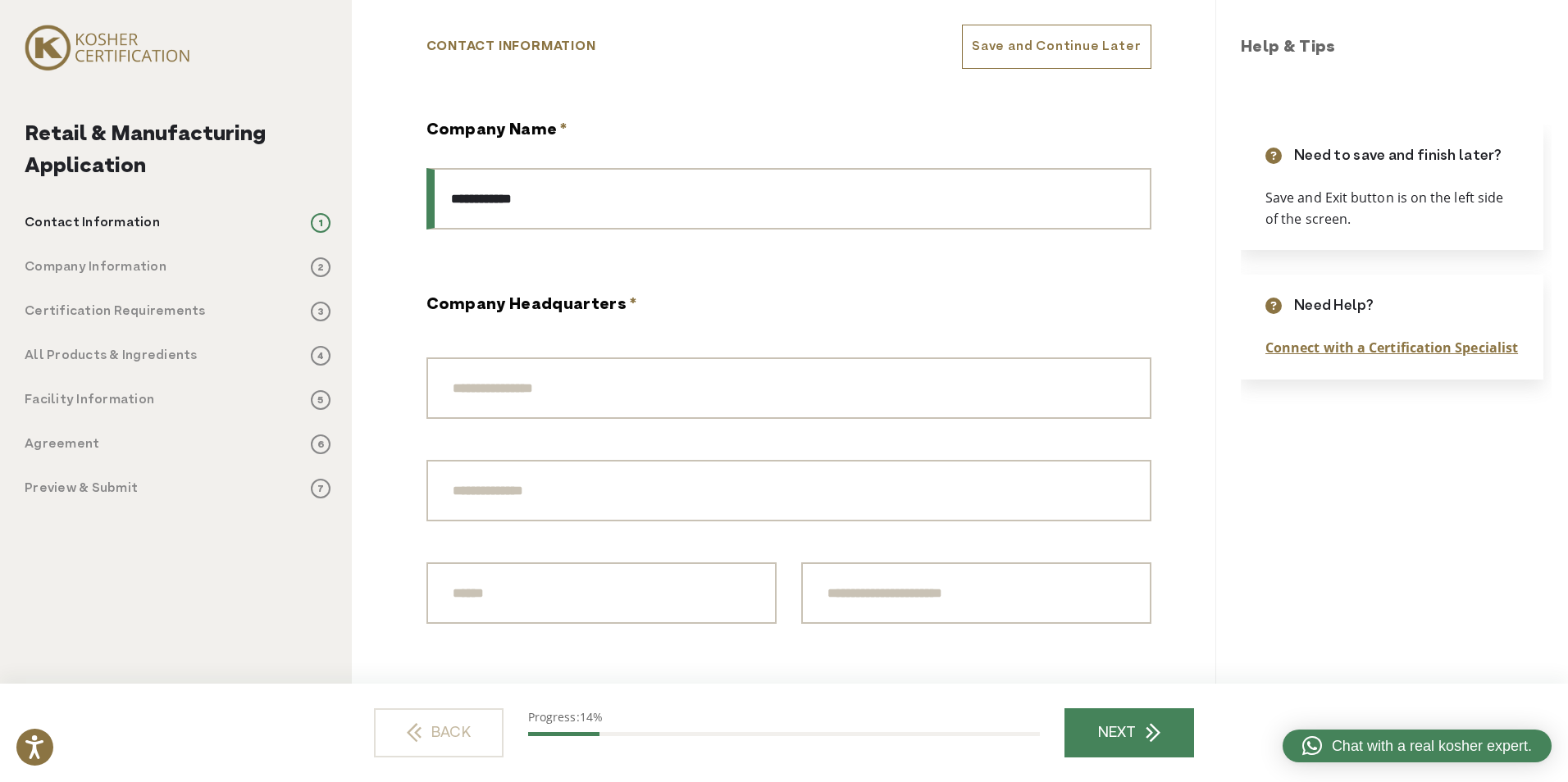 type on "**********" 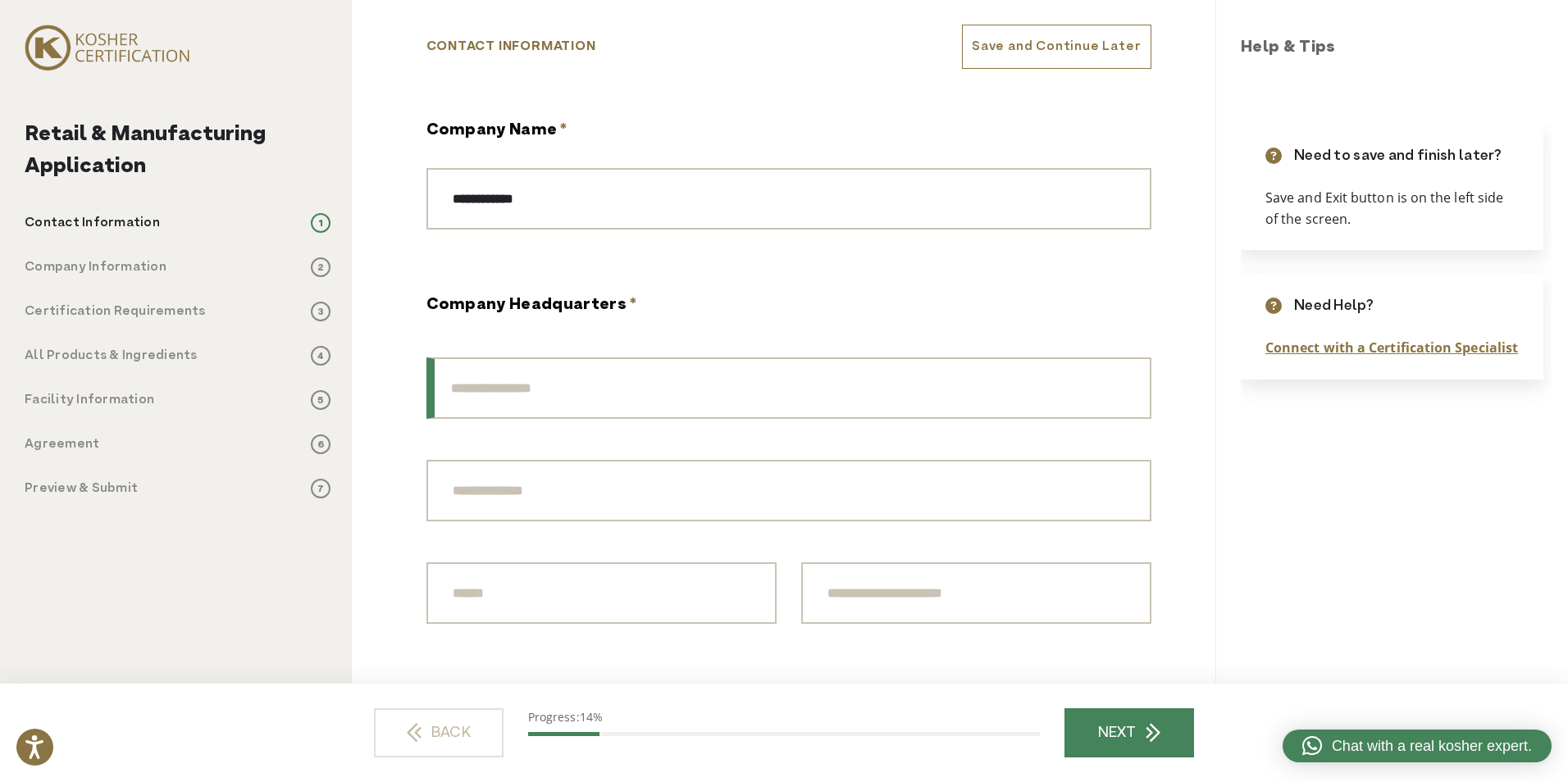 click on "Street Address" at bounding box center (789, 388) 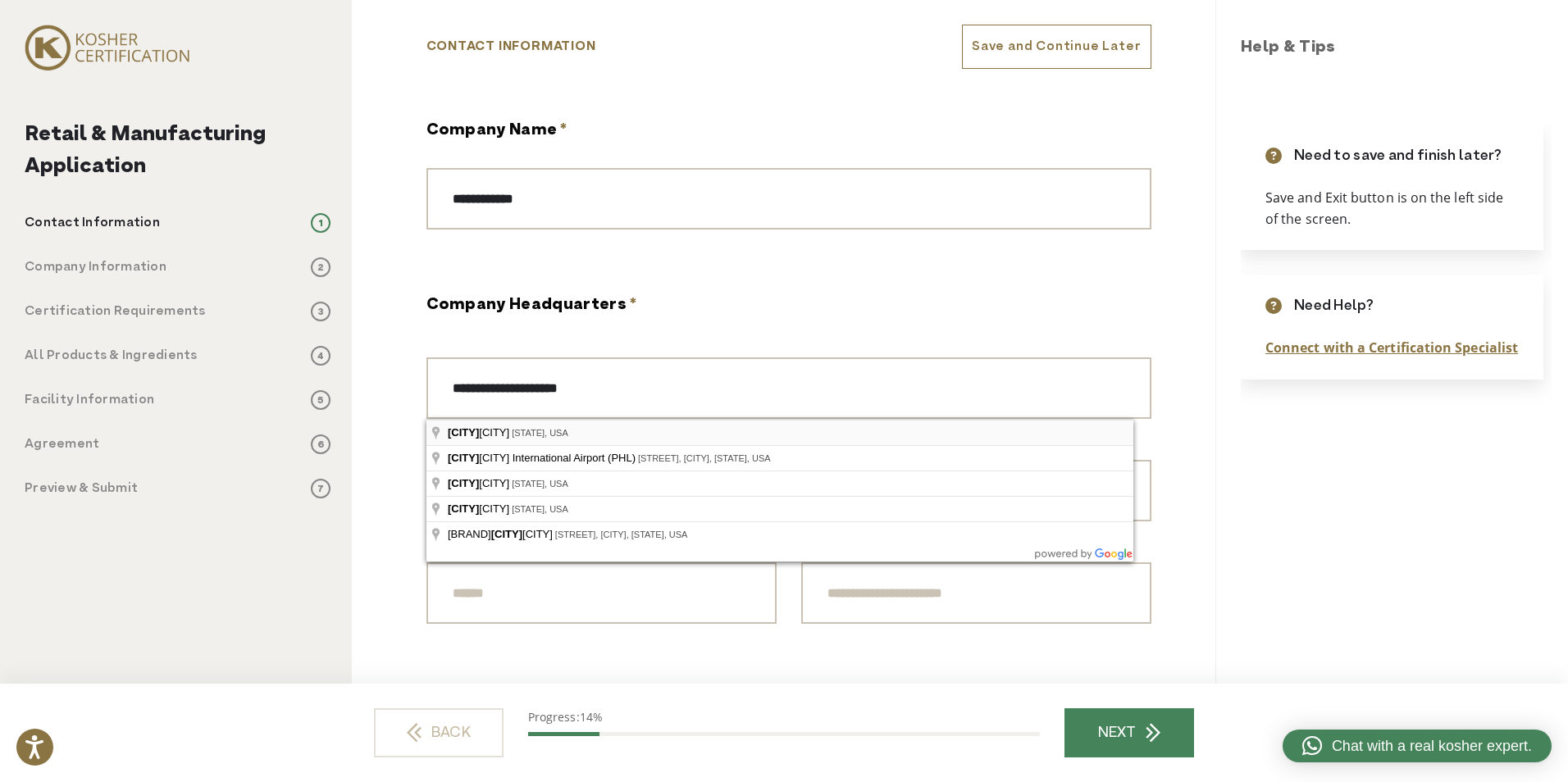 type on "**********" 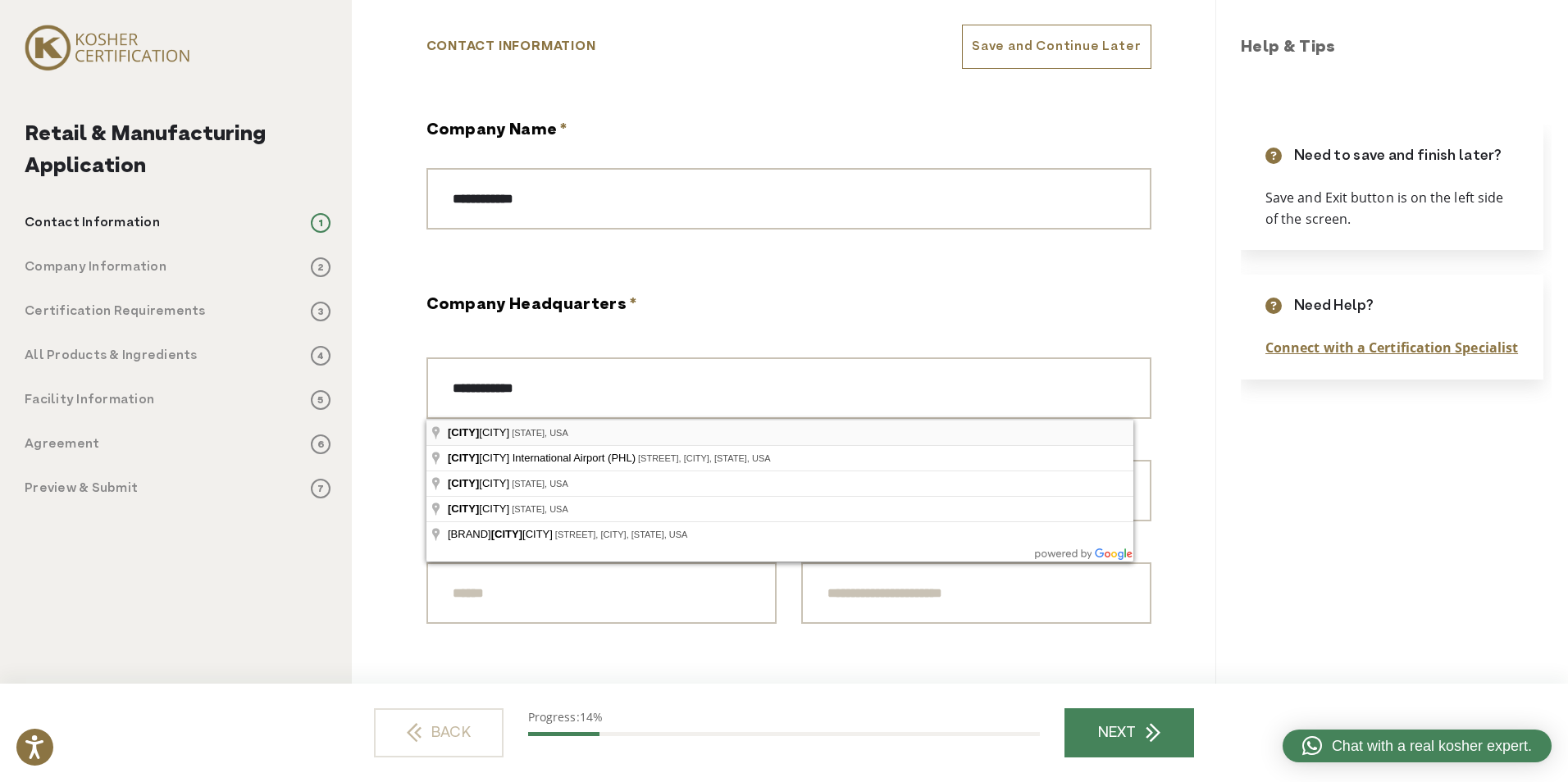 type on "**********" 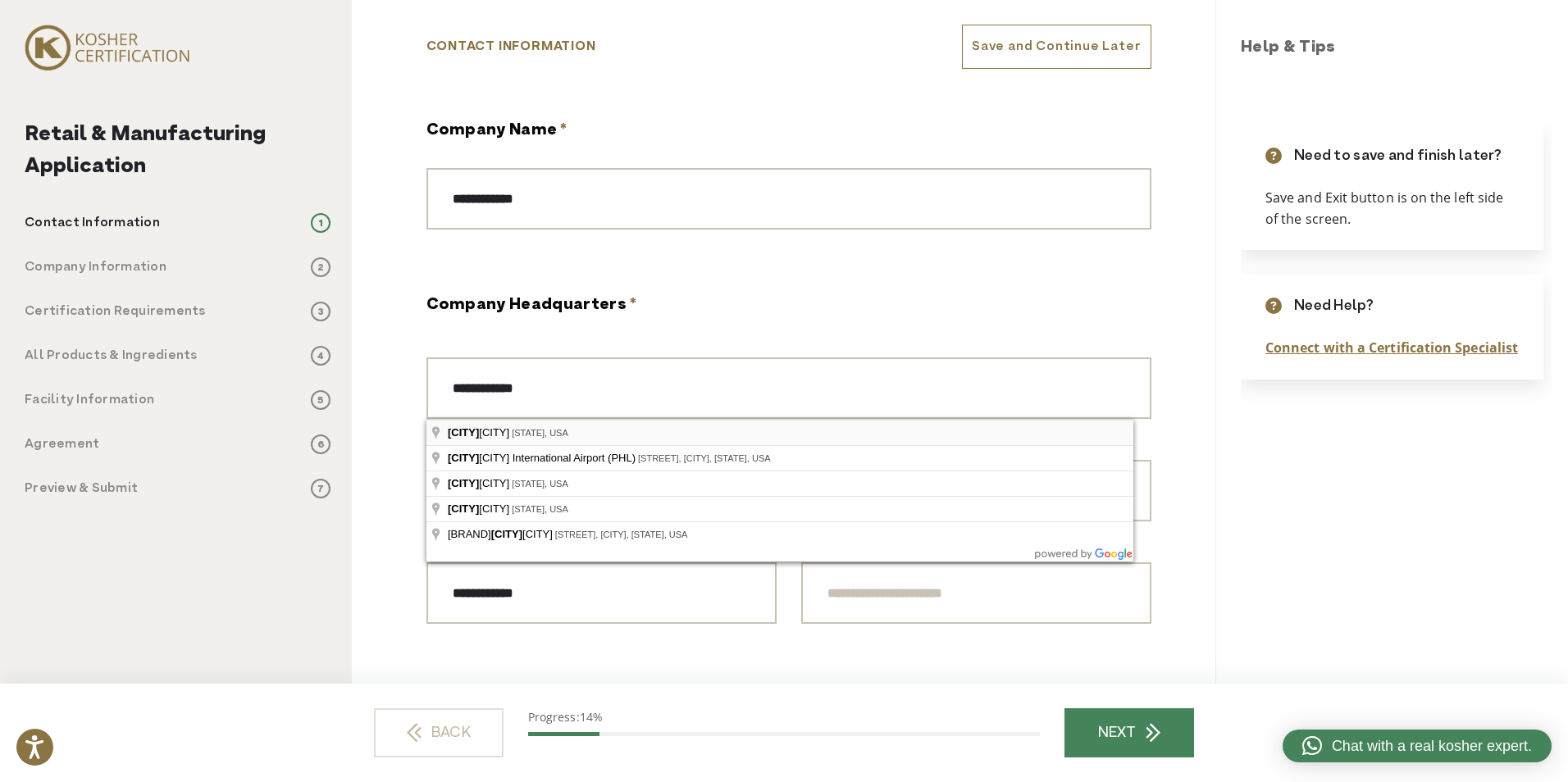 type on "**********" 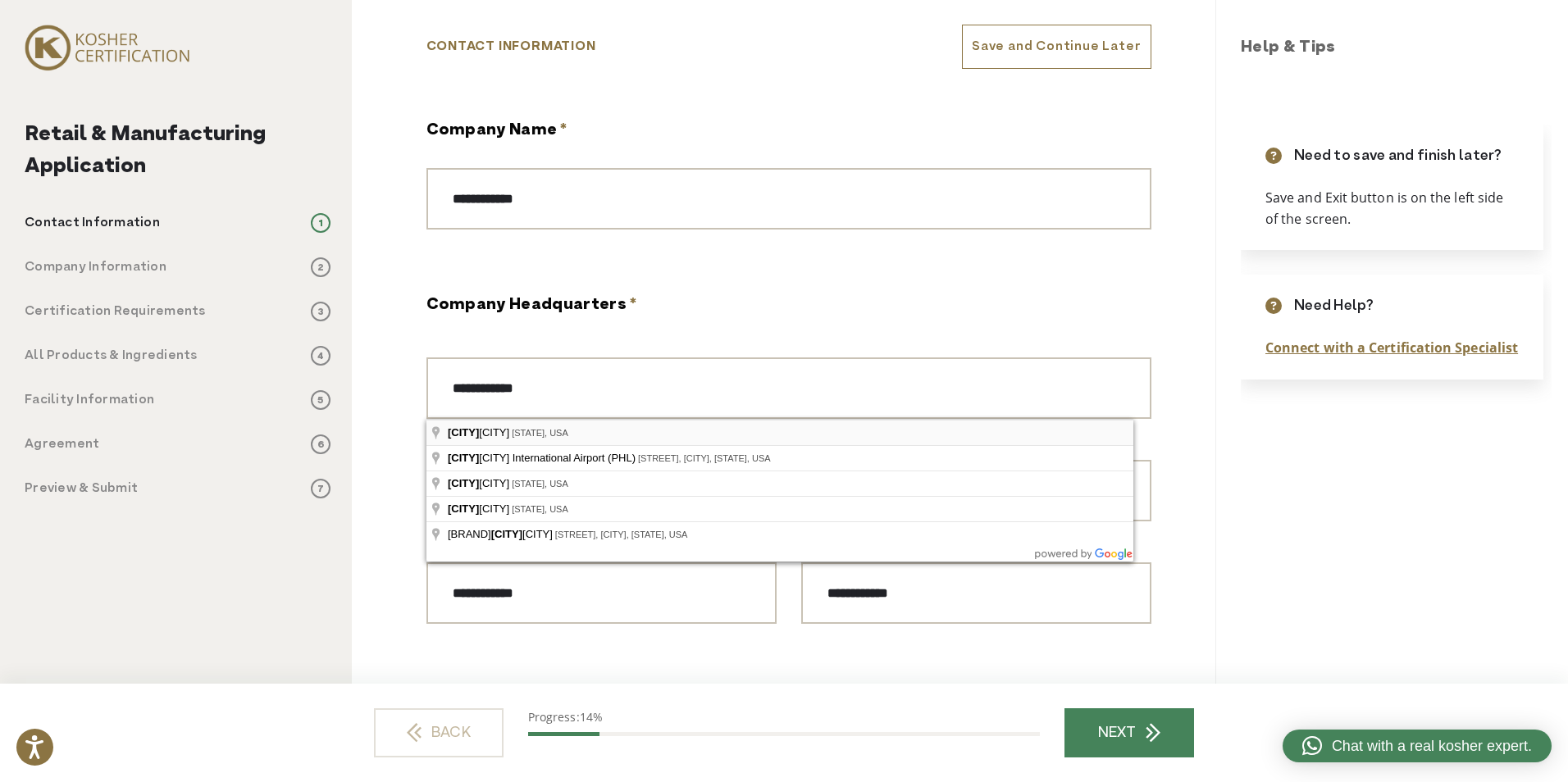 select on "**********" 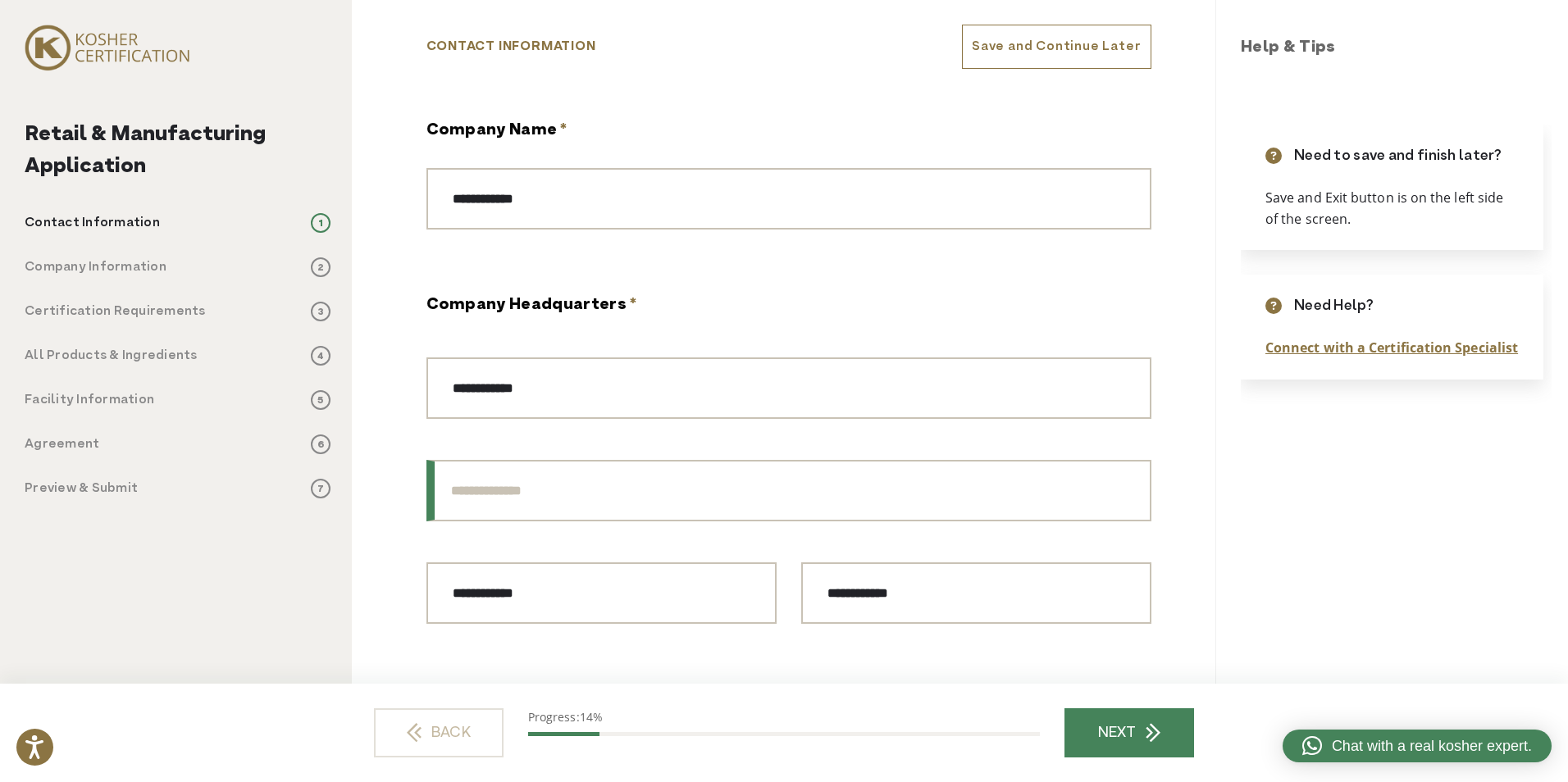 click on "Address Line 2" at bounding box center [789, 490] 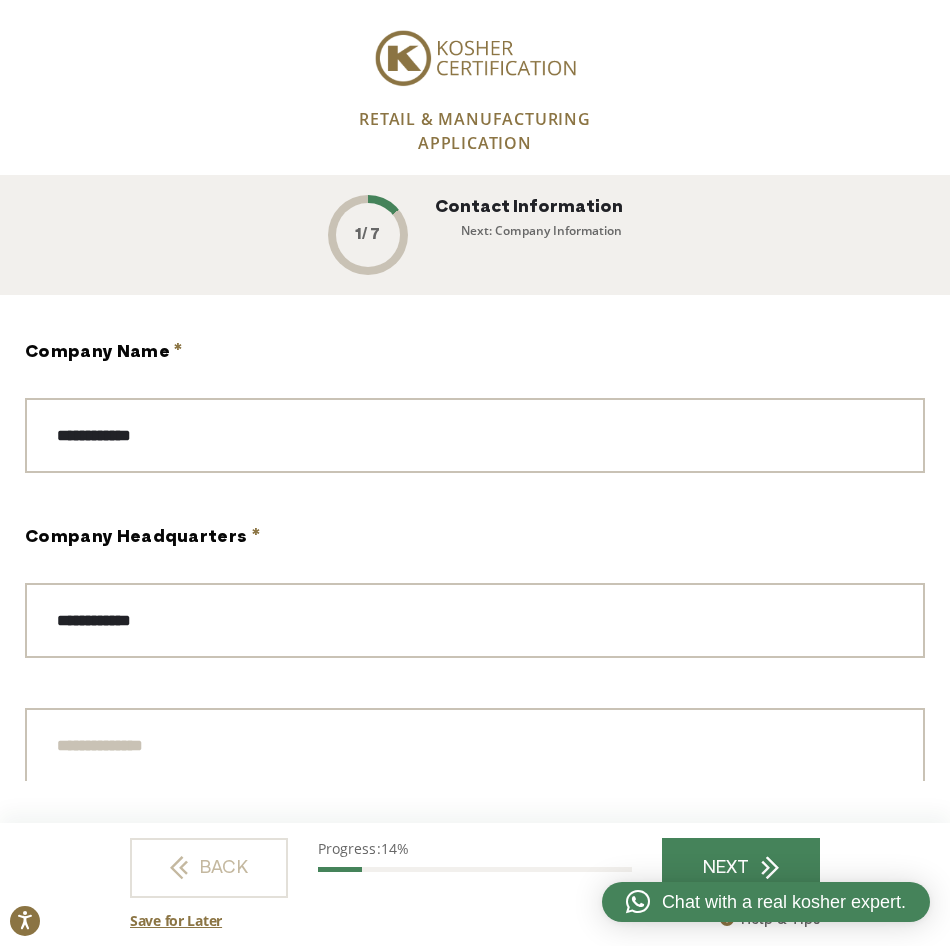 click on "RETAIL & MANUFACTURING APPLICATION
1  / 7
Contact Information
Next:
Company Information" at bounding box center [475, 162] 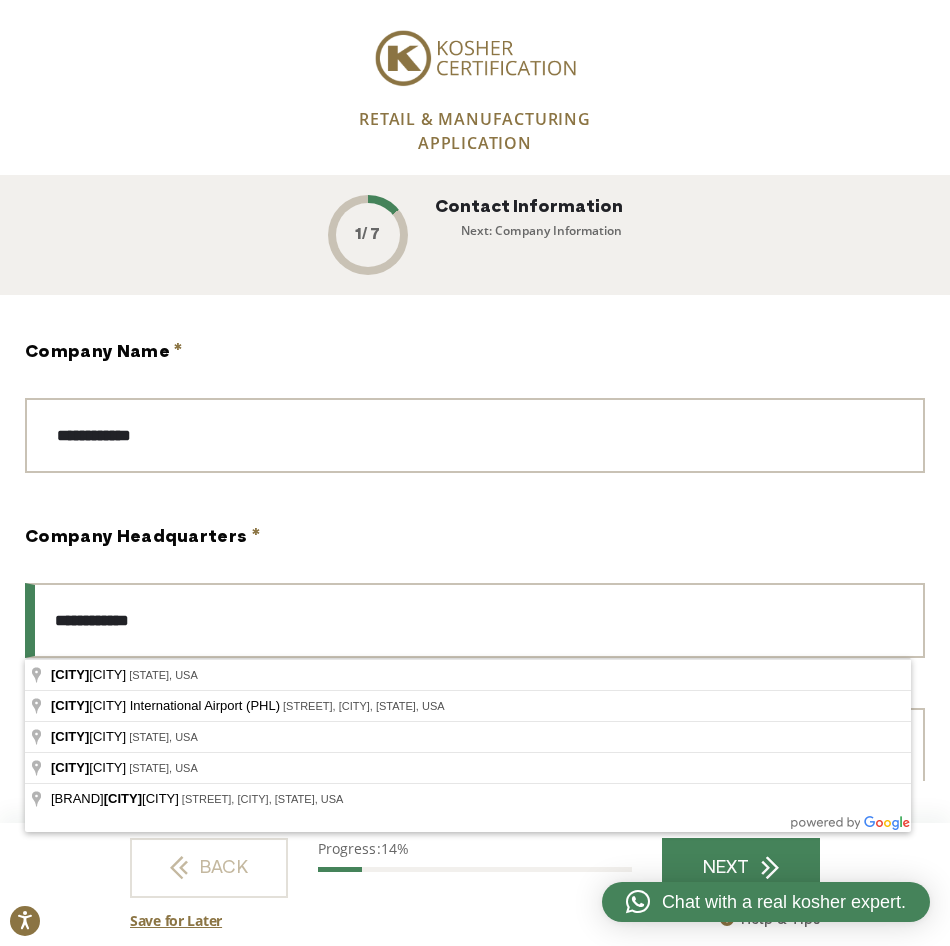 click on "**********" at bounding box center (475, 620) 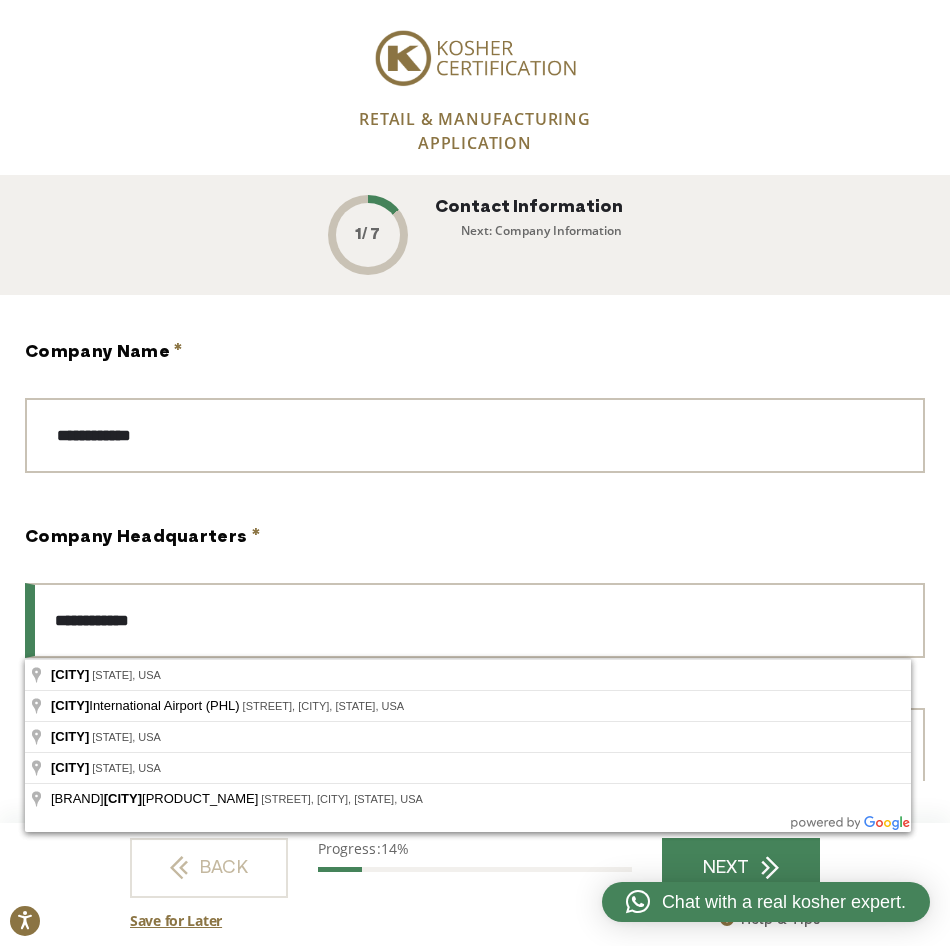 click on "**********" at bounding box center (475, 620) 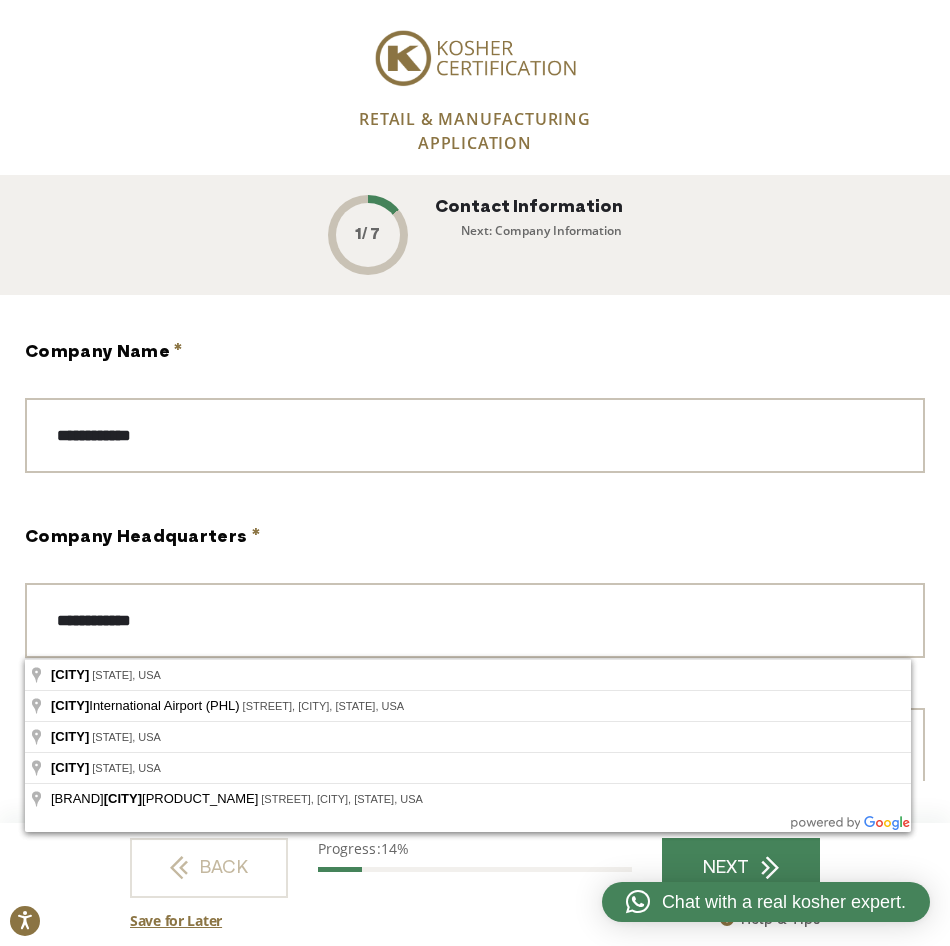 click on "**********" at bounding box center (475, 799) 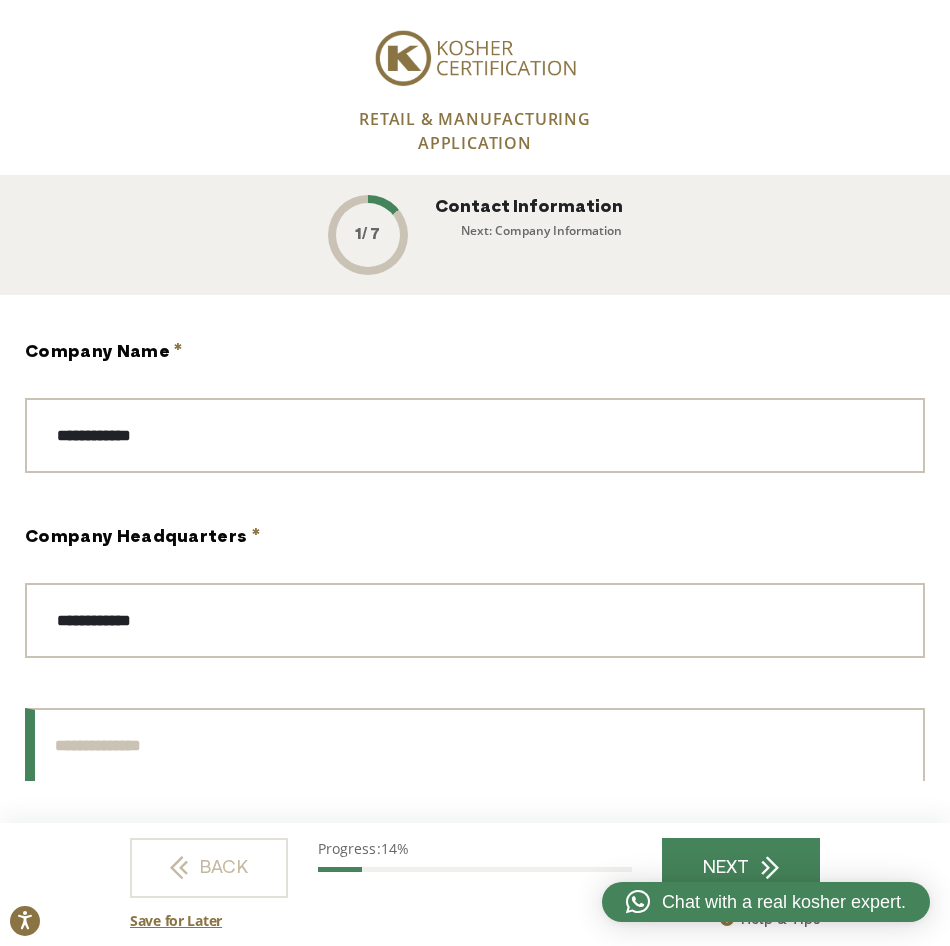 click on "Address Line 2" at bounding box center (475, 745) 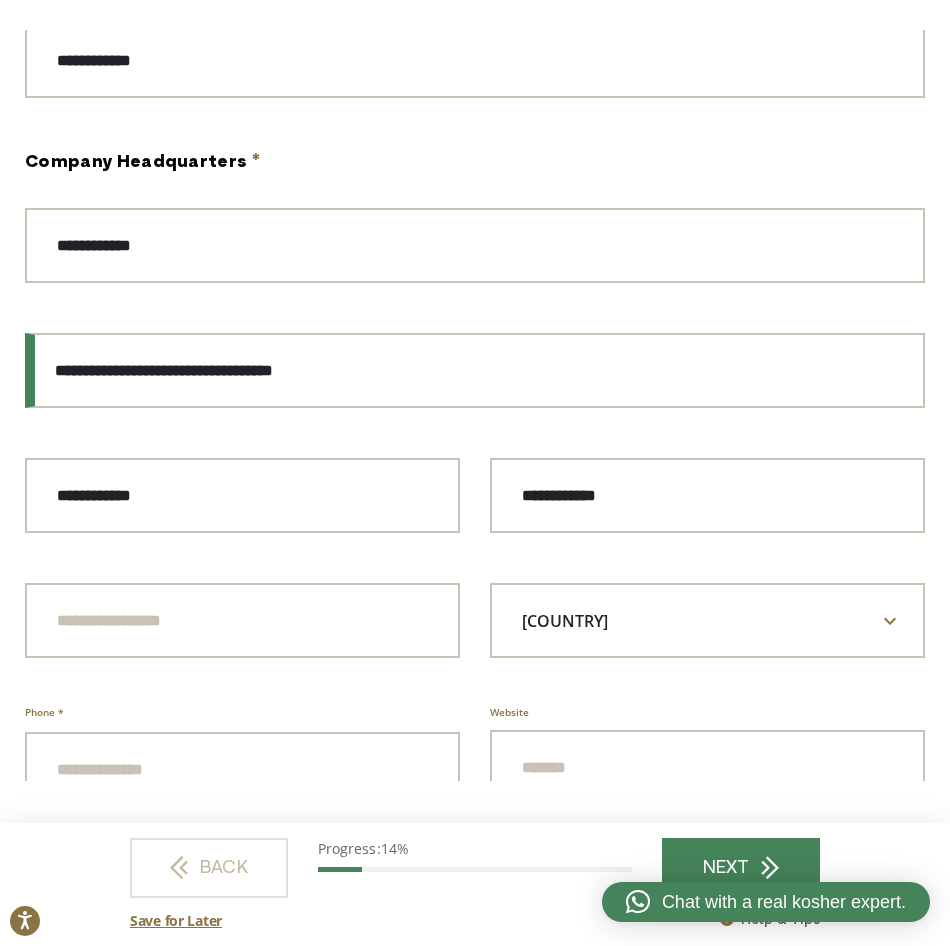 scroll, scrollTop: 400, scrollLeft: 0, axis: vertical 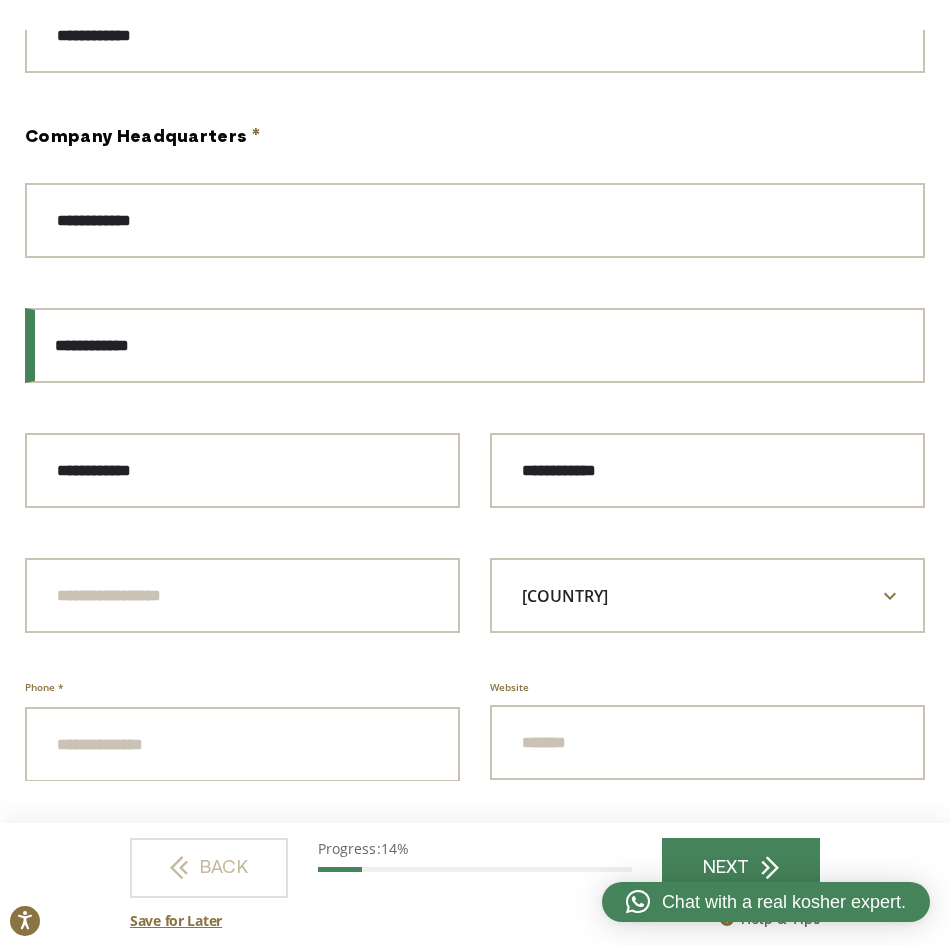 type on "**********" 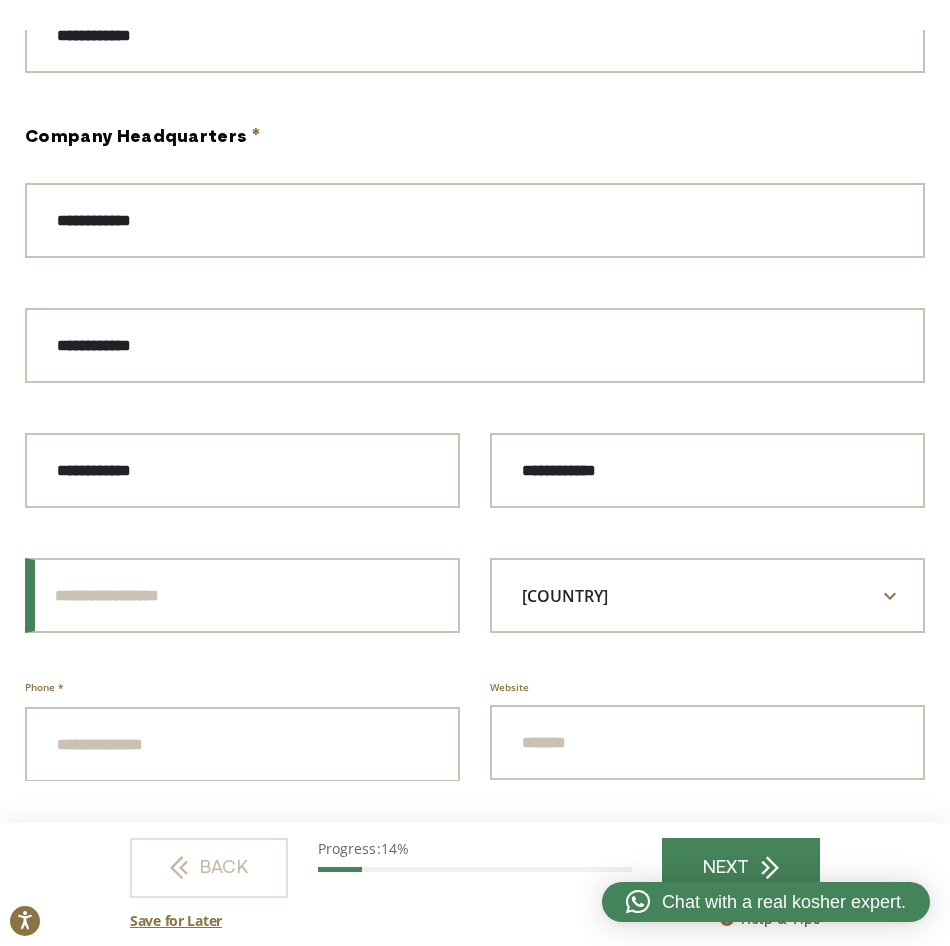 click on "ZIP / Postal Code" at bounding box center (242, 595) 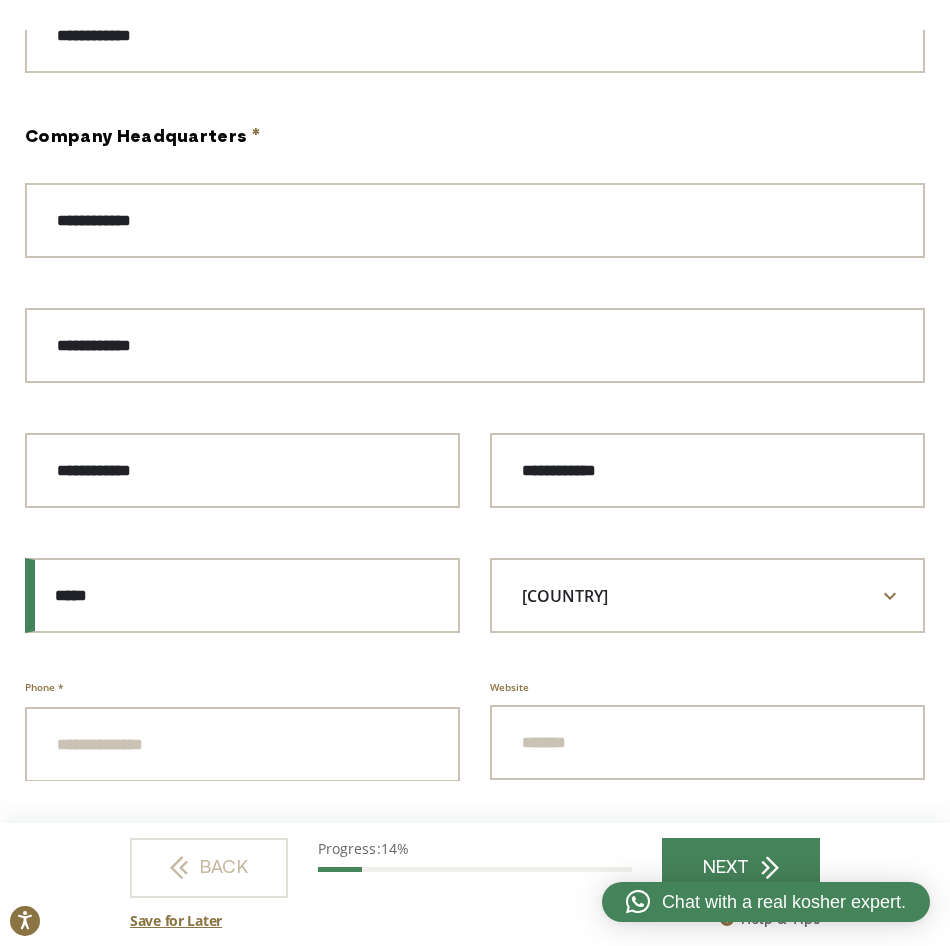 type on "*****" 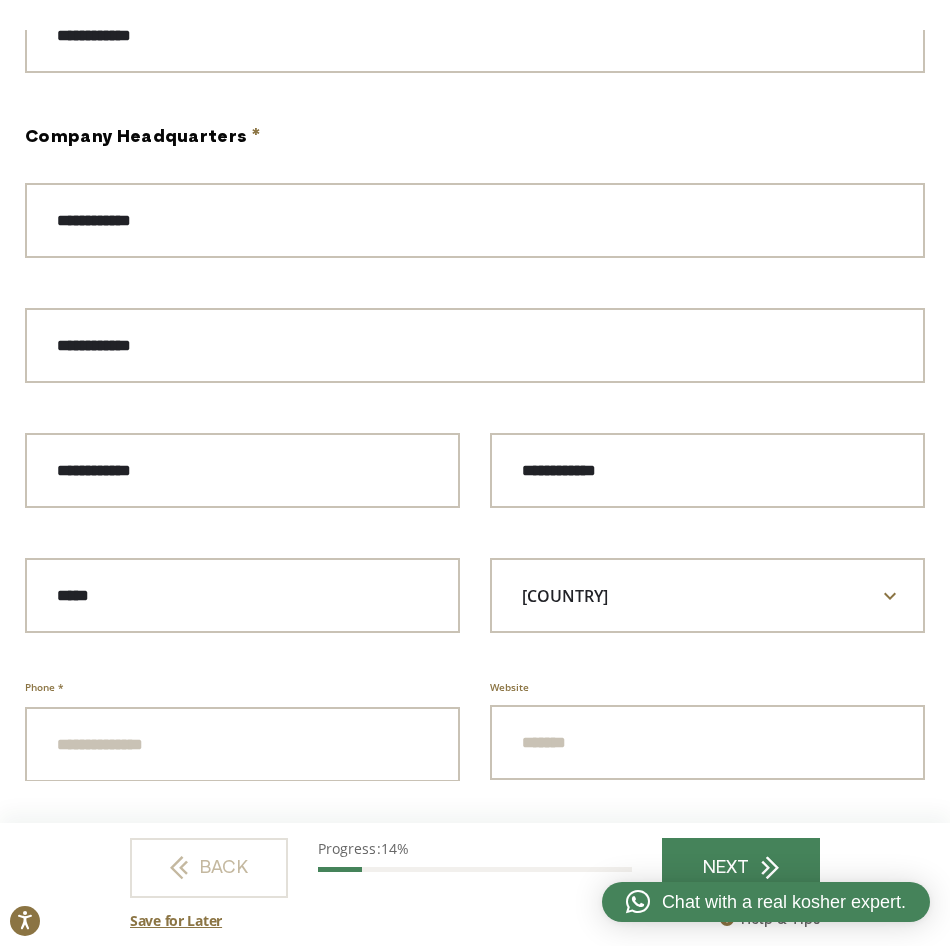 click on "[NUMBER] [STREET]
[ADDRESS_LINE_2]
[CITY]
[STATE]
[ZIP_CODE]
[REDACTED]" at bounding box center [475, 433] 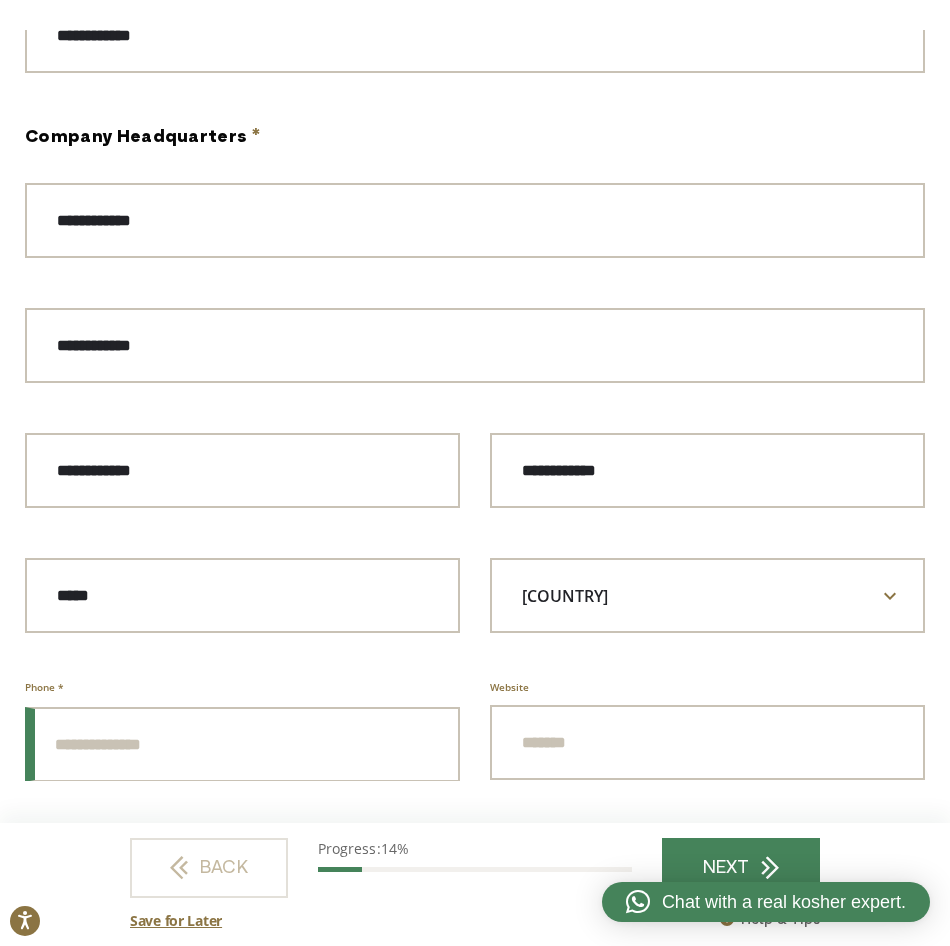 click on "Phone *" at bounding box center [242, 744] 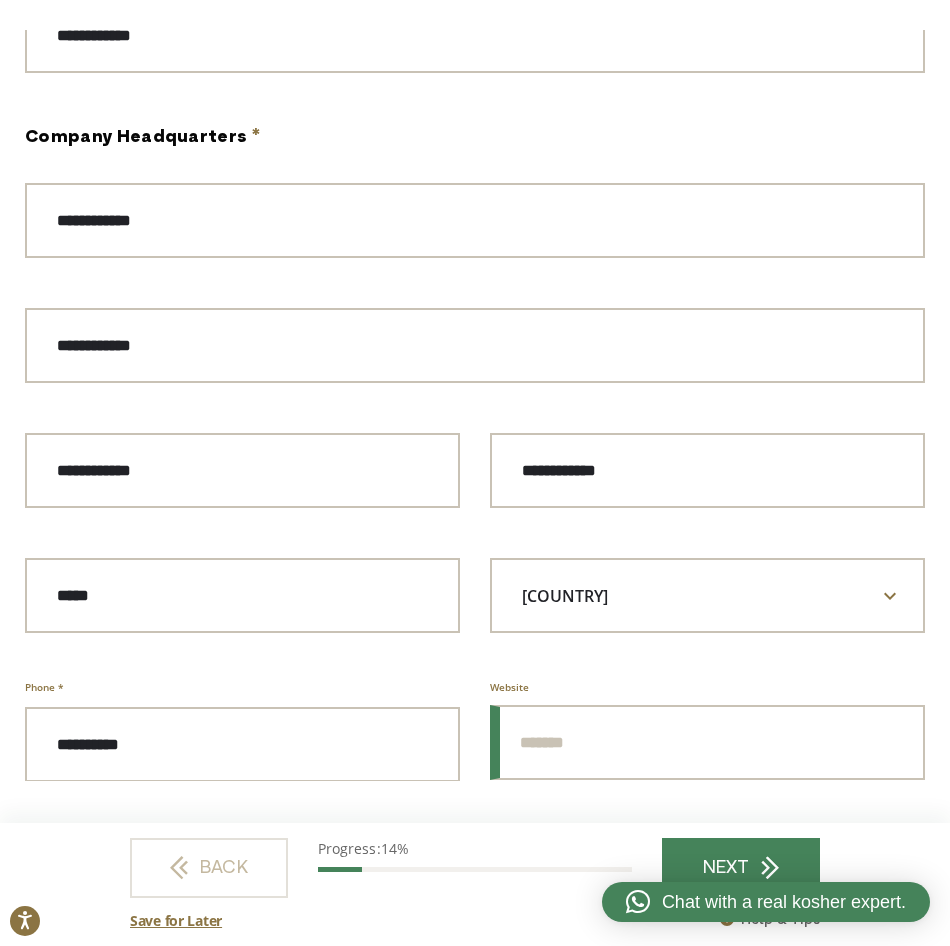 click on "Website" at bounding box center (707, 742) 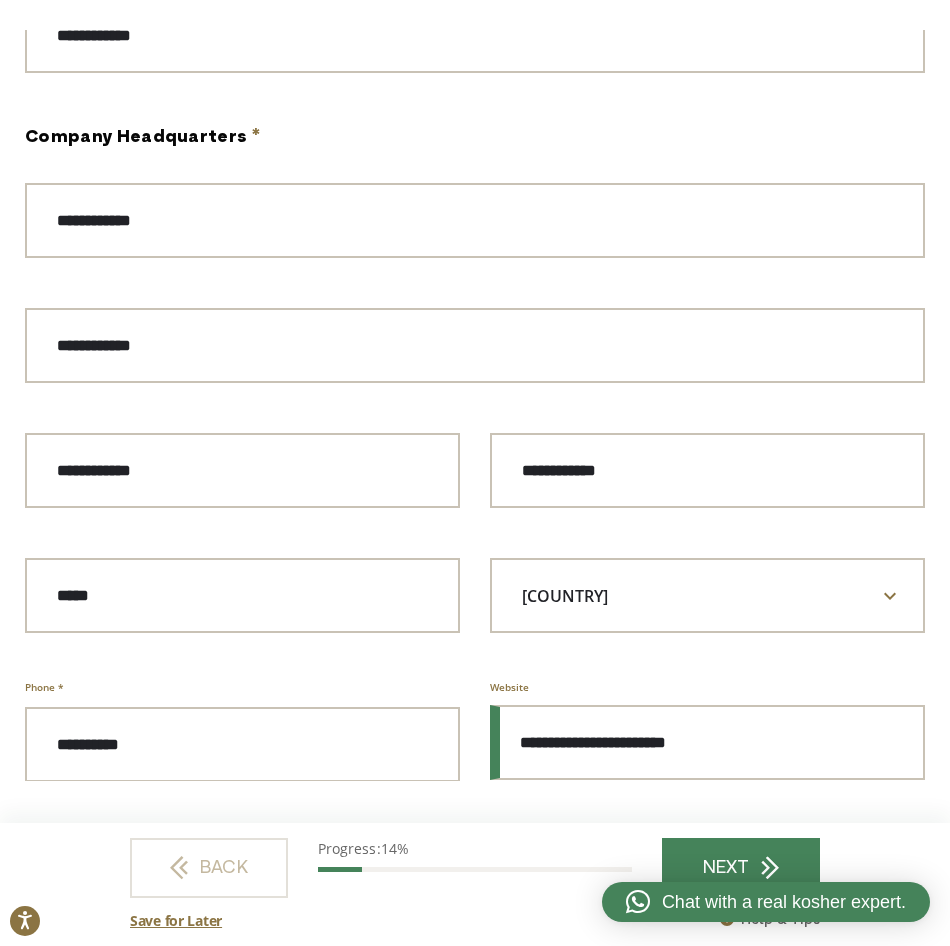 type on "**********" 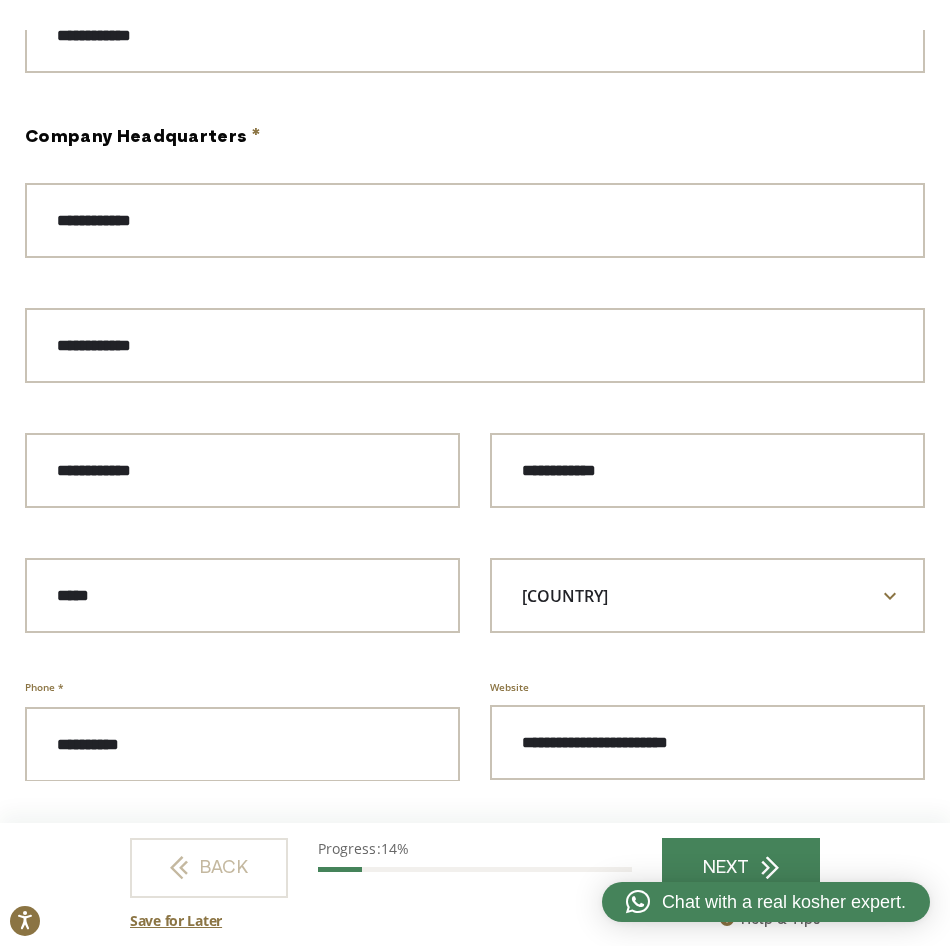 click on "RETAIL & MANUFACTURING APPLICATION
This application takes up to 10 minutes to complete.
Welcome!  Apply for OK Kosher Certification here
In this application, we’ll ask for some information about your company, products and facilities. This will allow us to assess your eligibility for kosher and design the best program for your company.
You can save your progress at any time by clicking the Save and Exit button at the top right of the screen.
Prefer to fill this out offline? You can download a  PDF version  to complete on paper.
How does certification work?
Read  The Five Steps to Kosher  to understand the process and requirements.
Start My Application
By clicking "Start My Application" you're agreeing to OK Kosher's  Terms of Use  and our  1" at bounding box center [475, 473] 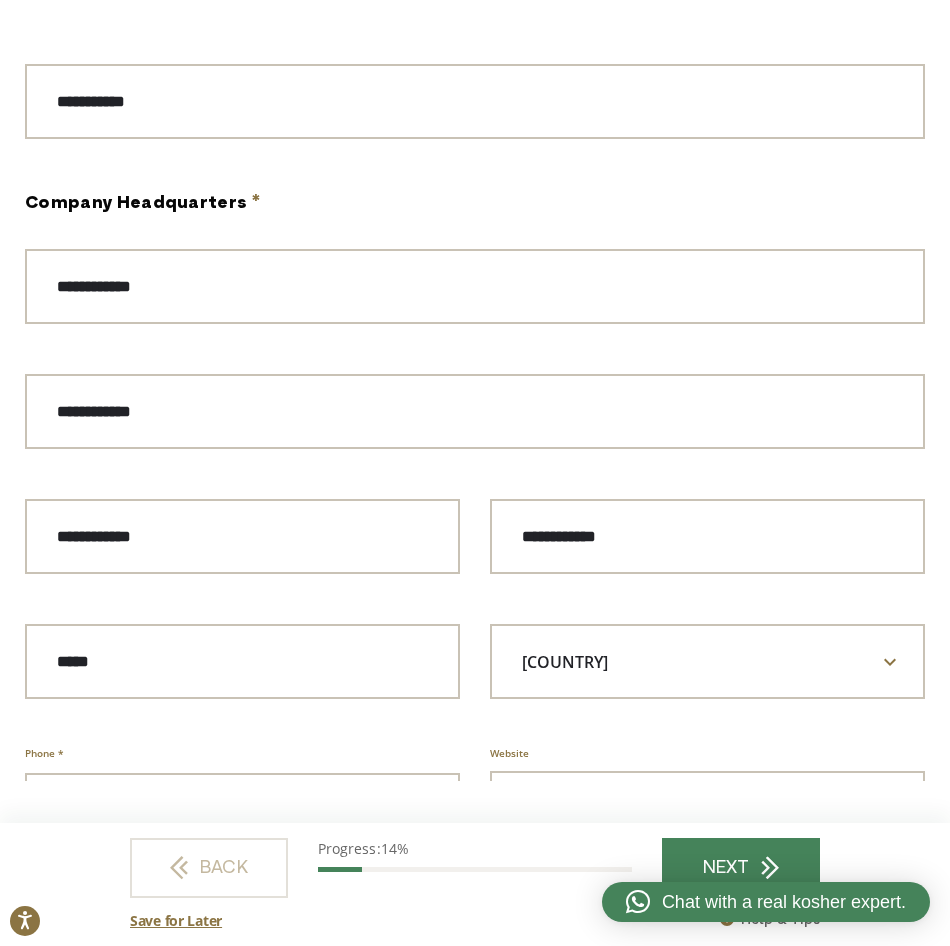 scroll, scrollTop: 0, scrollLeft: 0, axis: both 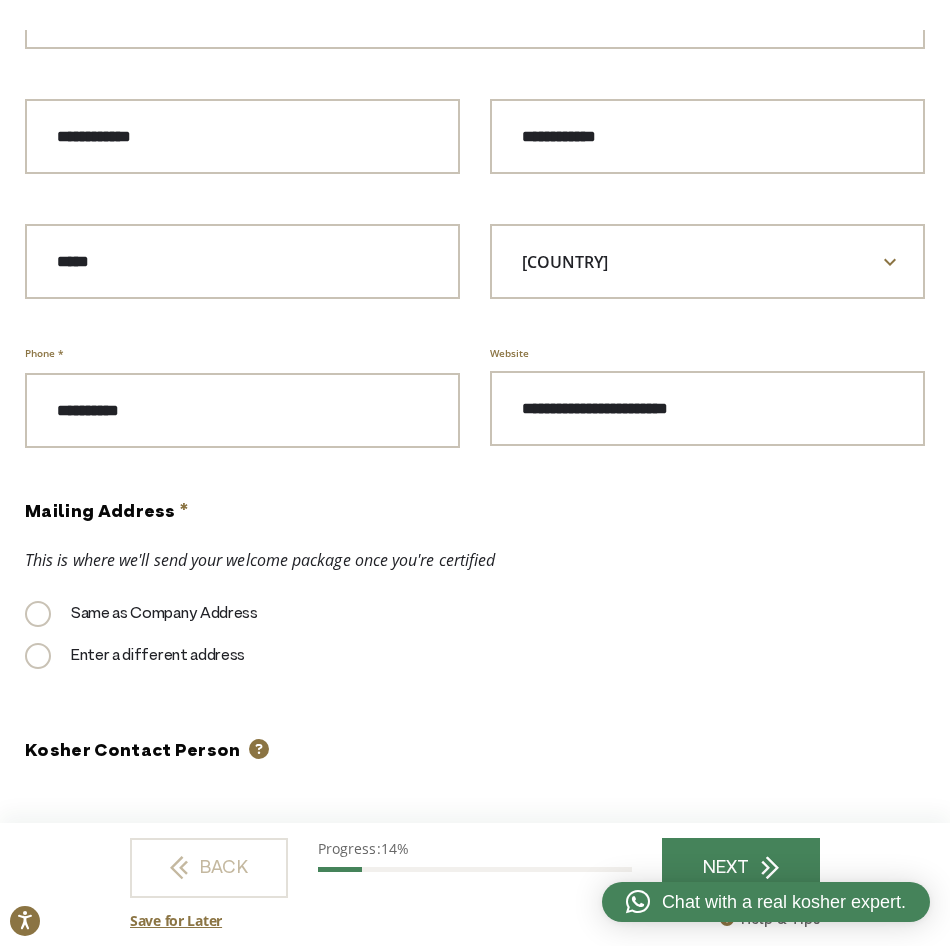 click on "Enter a different address" at bounding box center [135, 656] 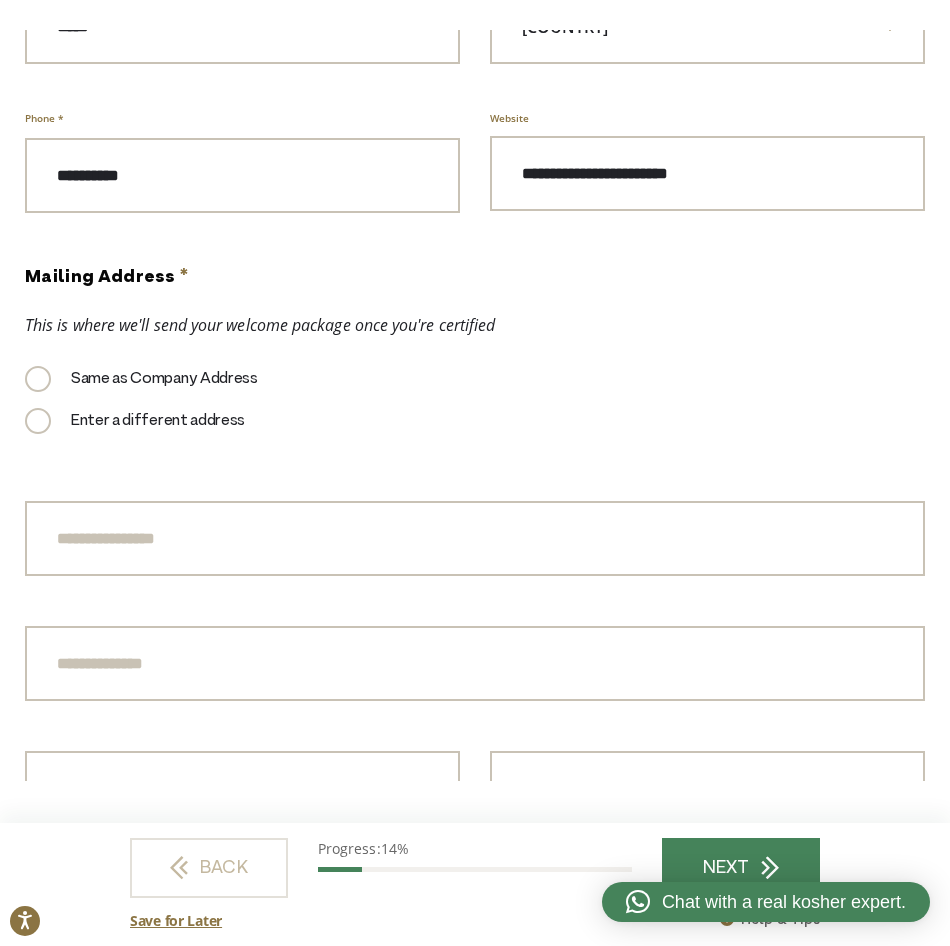 scroll, scrollTop: 1100, scrollLeft: 0, axis: vertical 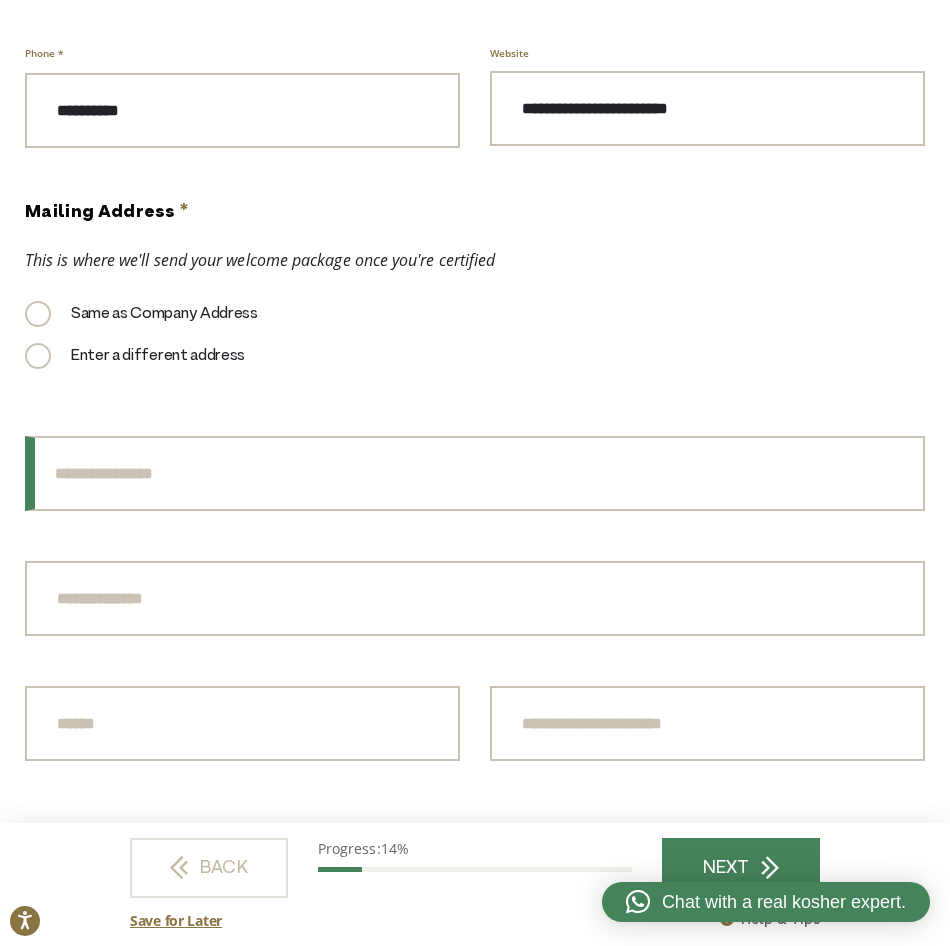 click on "Street Address" at bounding box center (475, 473) 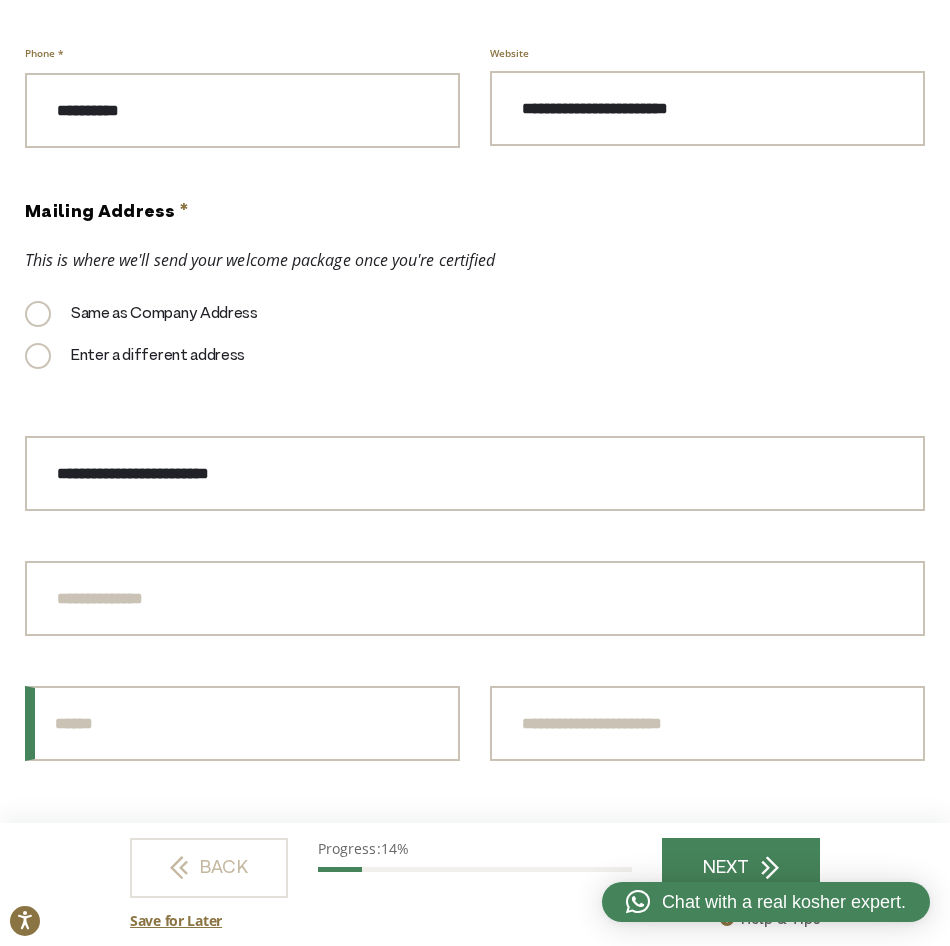 type on "**" 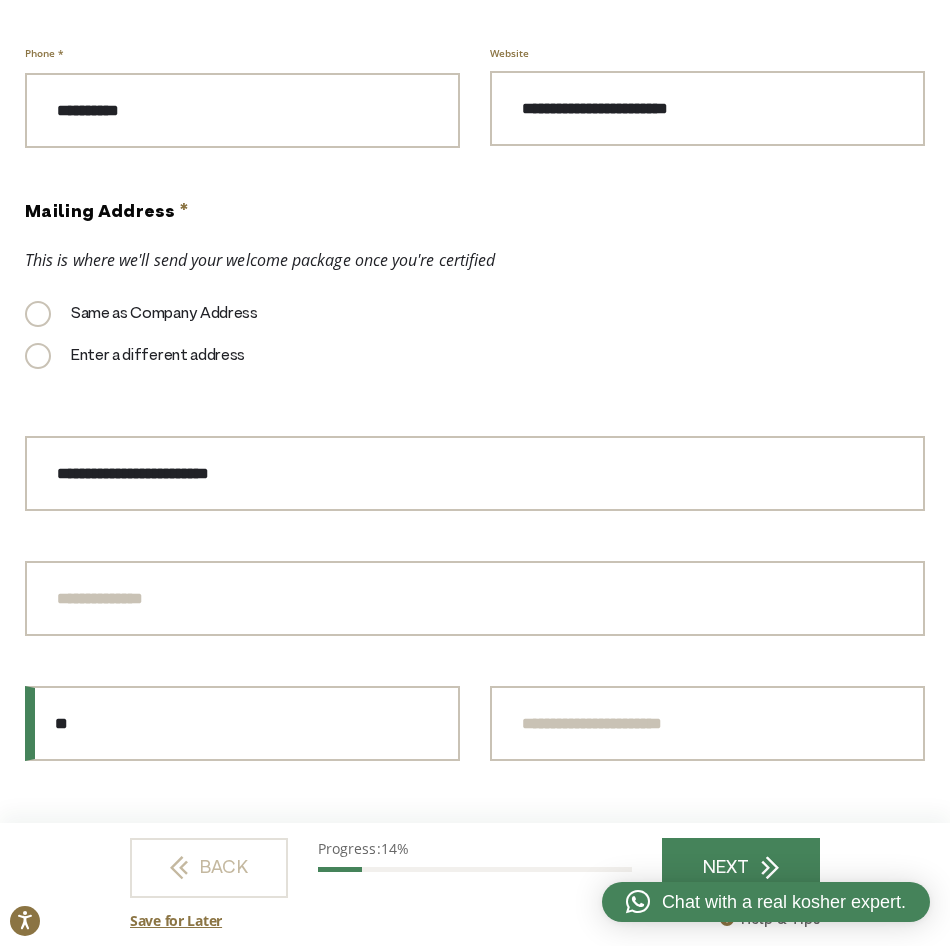 type on "*******" 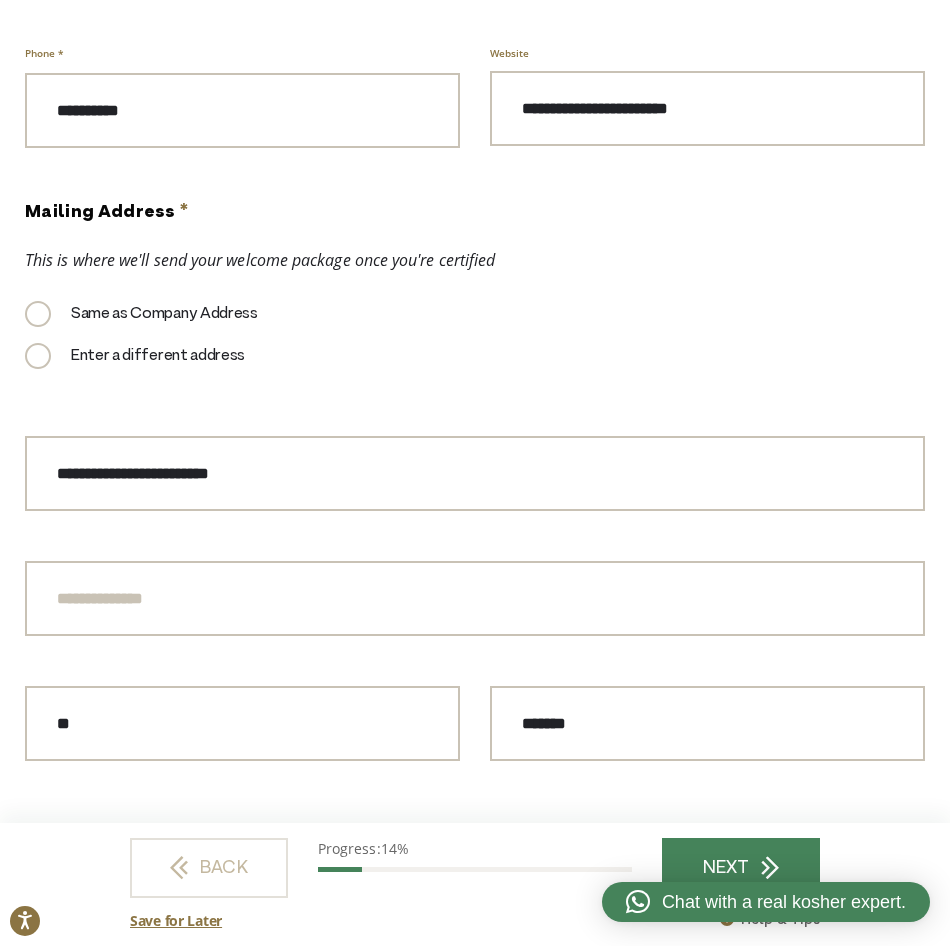 select on "**********" 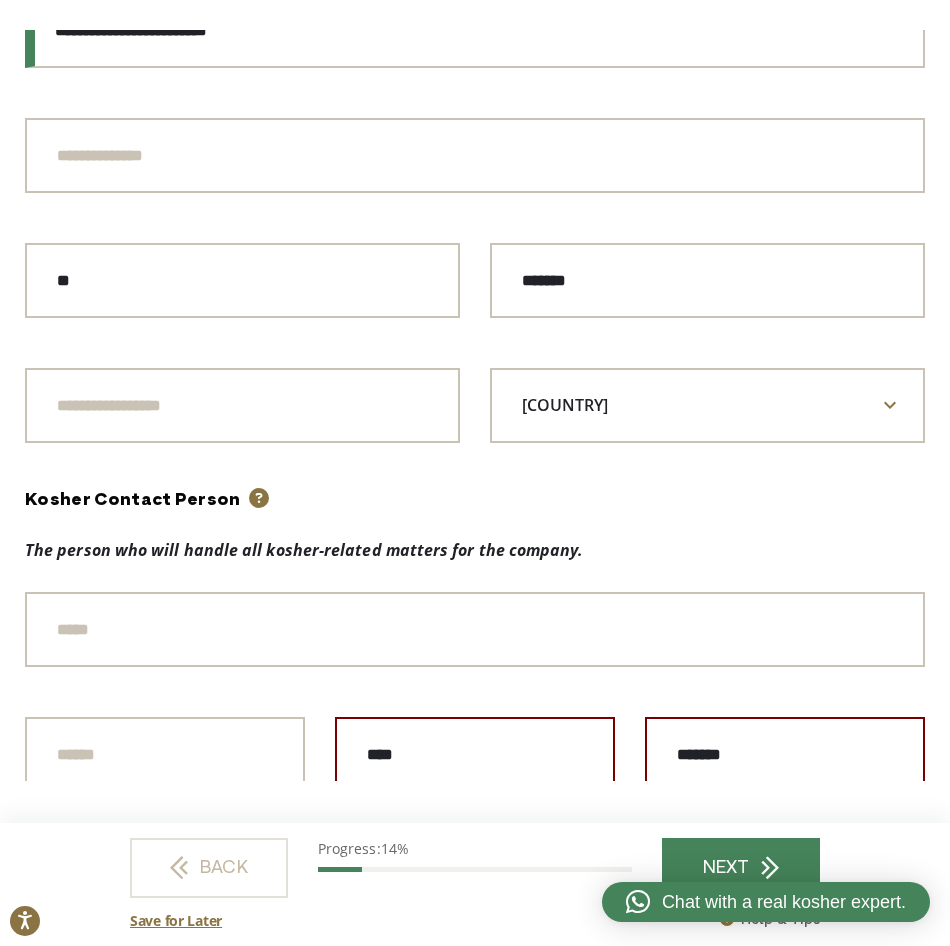 scroll, scrollTop: 1643, scrollLeft: 0, axis: vertical 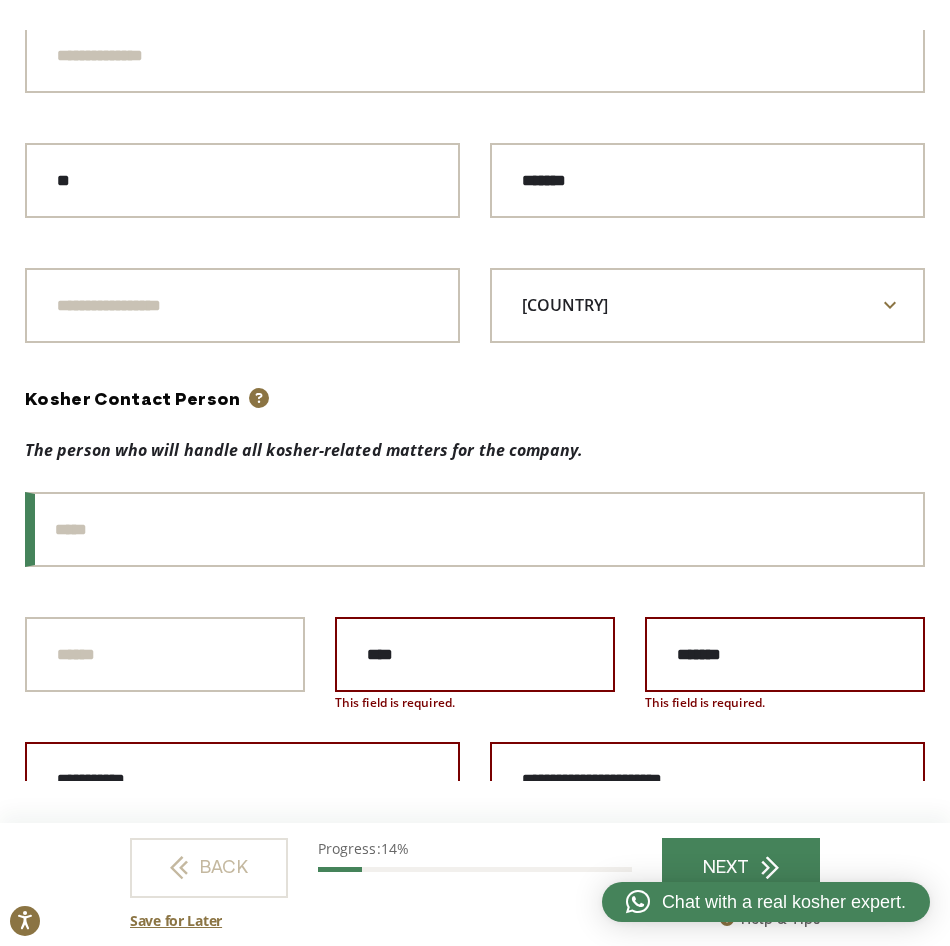 click on "Title" at bounding box center (475, 529) 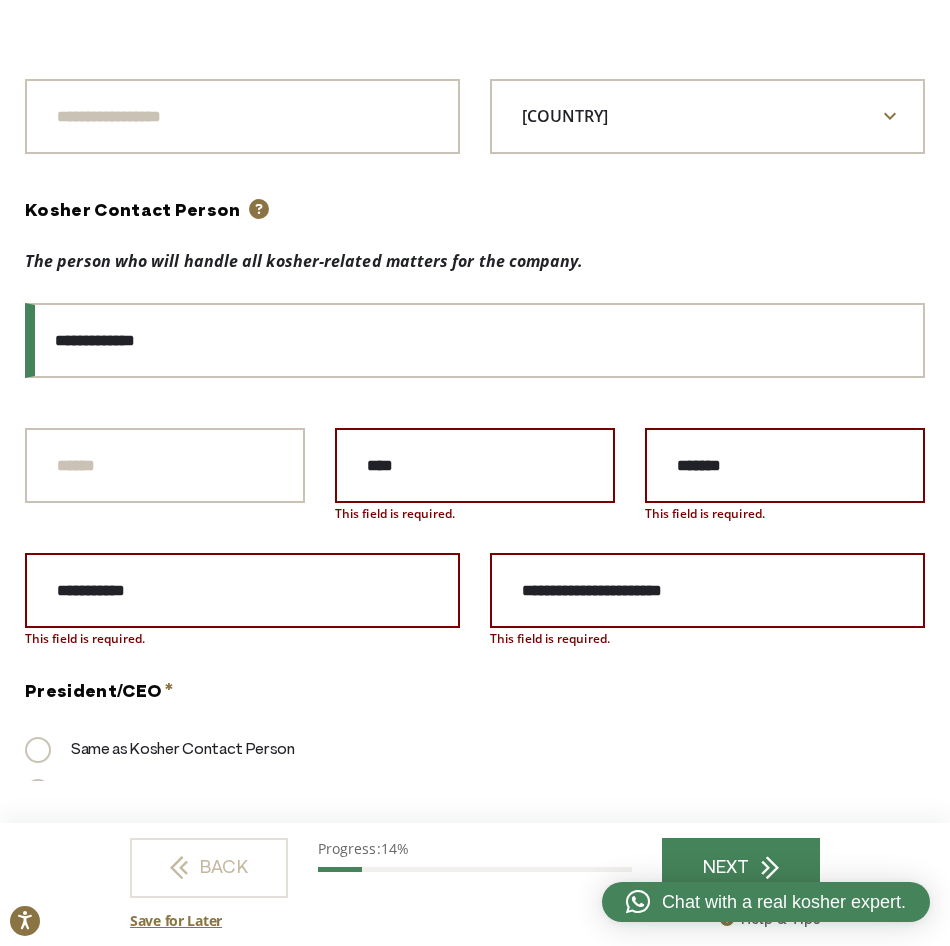 scroll, scrollTop: 1943, scrollLeft: 0, axis: vertical 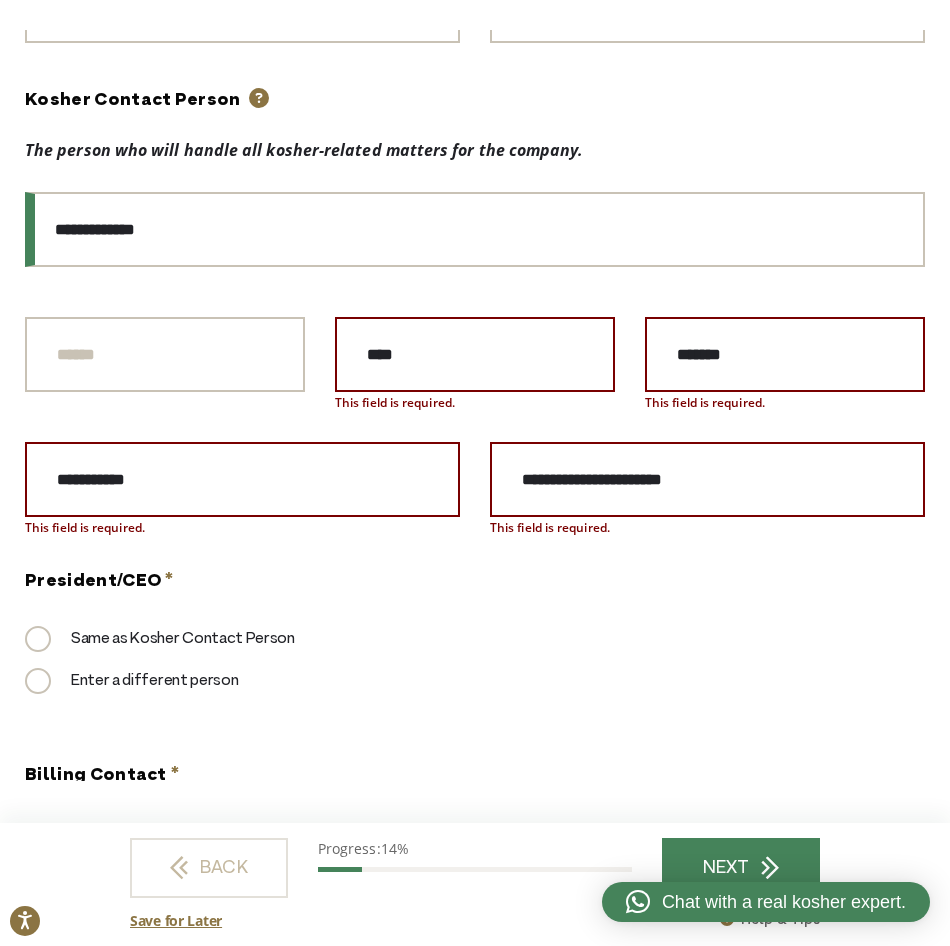 type on "**********" 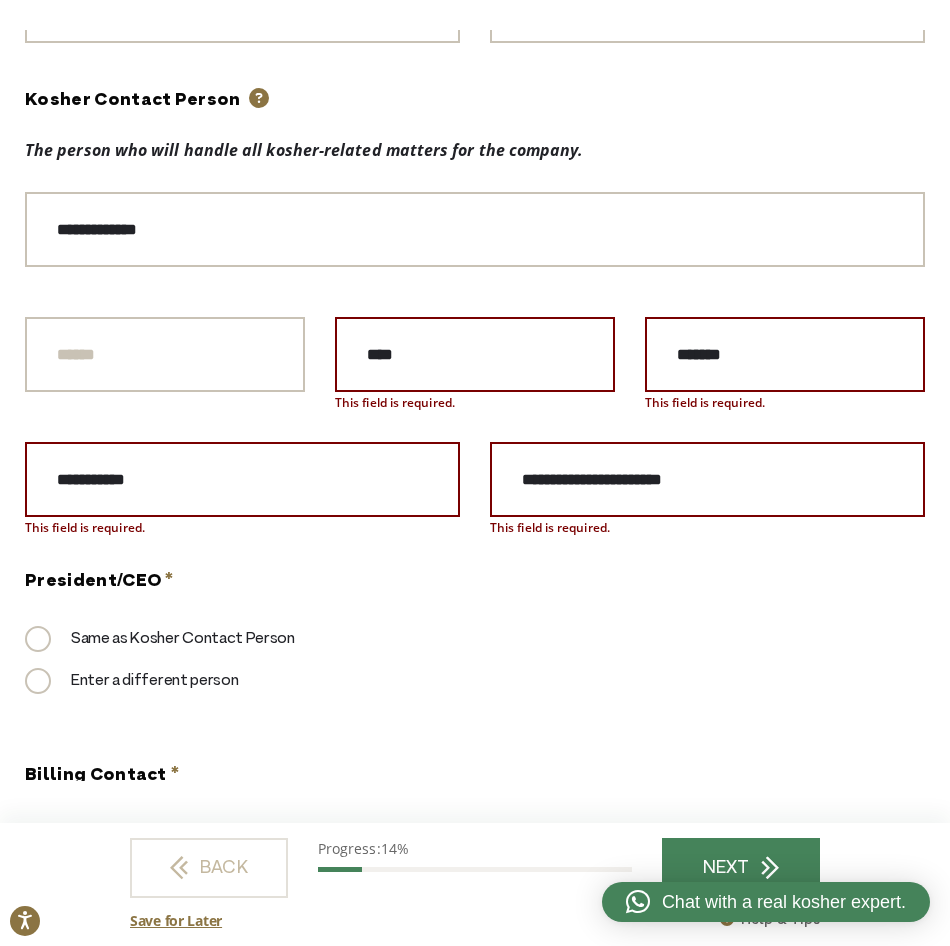 click on "Enter a different person" at bounding box center (131, 681) 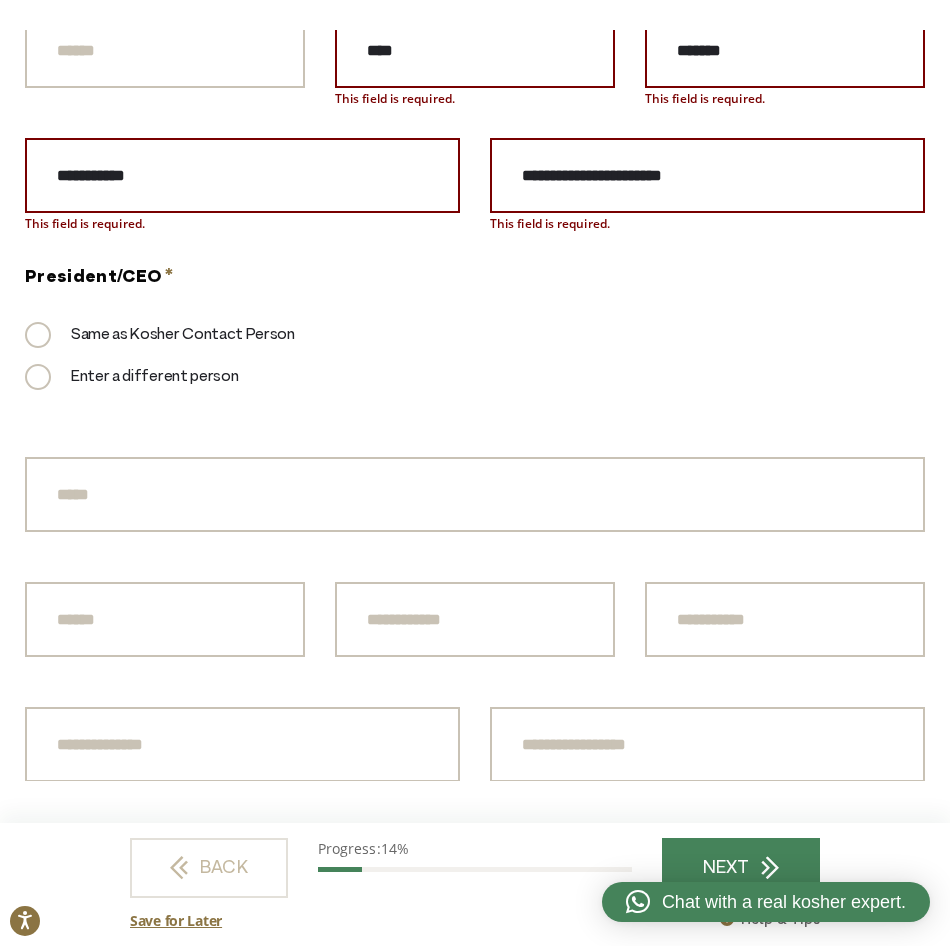 scroll, scrollTop: 2343, scrollLeft: 0, axis: vertical 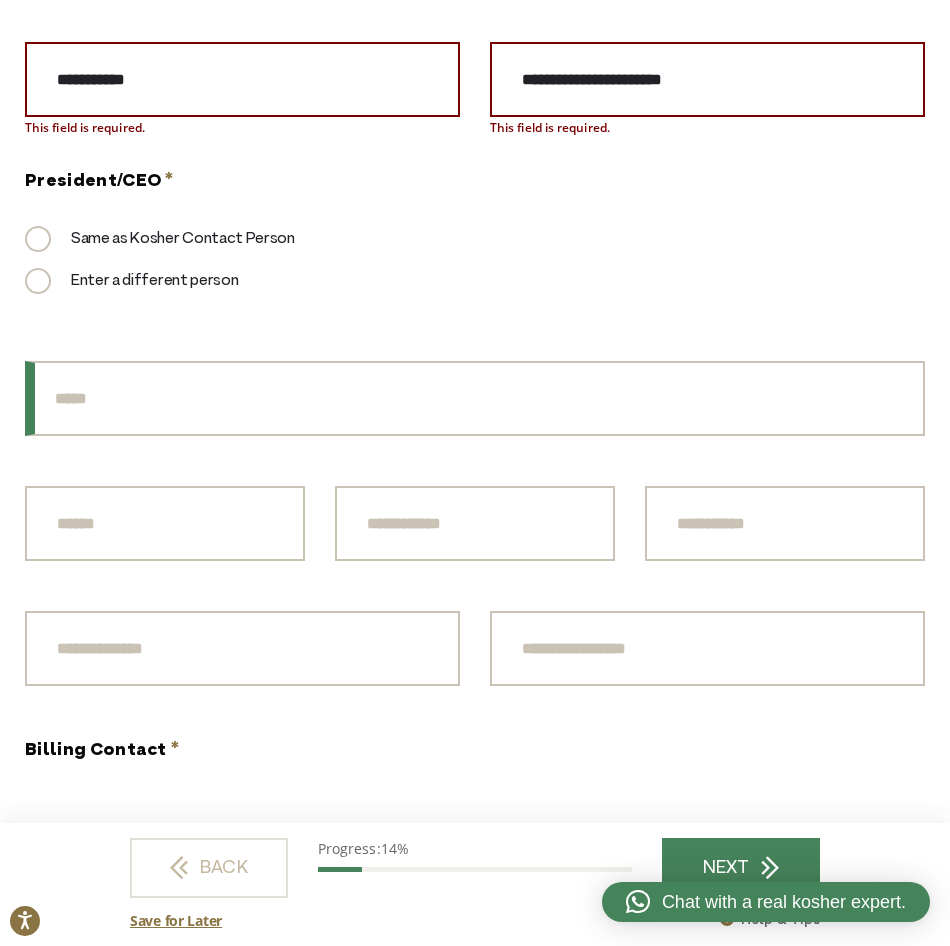 click on "President/CEO Title" at bounding box center (475, 398) 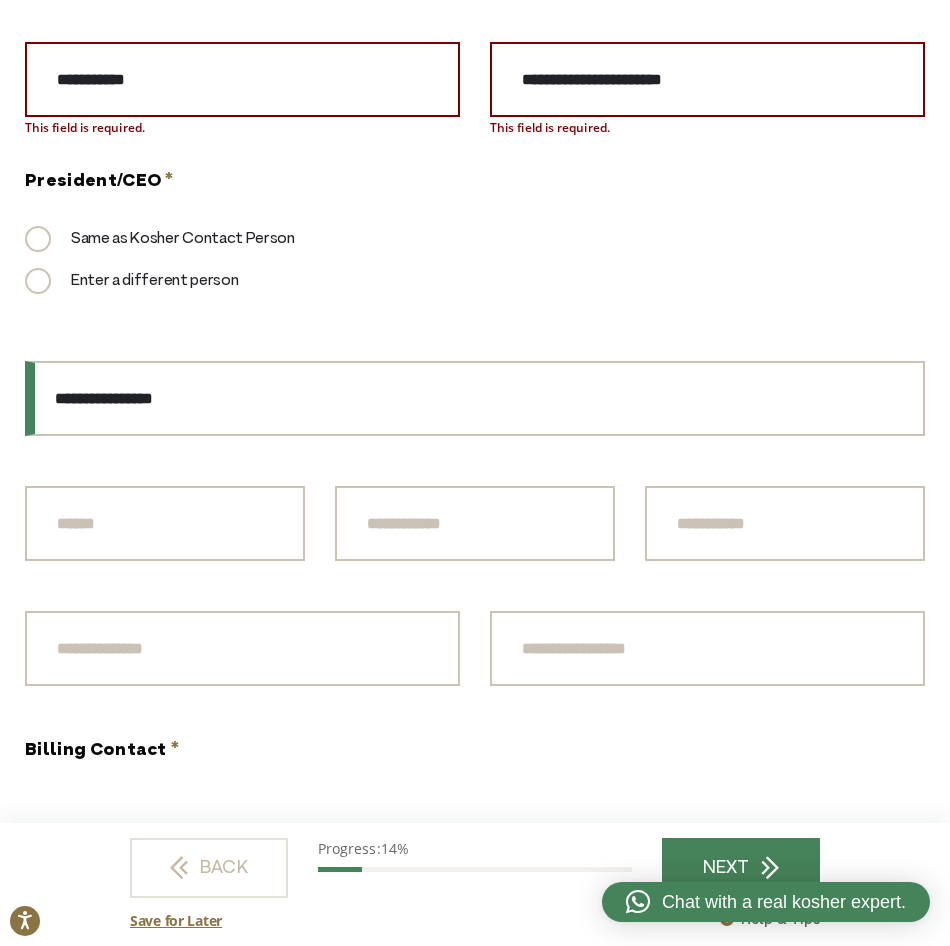 type on "**********" 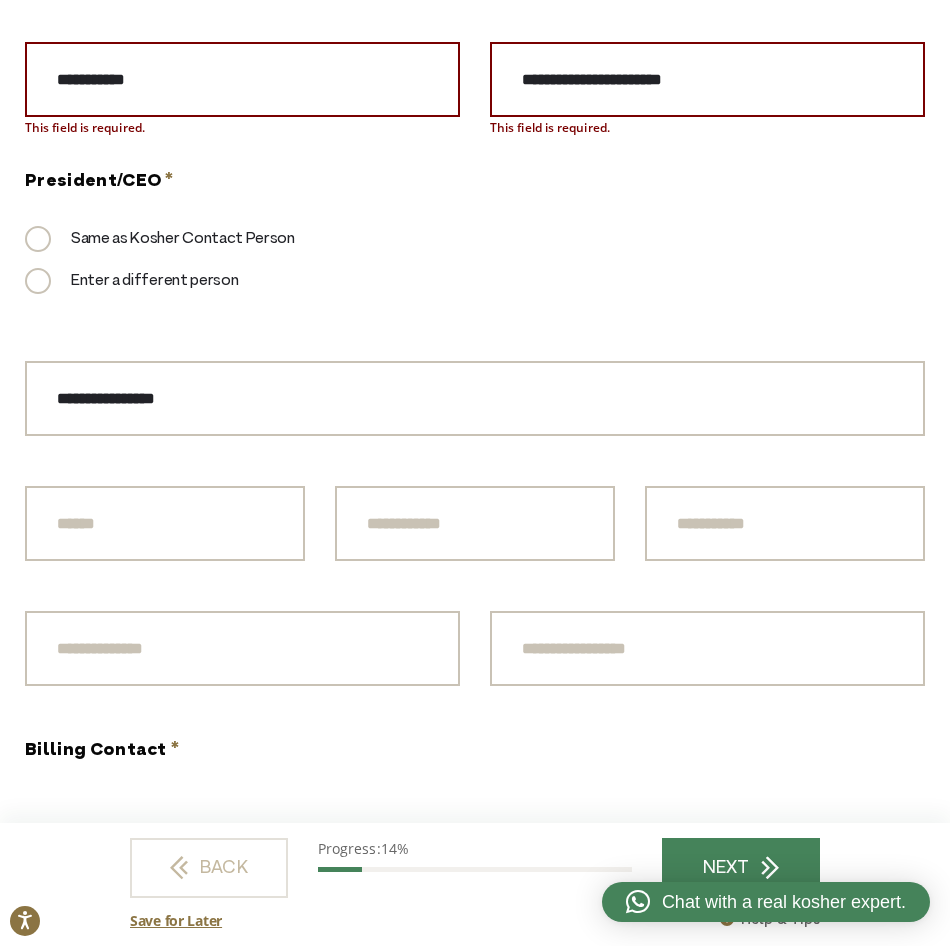 click on "**********" at bounding box center [475, -369] 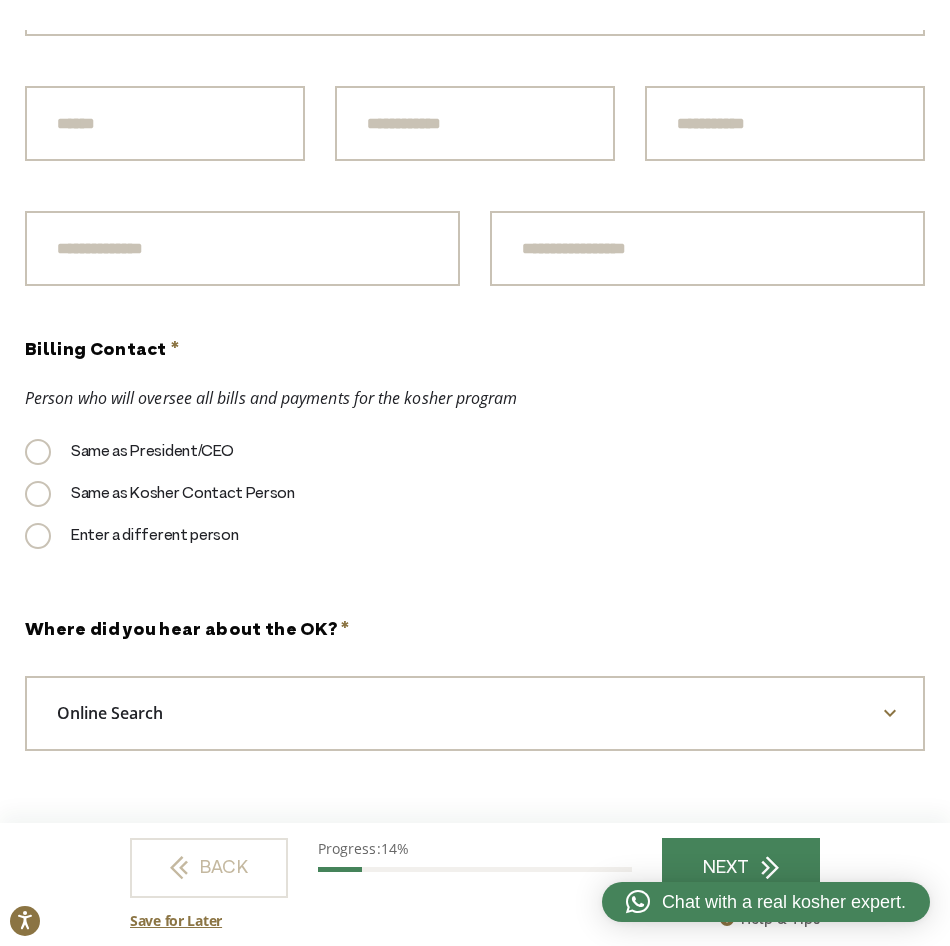 scroll, scrollTop: 2793, scrollLeft: 0, axis: vertical 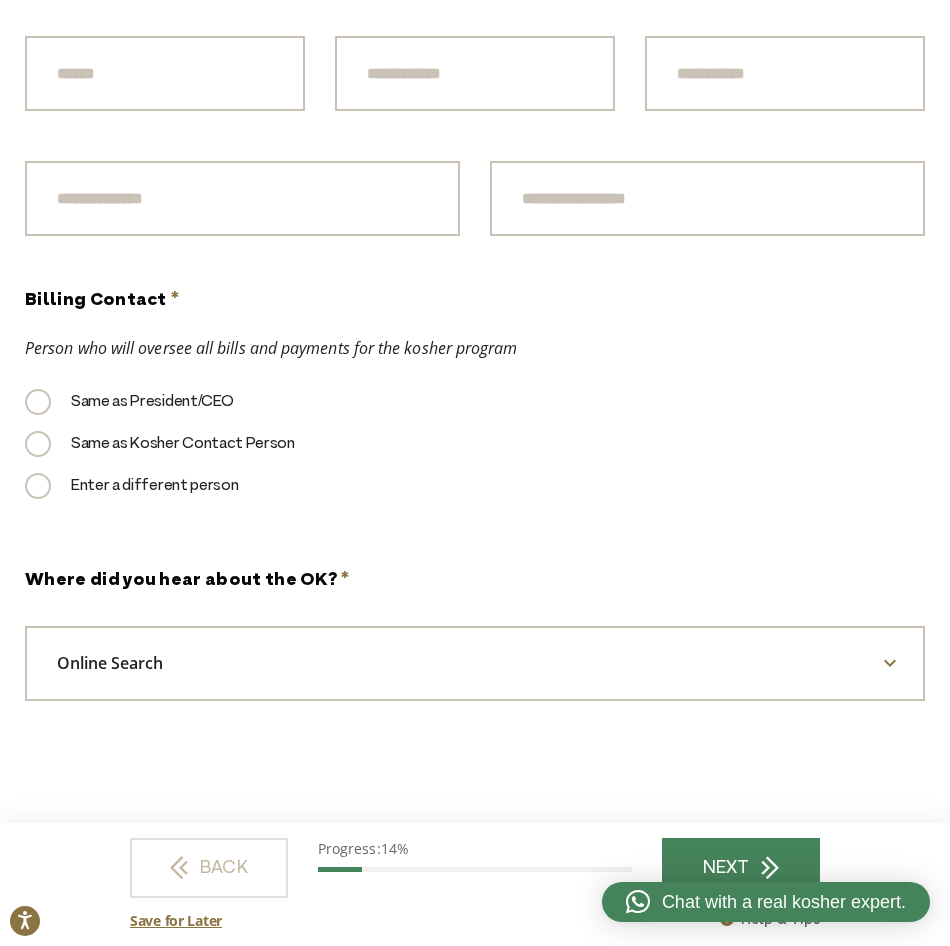 click on "Online Search" at bounding box center [475, 663] 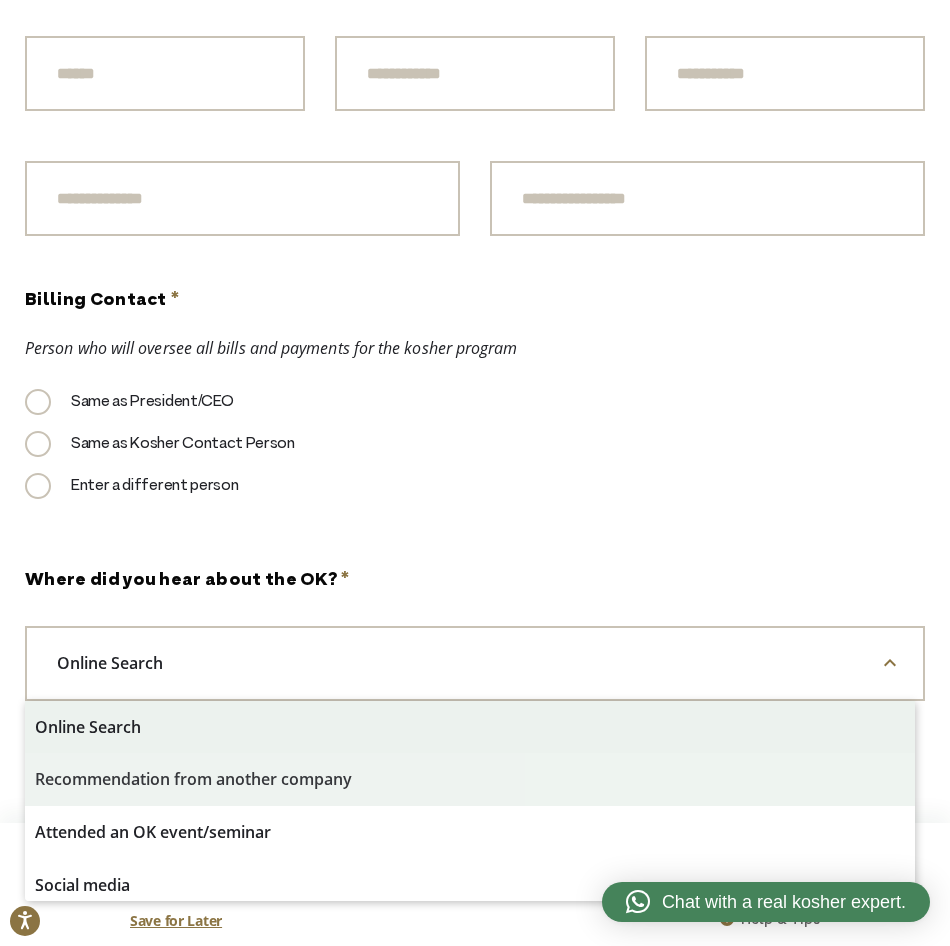 select on "**********" 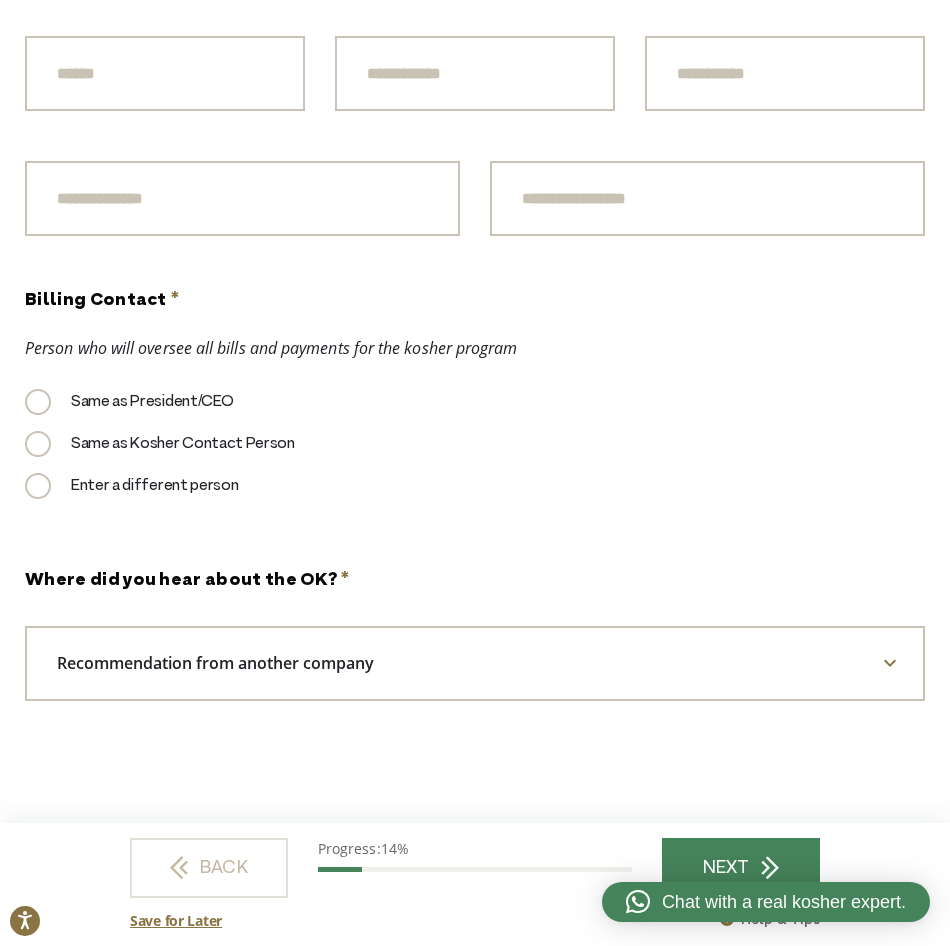 click 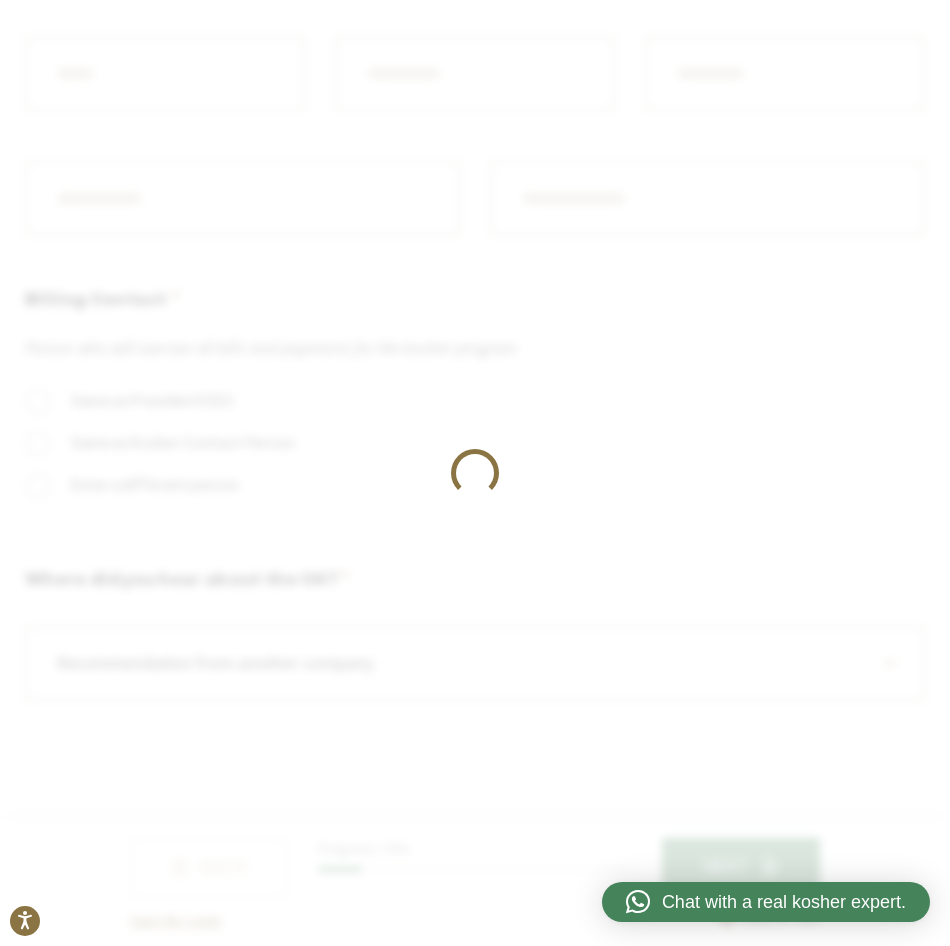 scroll, scrollTop: 0, scrollLeft: 0, axis: both 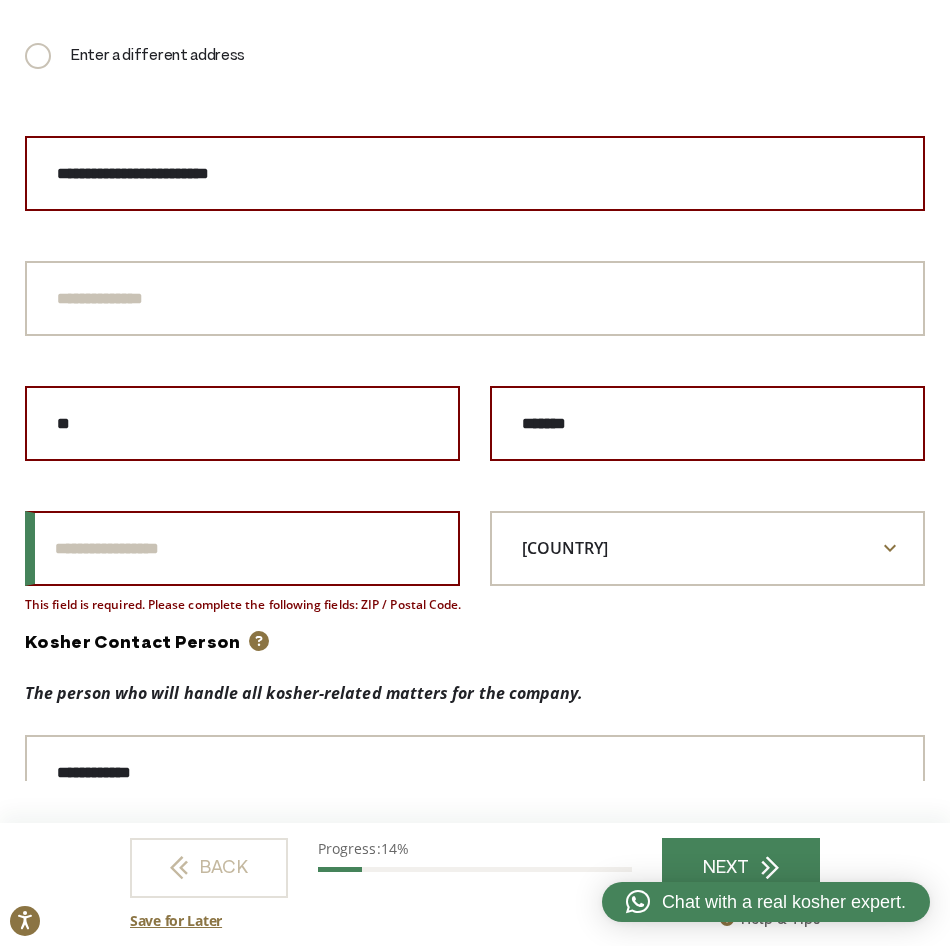 click on "ZIP / Postal Code" at bounding box center [242, 548] 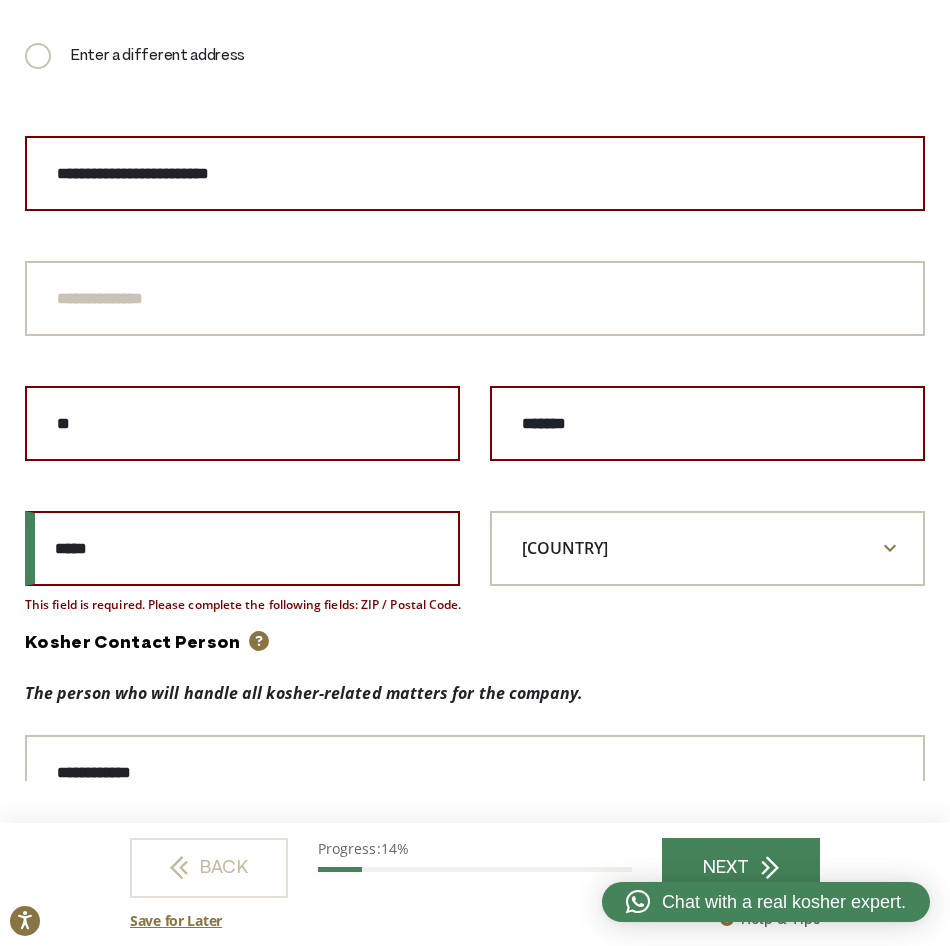 type on "*****" 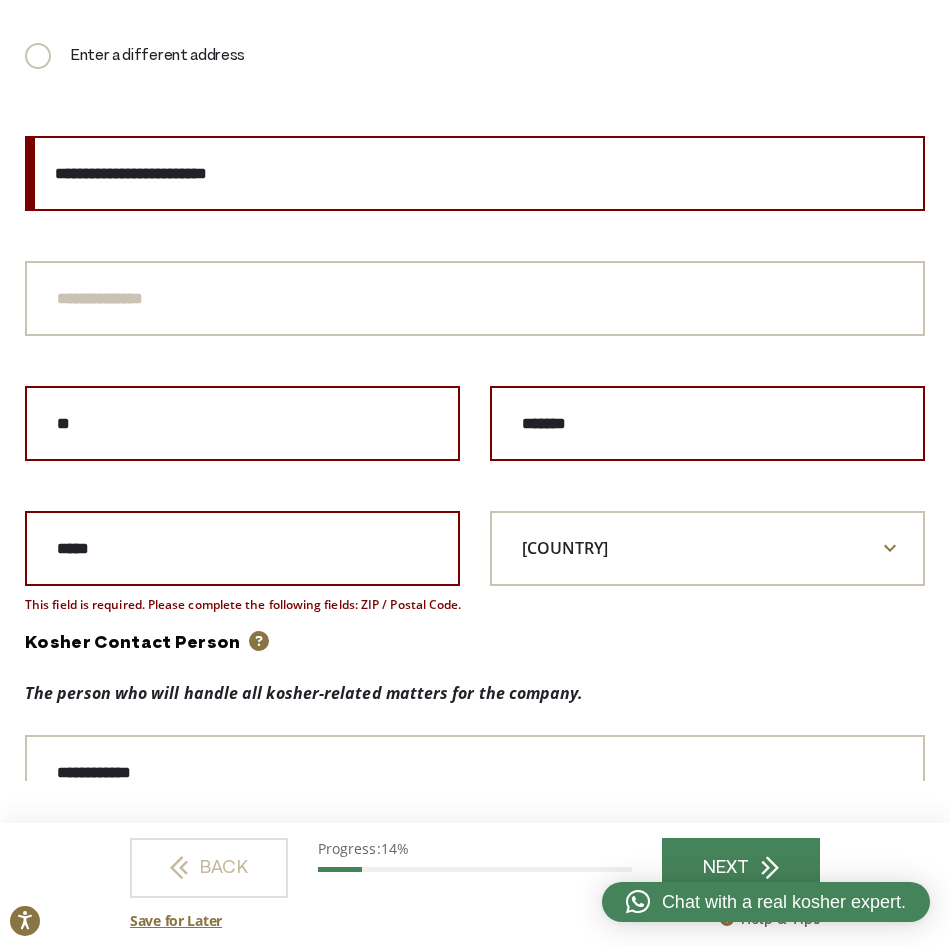 click on "**********" at bounding box center (475, 173) 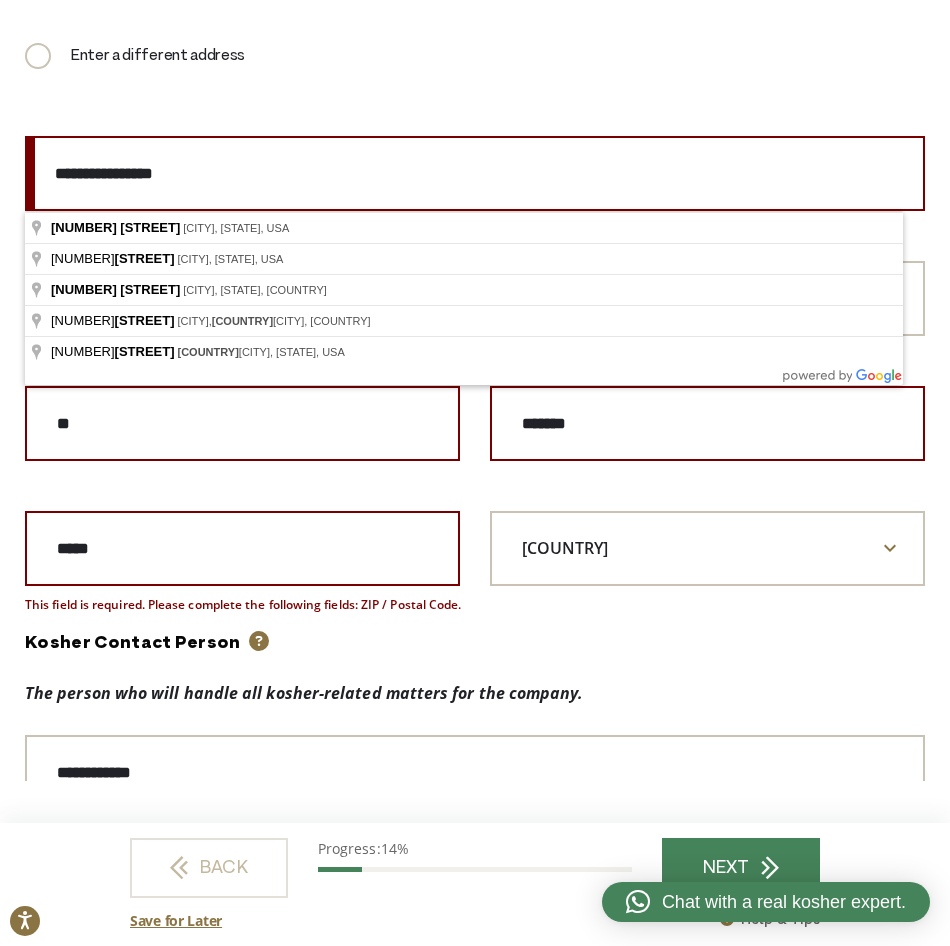 type on "**********" 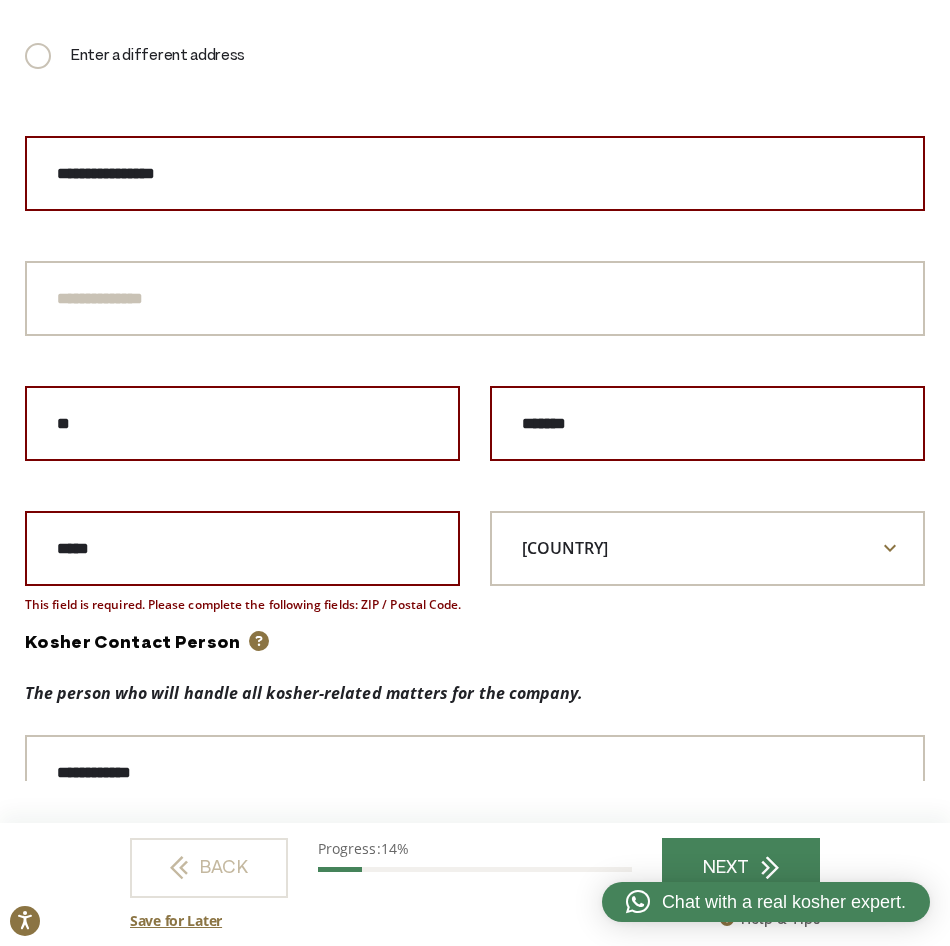 click on "**********" at bounding box center (475, 574) 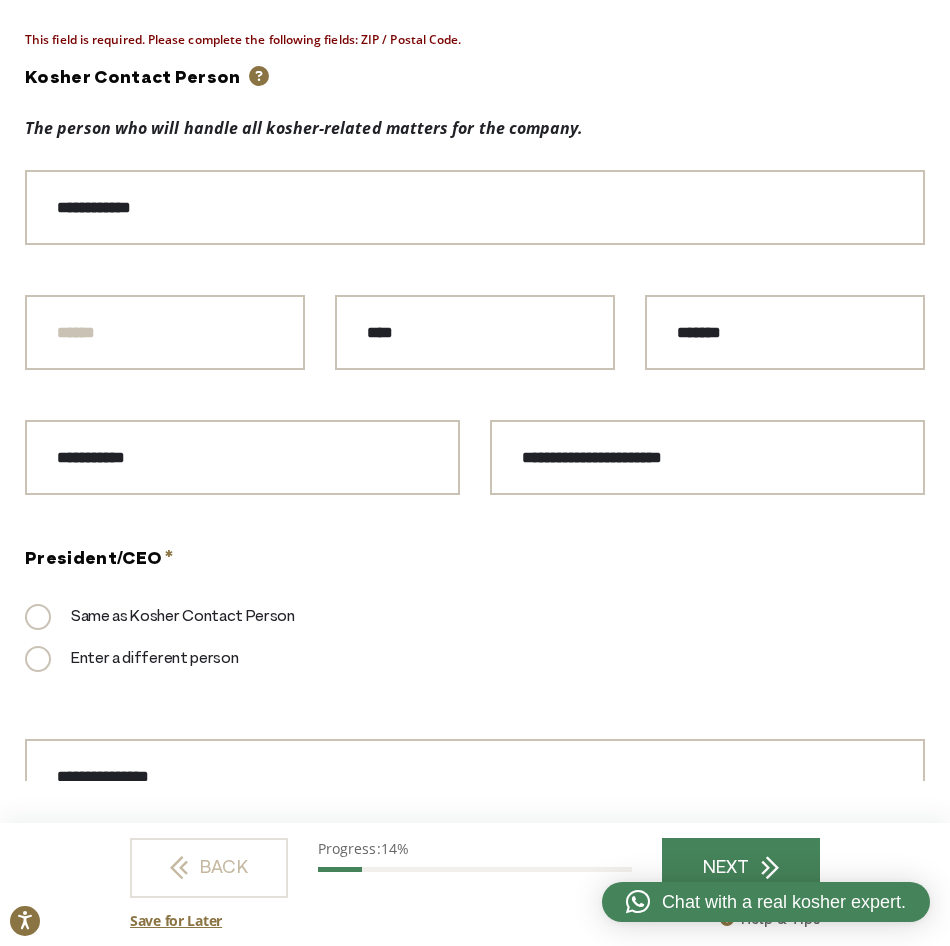 scroll, scrollTop: 2000, scrollLeft: 0, axis: vertical 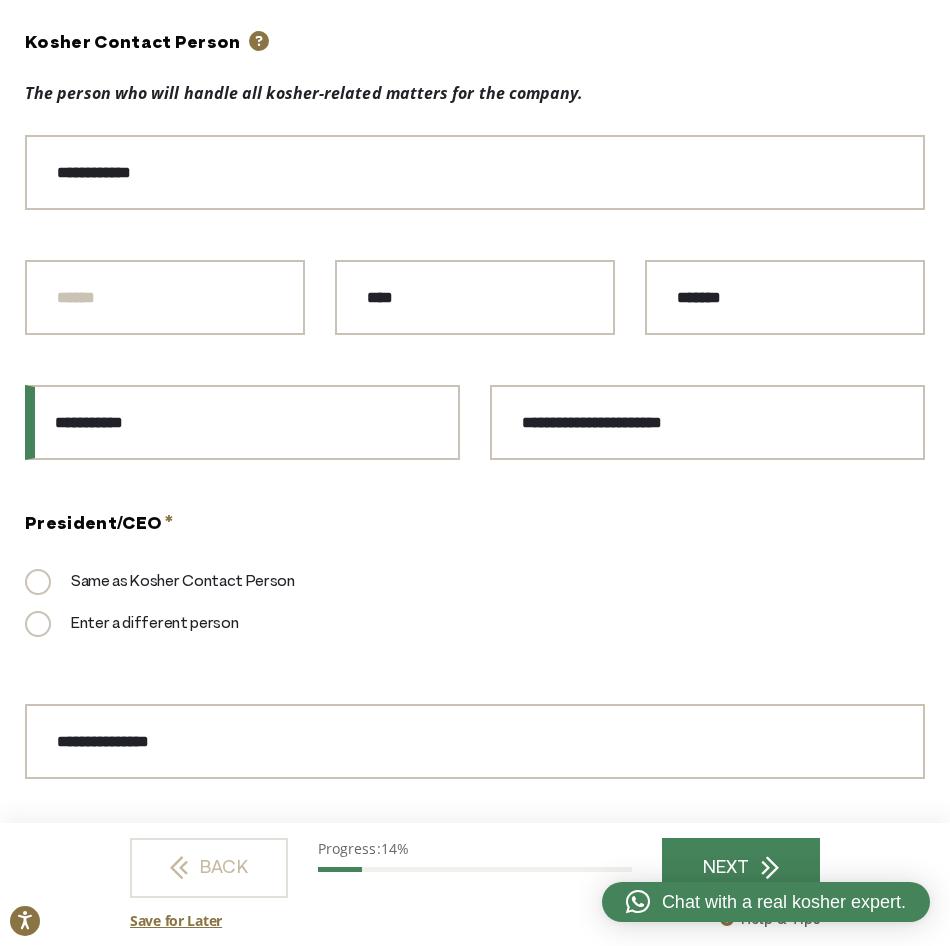 click on "**********" at bounding box center (242, 422) 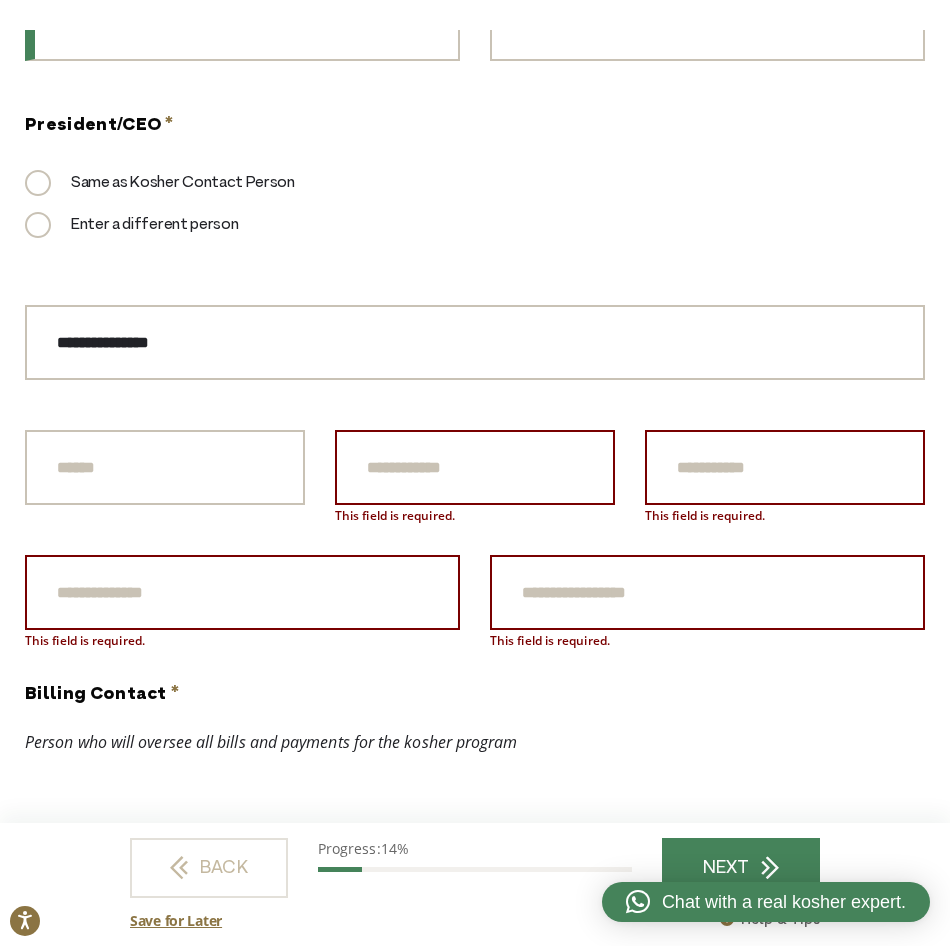 scroll, scrollTop: 2400, scrollLeft: 0, axis: vertical 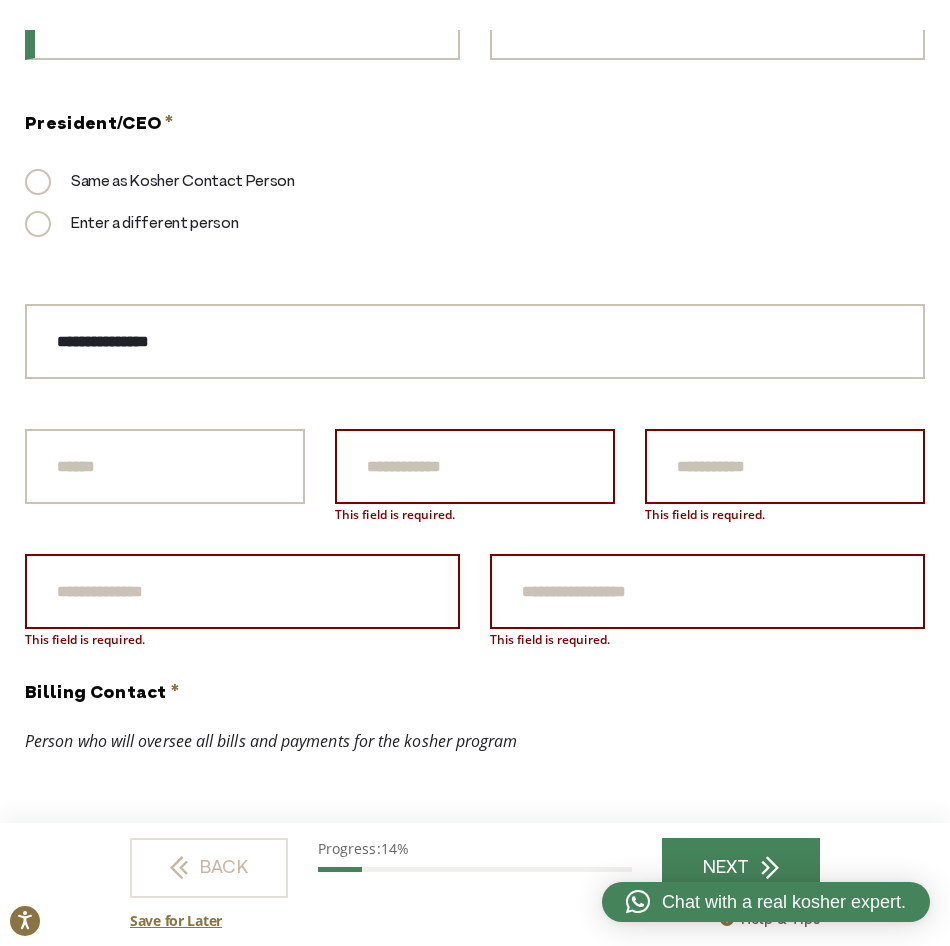 type on "**********" 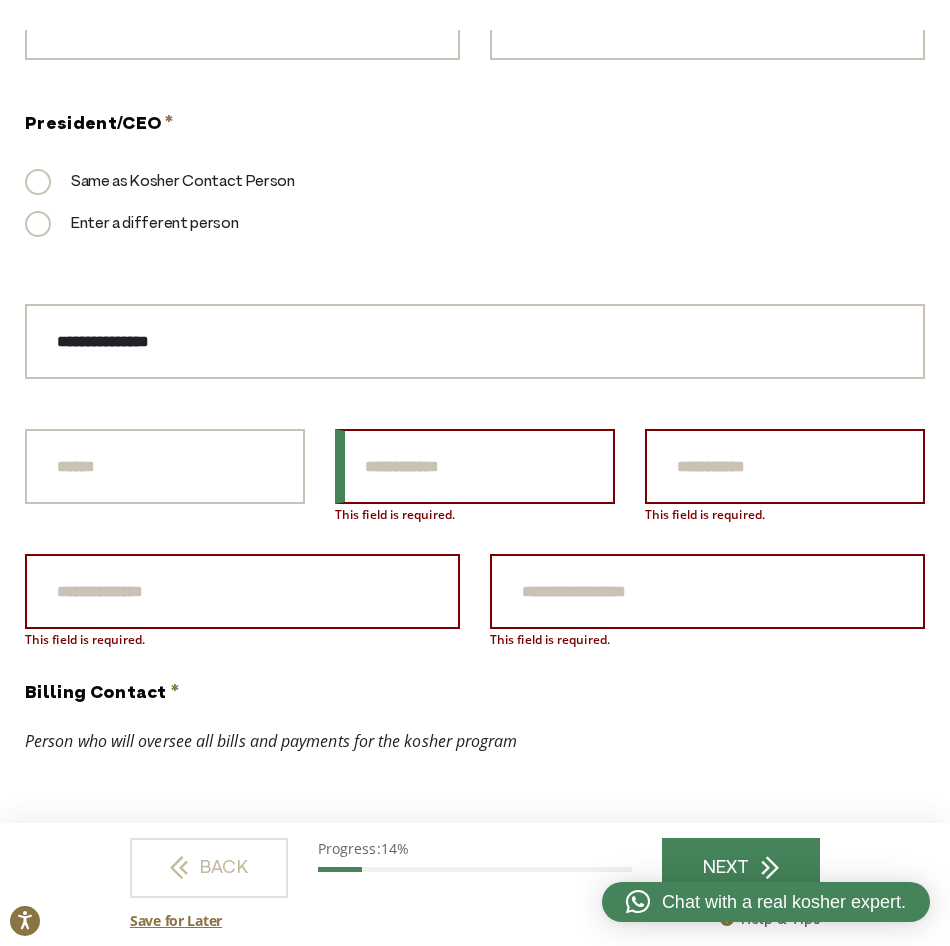 click on "First Name * [FIRST_NAME]" at bounding box center (475, 466) 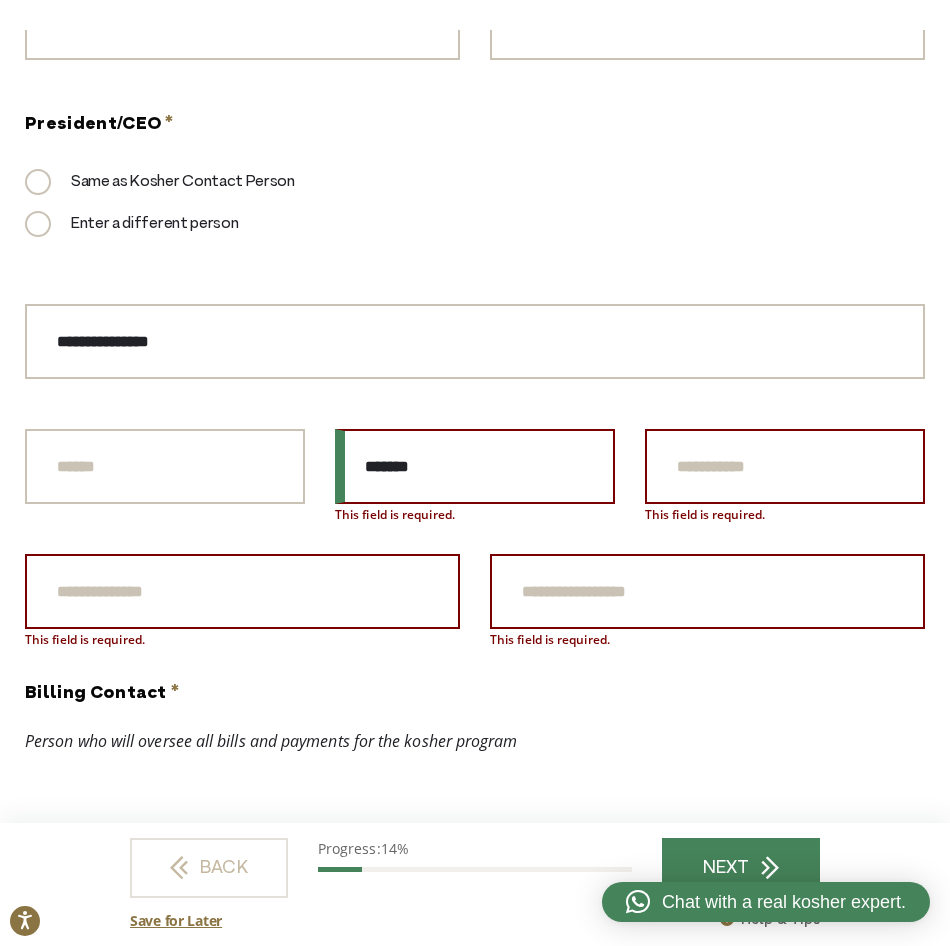 type on "*******" 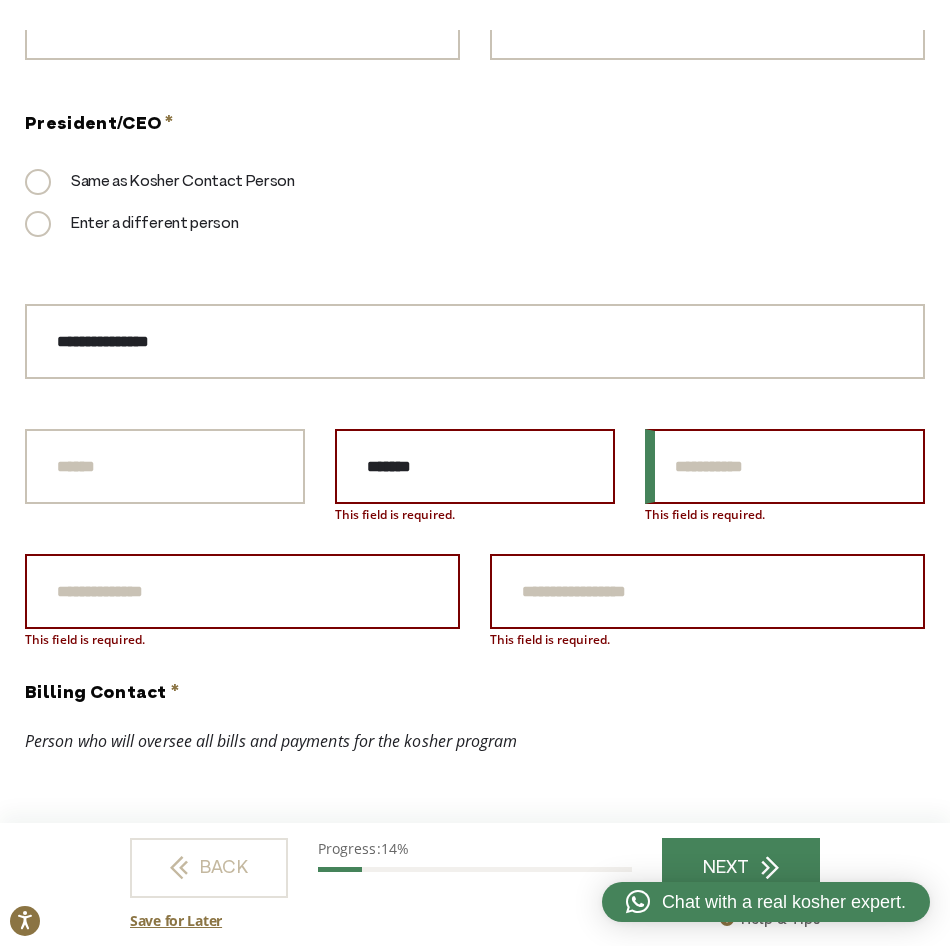 click on "Last Name * *" at bounding box center [785, 466] 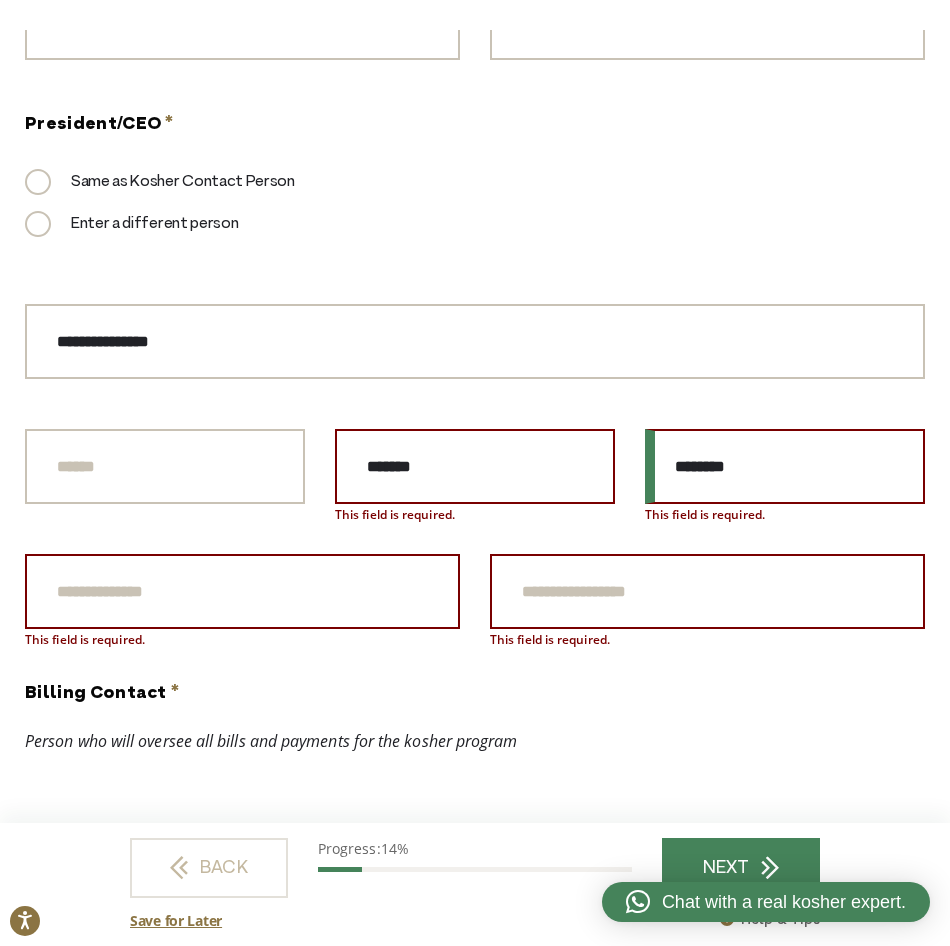 type on "*******" 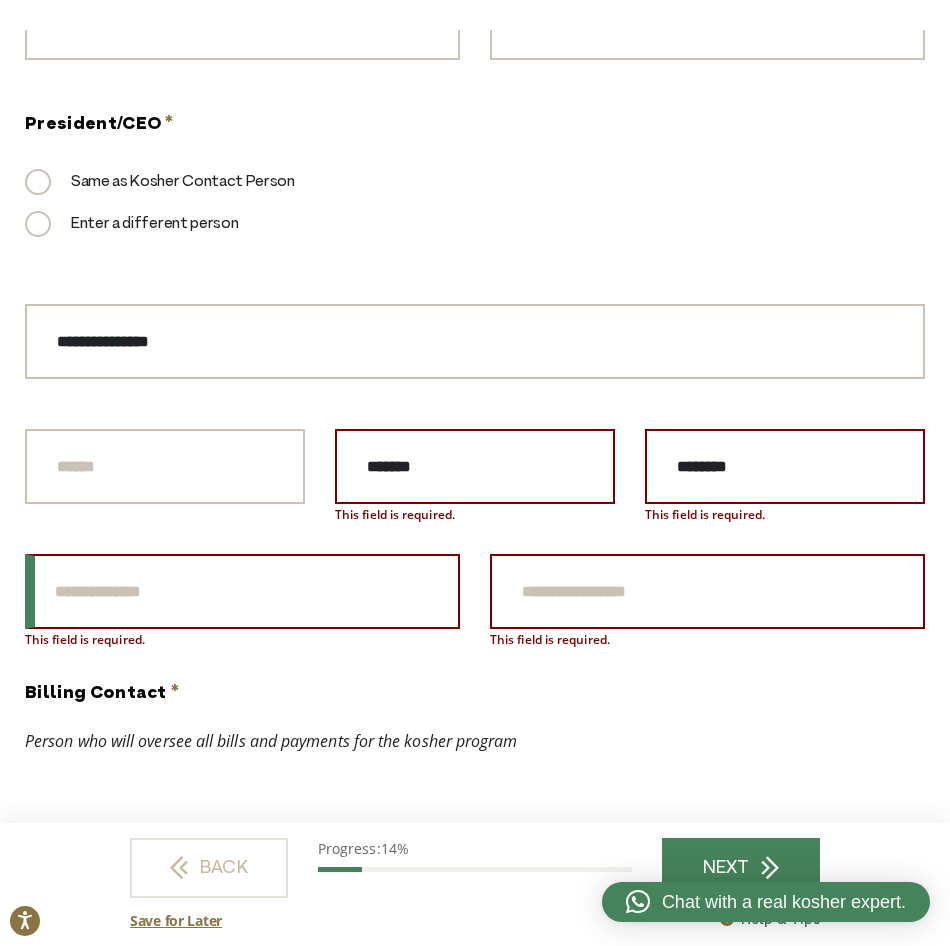 click on "President/CEO Phone Number *" at bounding box center [242, 591] 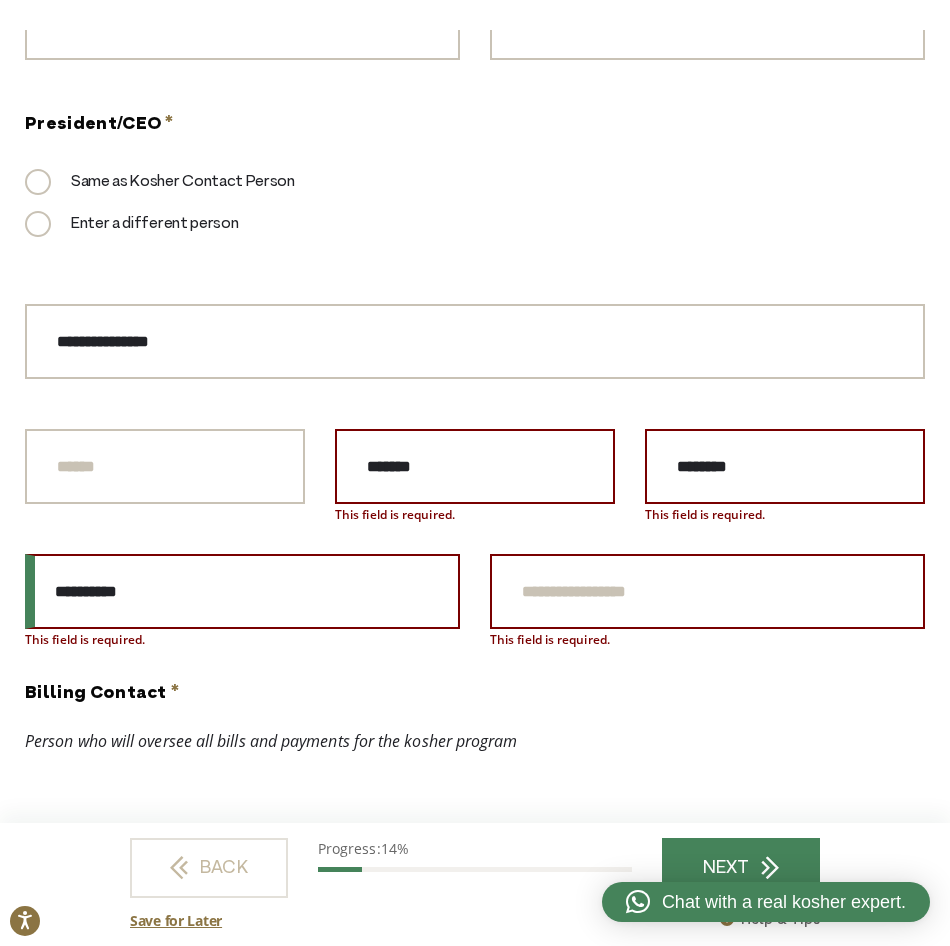 type on "**********" 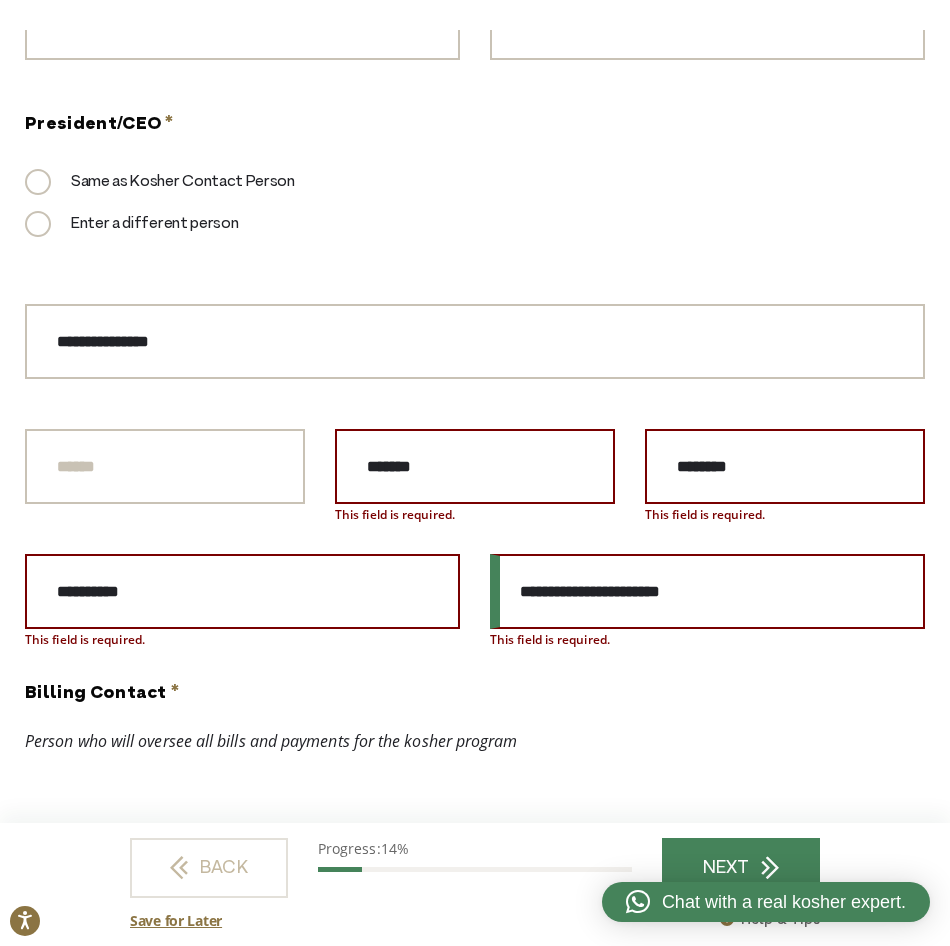 click on "**********" at bounding box center (707, 591) 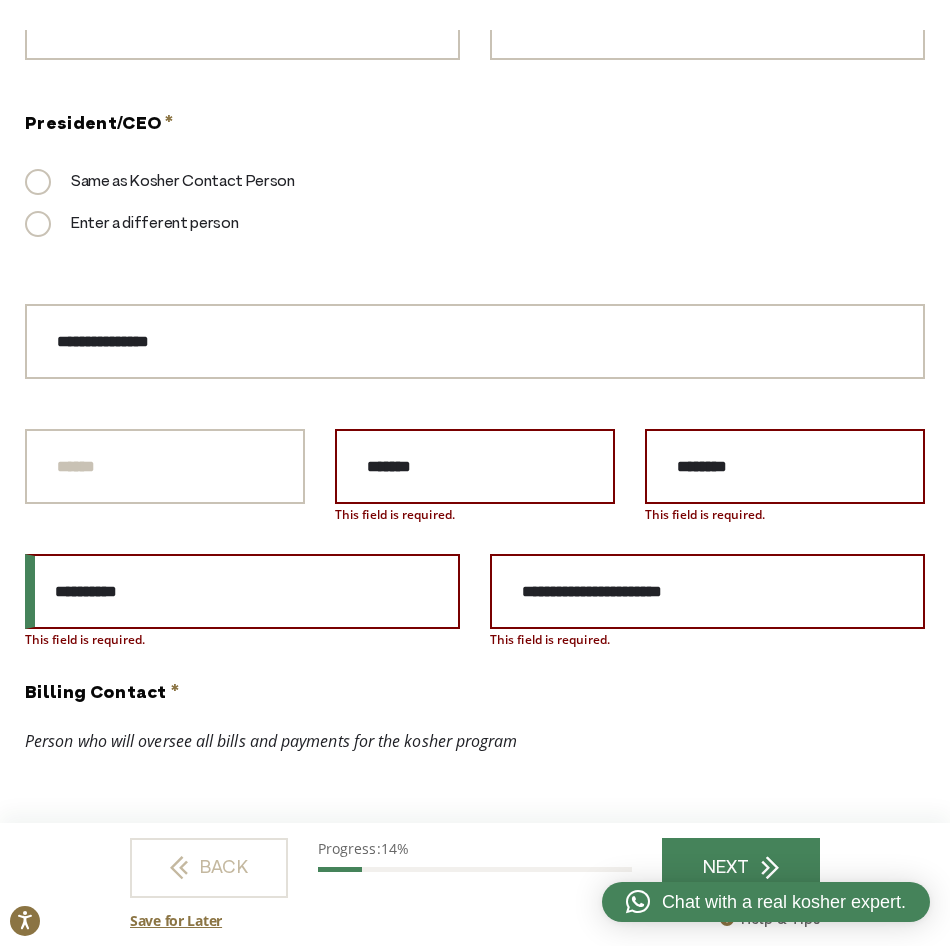 click on "**********" at bounding box center (242, 591) 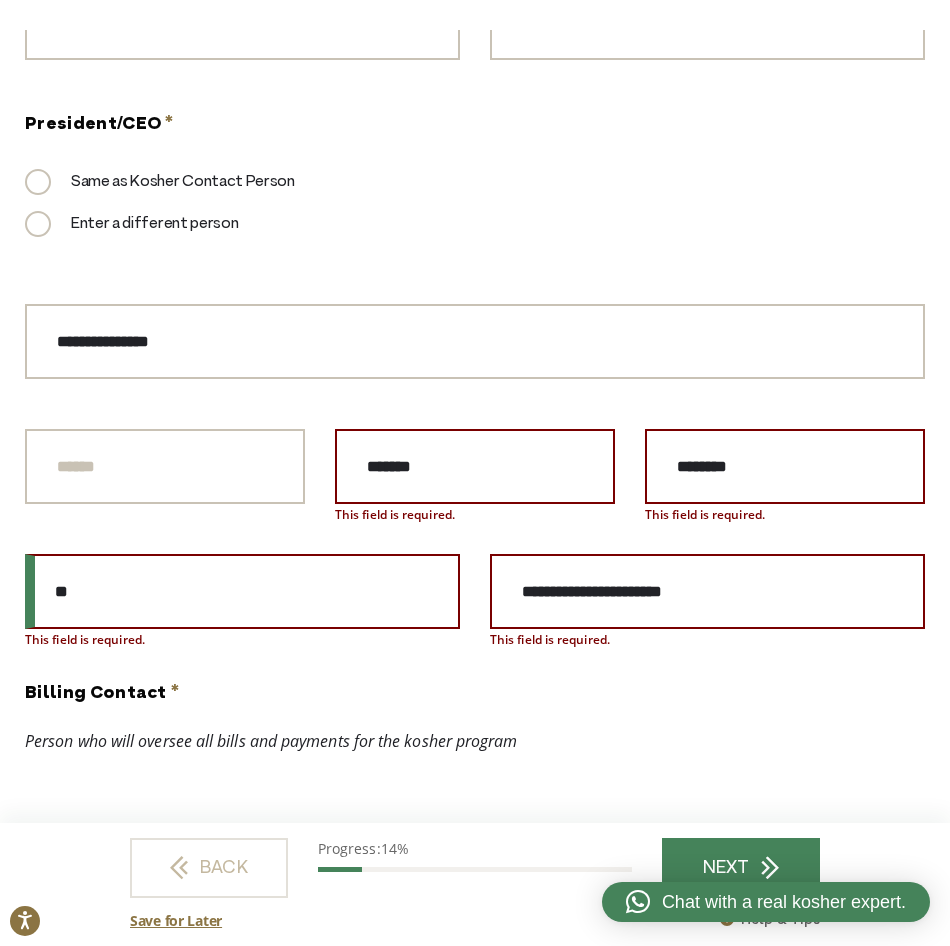 type on "*" 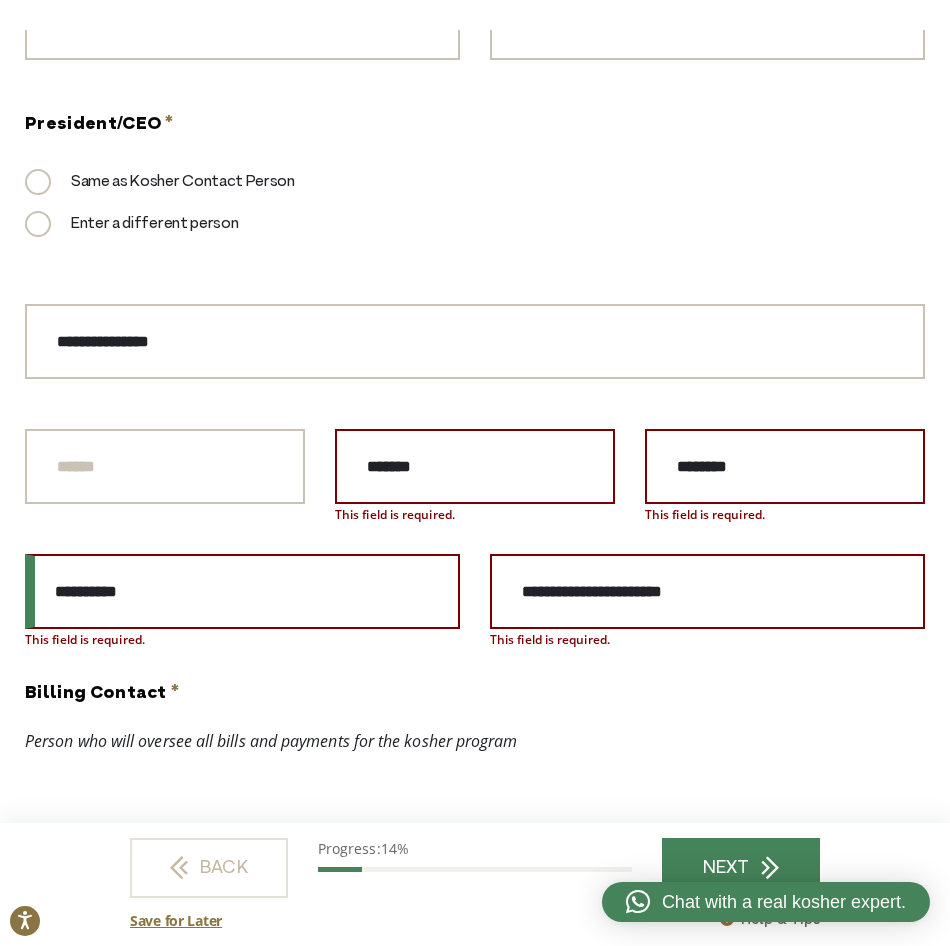 type on "**********" 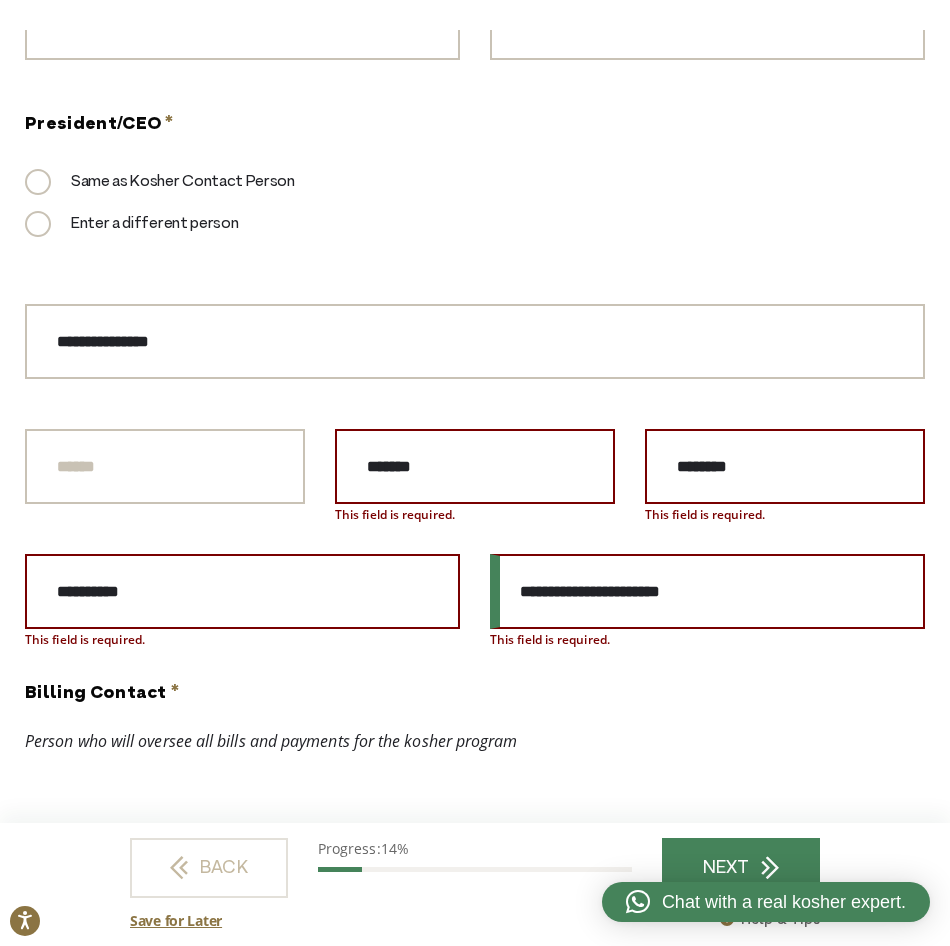 drag, startPoint x: 776, startPoint y: 565, endPoint x: 776, endPoint y: 576, distance: 11 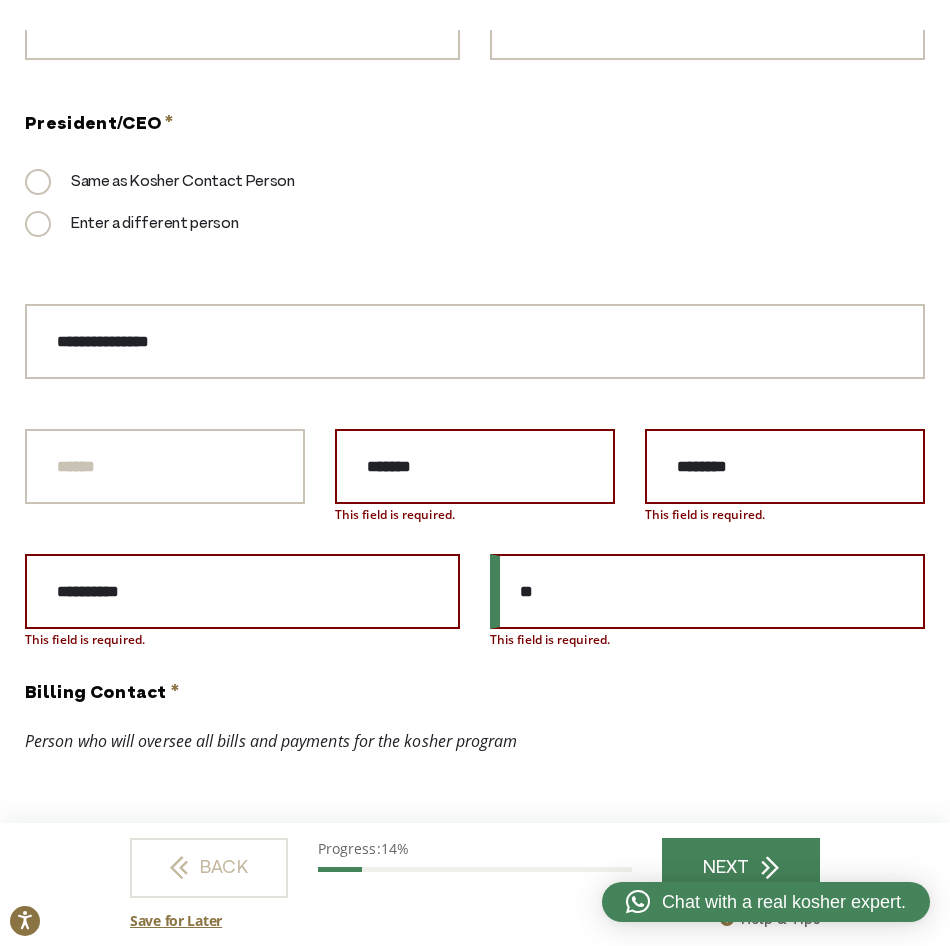 type on "*" 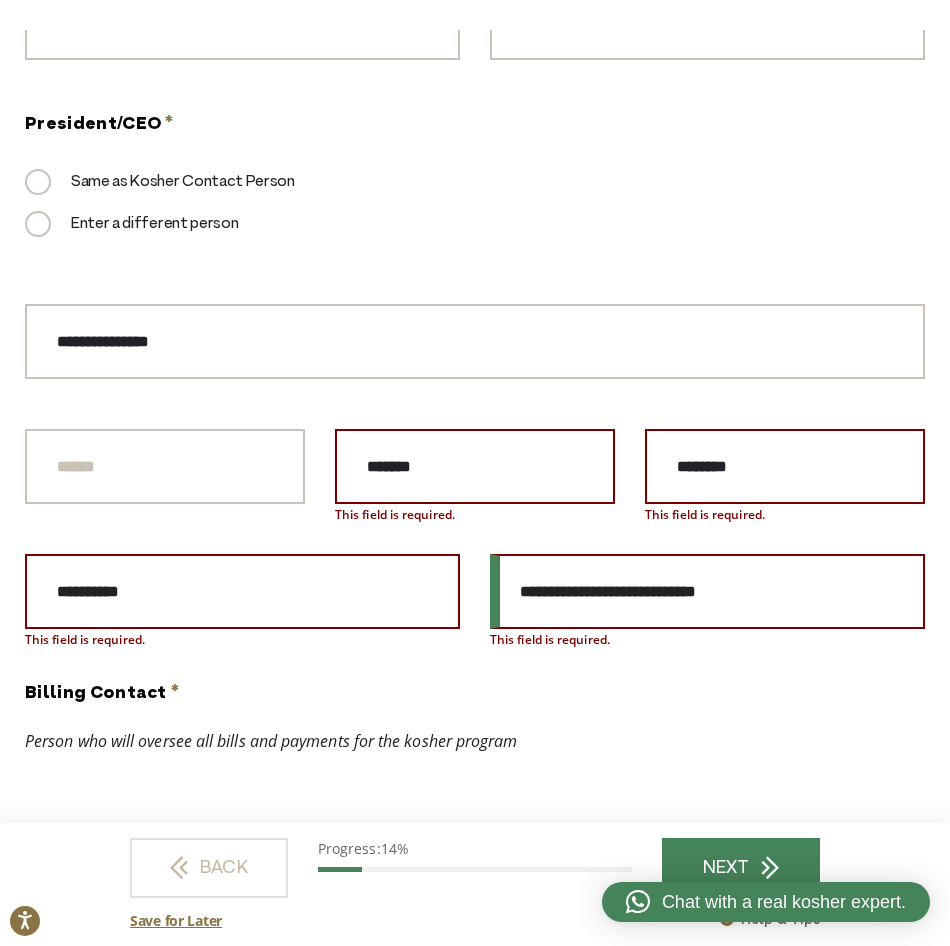 type on "**********" 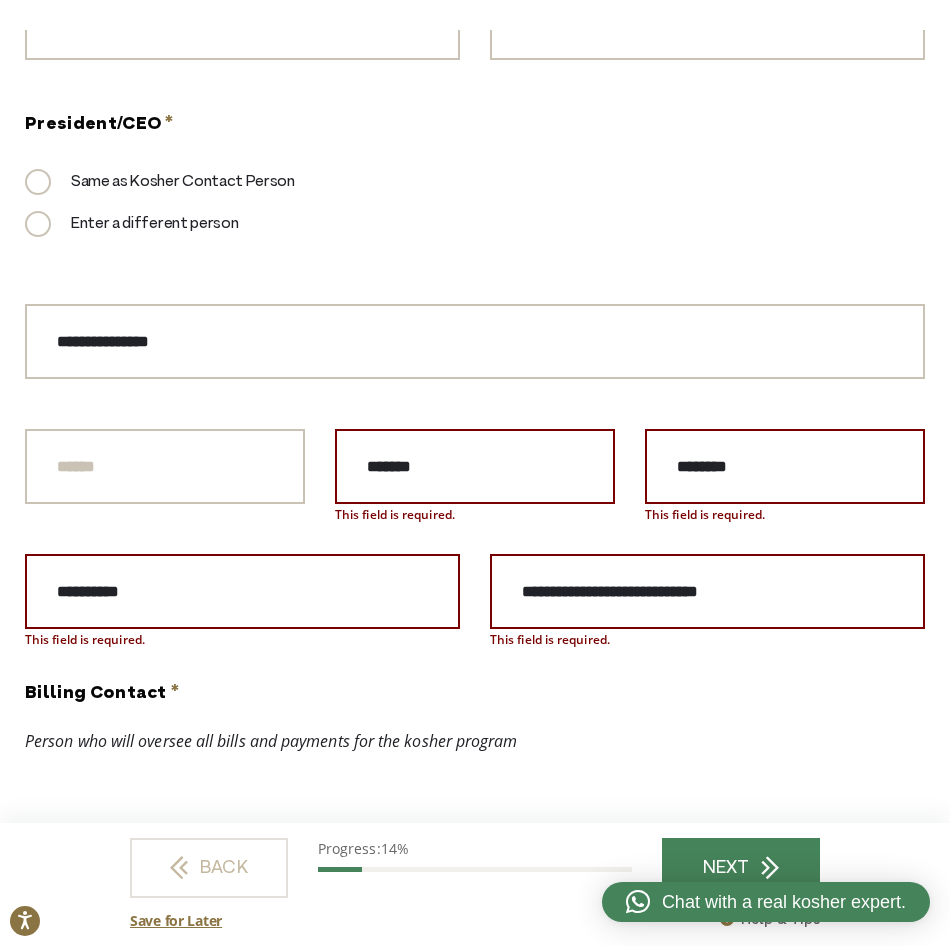 click on "Person who will oversee all bills and payments for the kosher program" at bounding box center [475, 741] 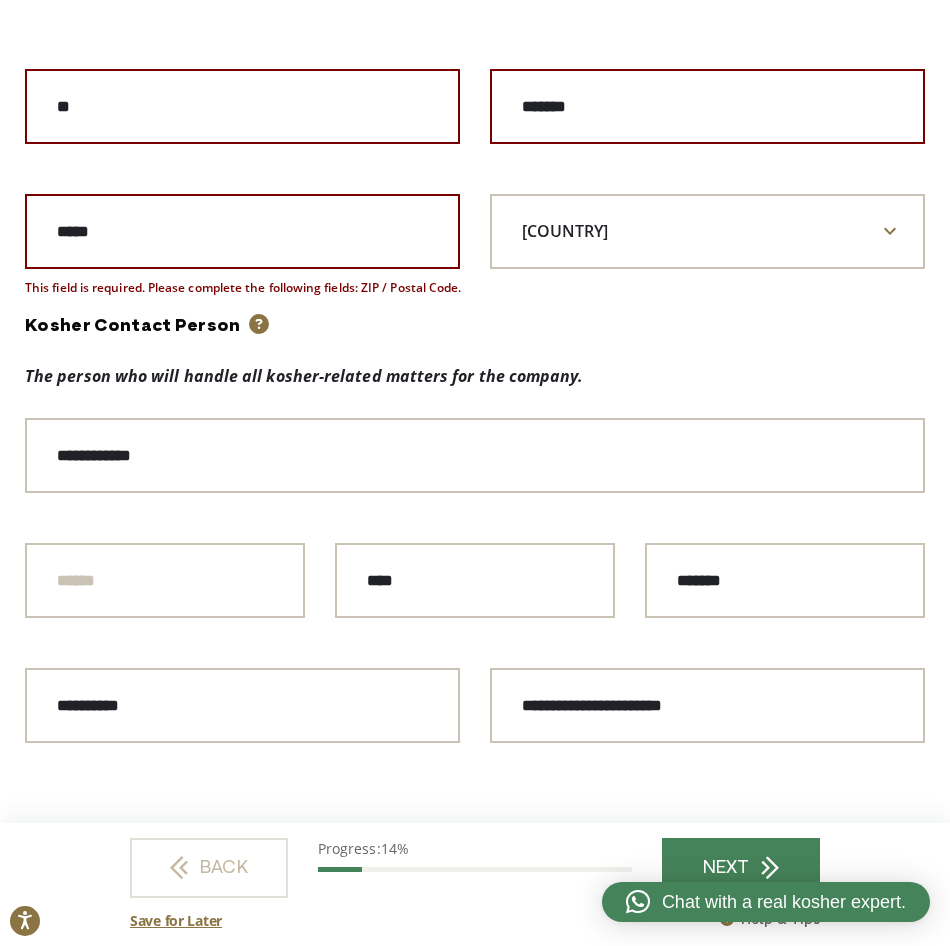 scroll, scrollTop: 1700, scrollLeft: 0, axis: vertical 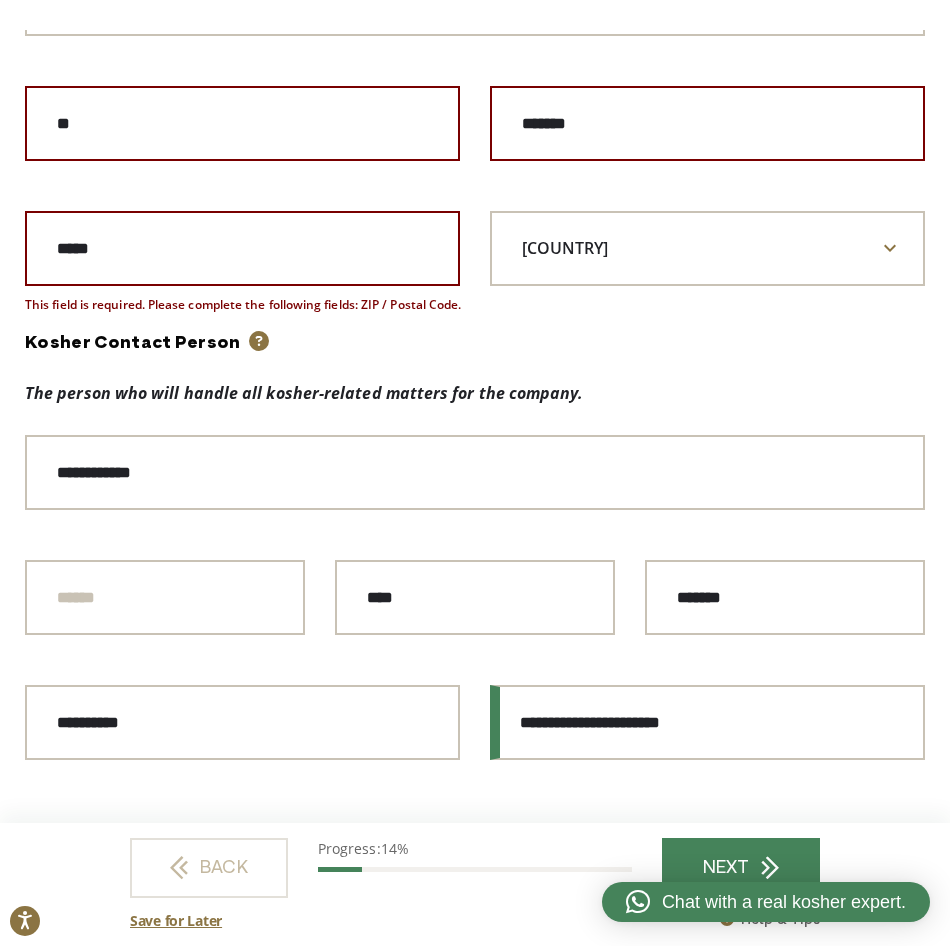 click on "**********" at bounding box center [707, 722] 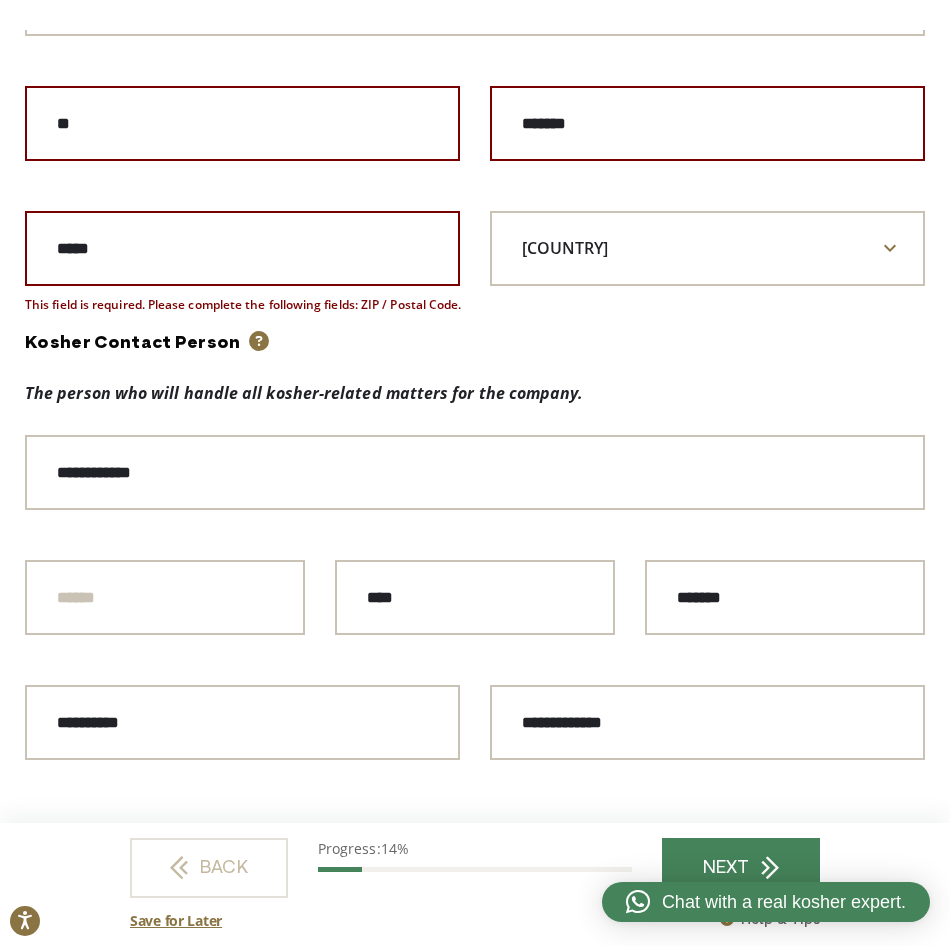 click on "RETAIL & MANUFACTURING APPLICATION
This application takes up to 10 minutes to complete.
Welcome!  Apply for OK Kosher Certification here
In this application, we’ll ask for some information about your company, products and facilities. This will allow us to assess your eligibility for kosher and design the best program for your company.
You can save your progress at any time by clicking the Save and Exit button at the top right of the screen.
Prefer to fill this out offline? You can download a  PDF version  to complete on paper.
How does certification work?
Read  The Five Steps to Kosher  to understand the process and requirements.
Start My Application
By clicking "Start My Application" you're agreeing to OK Kosher's  Terms of Use  and our  1" at bounding box center (475, 473) 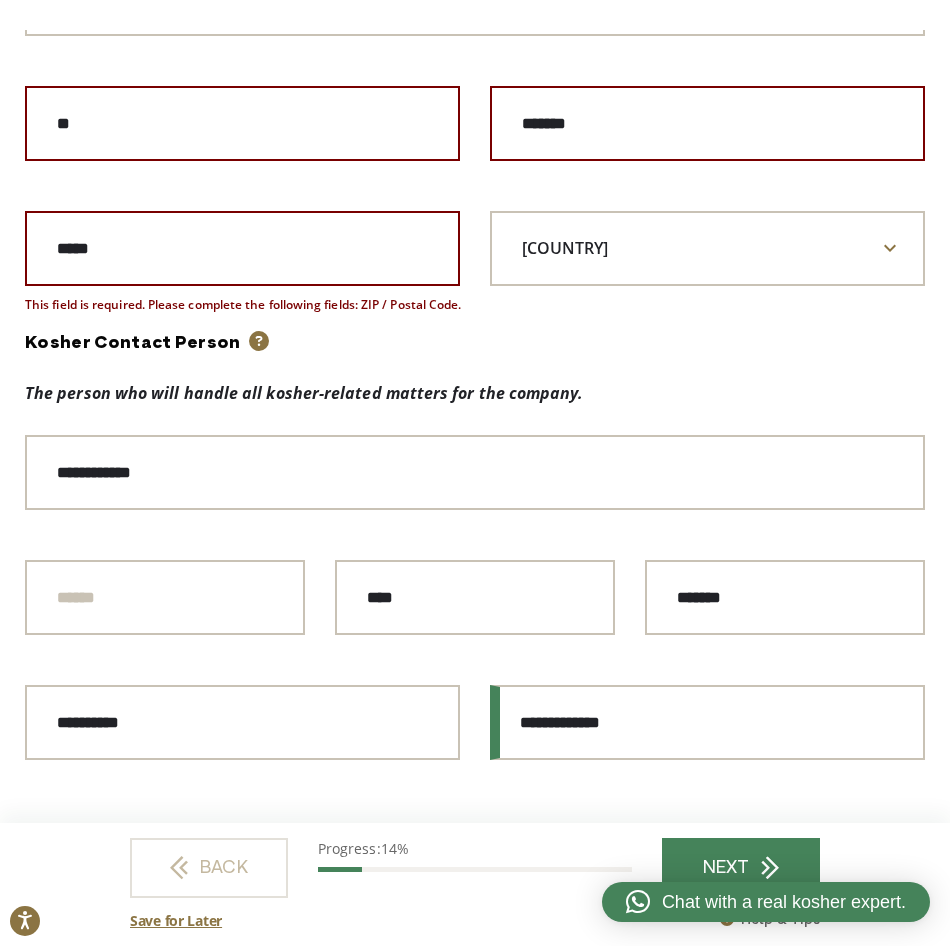 click on "**********" at bounding box center [707, 722] 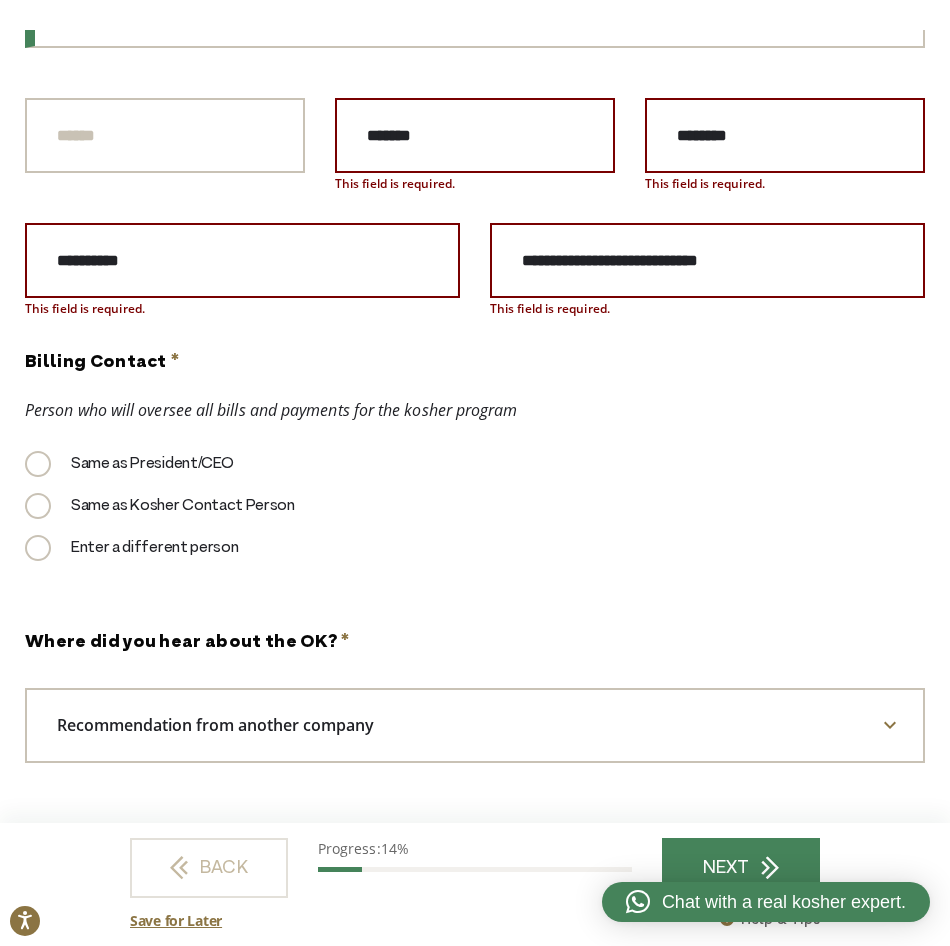 scroll, scrollTop: 2793, scrollLeft: 0, axis: vertical 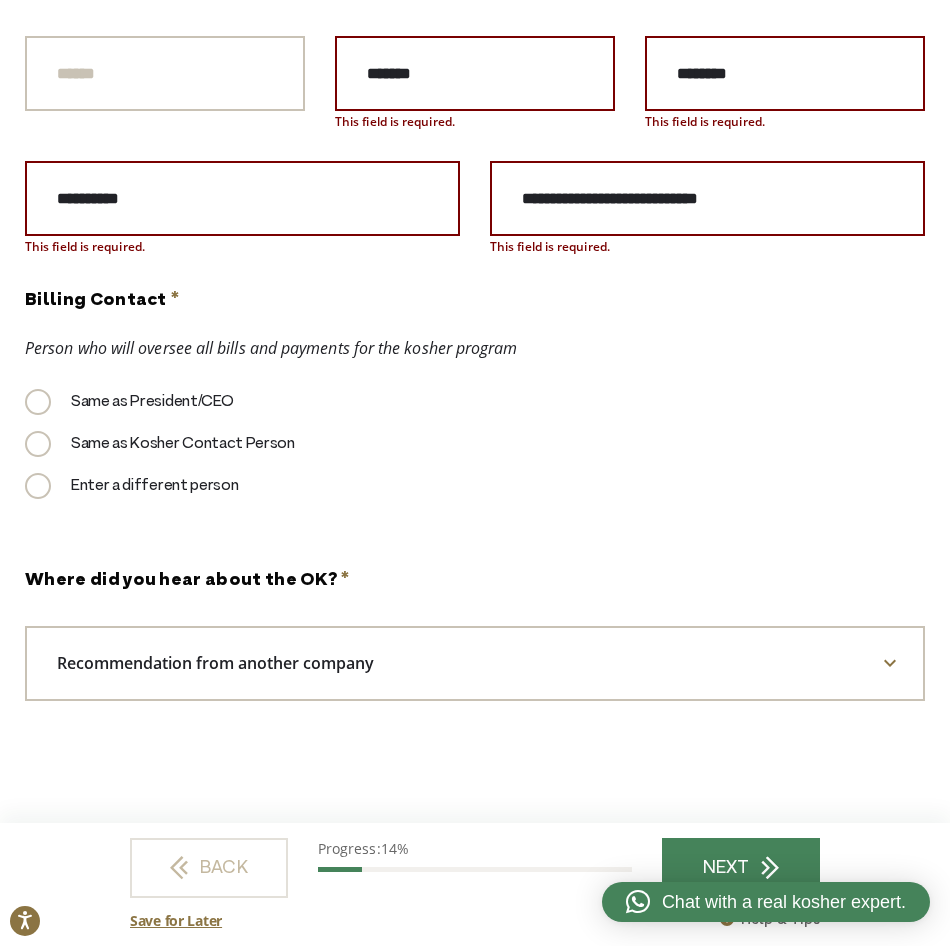 click at bounding box center (890, 663) 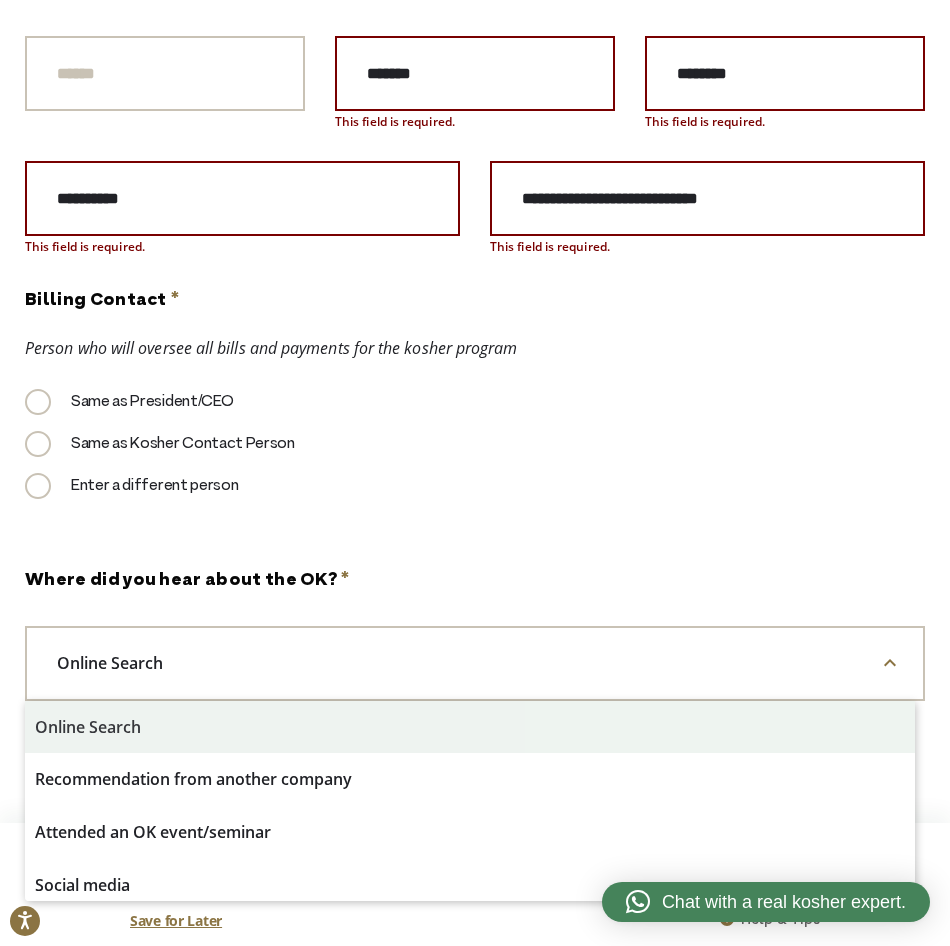click at bounding box center [890, 663] 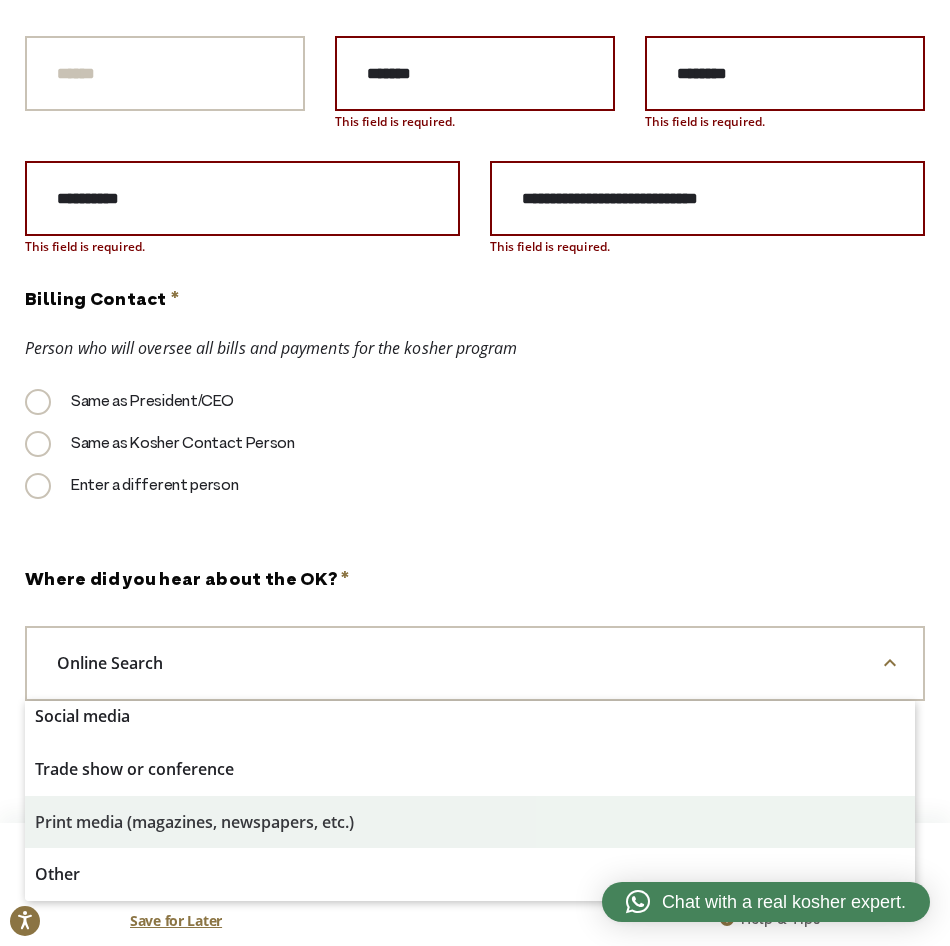 scroll, scrollTop: 170, scrollLeft: 0, axis: vertical 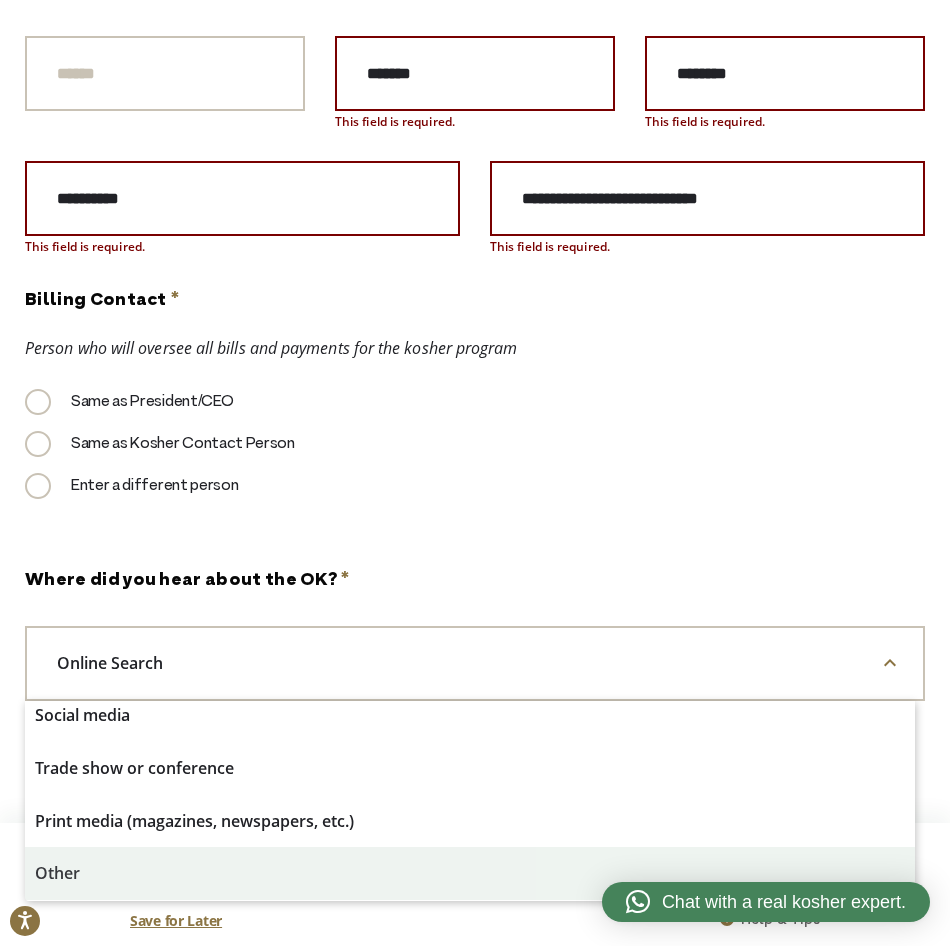 select on "*****" 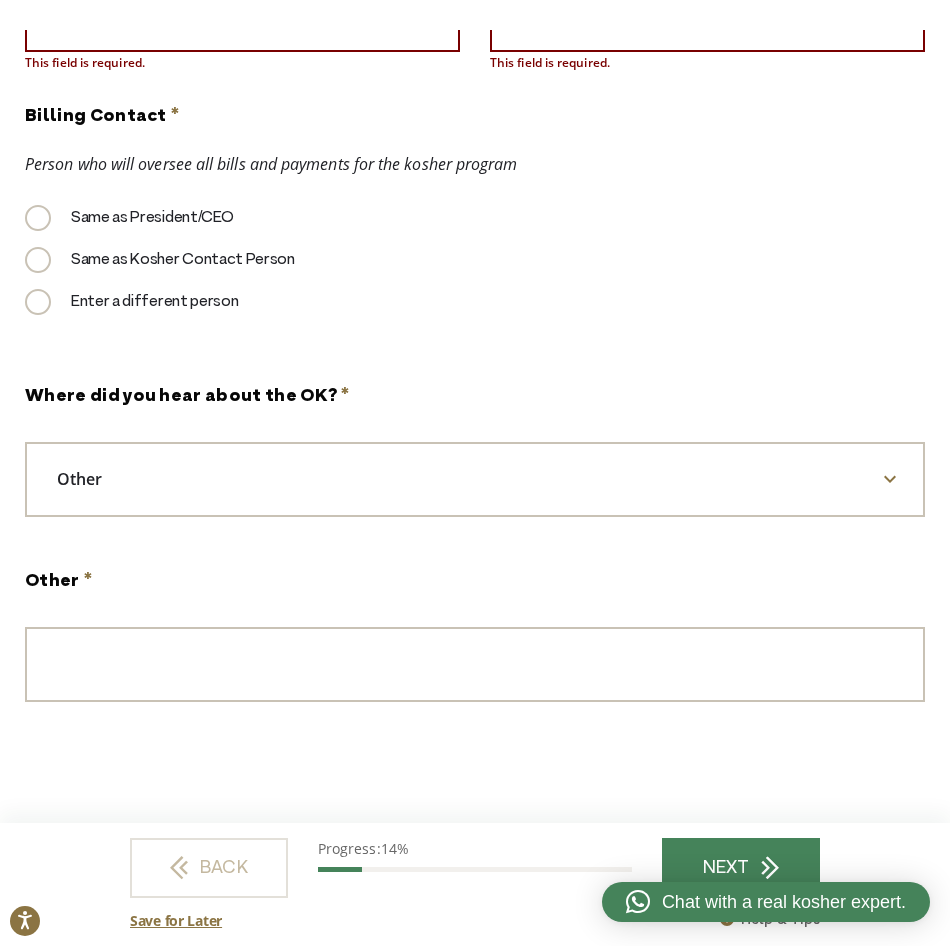 scroll, scrollTop: 2978, scrollLeft: 0, axis: vertical 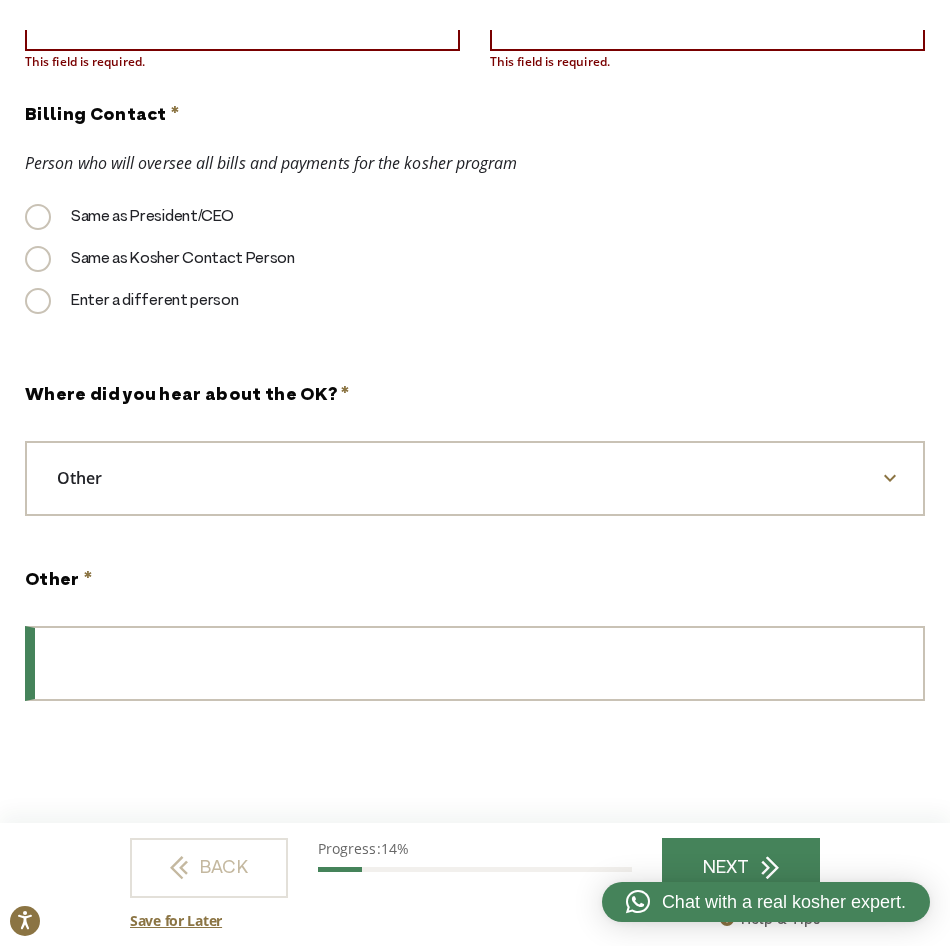 click on "Other *" at bounding box center (475, 663) 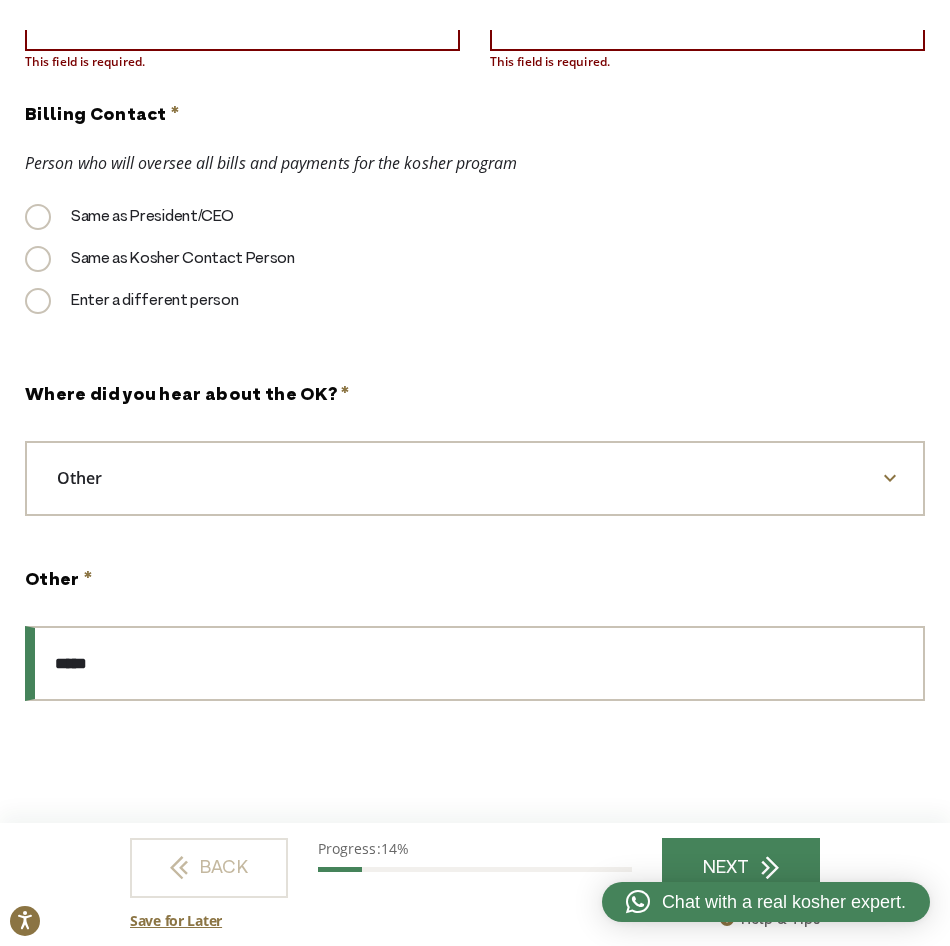 click on "****" at bounding box center [475, 663] 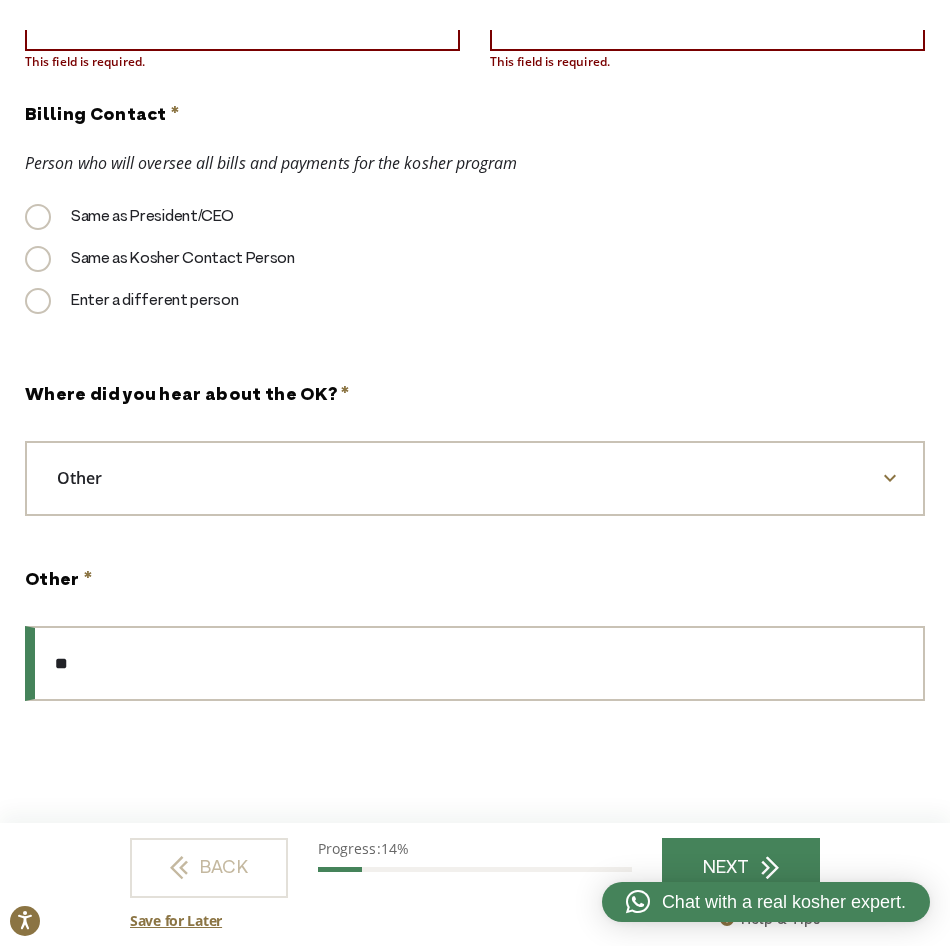 type on "*" 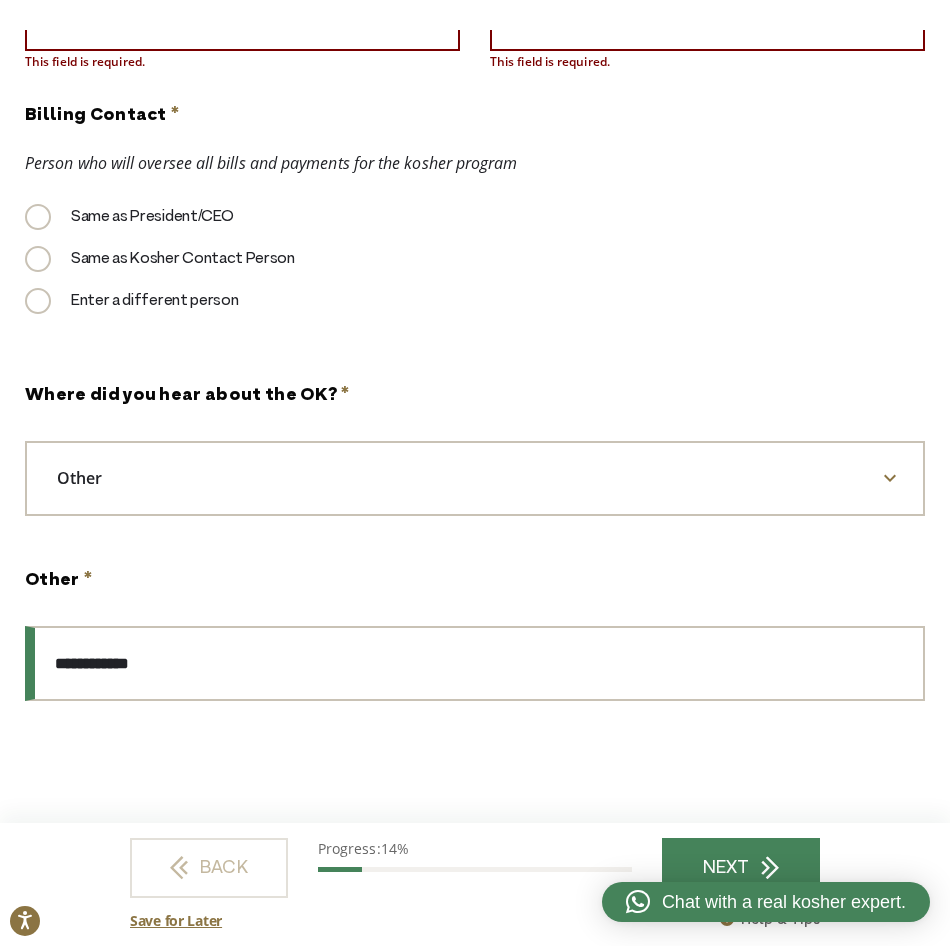 type on "**********" 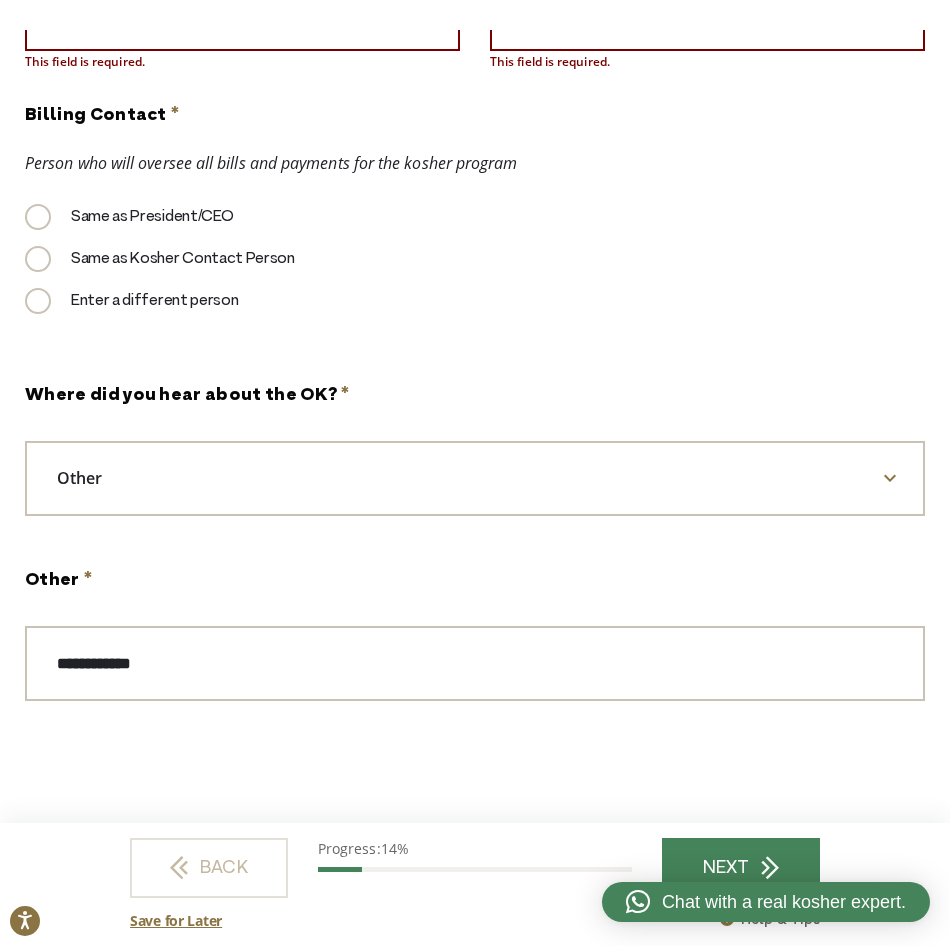 click on "Company Name * [COMPANY_NAME] Company Headquarters *
[STREET_ADDRESS]
[ADDRESS_LINE_2]
[CITY]
[STATE]
[ZIP_CODE]
[REDACTED]" at bounding box center [475, -897] 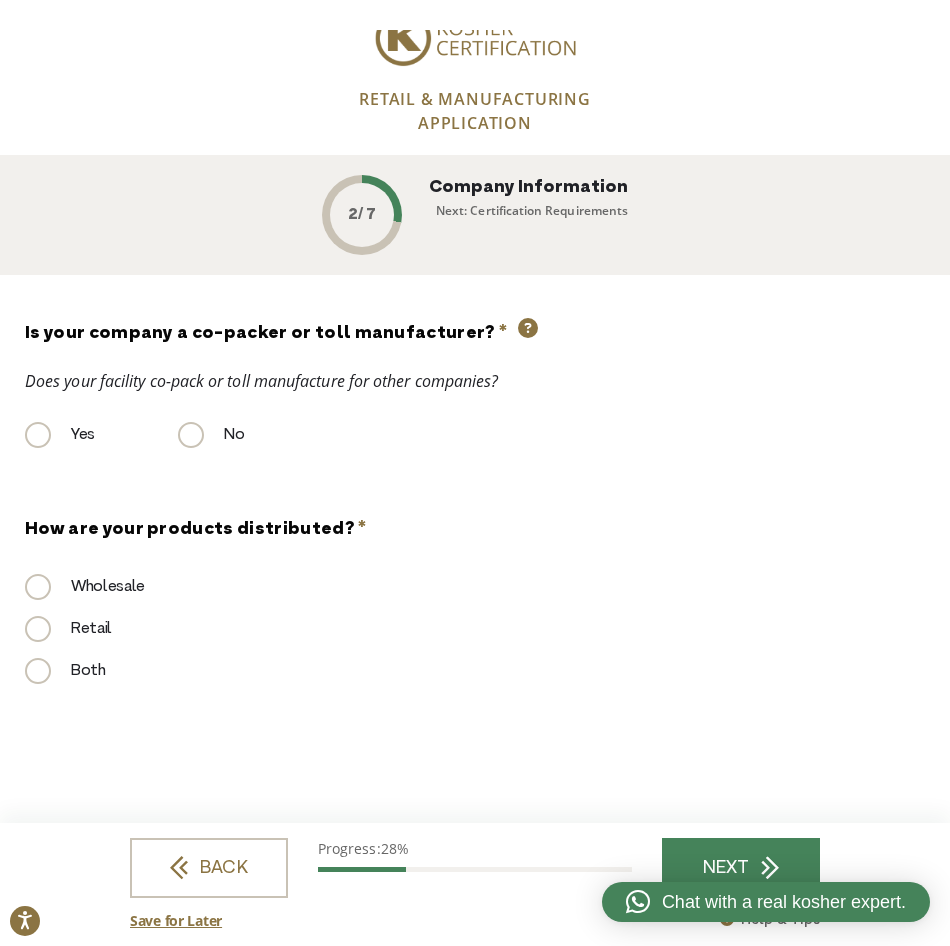 scroll, scrollTop: 0, scrollLeft: 0, axis: both 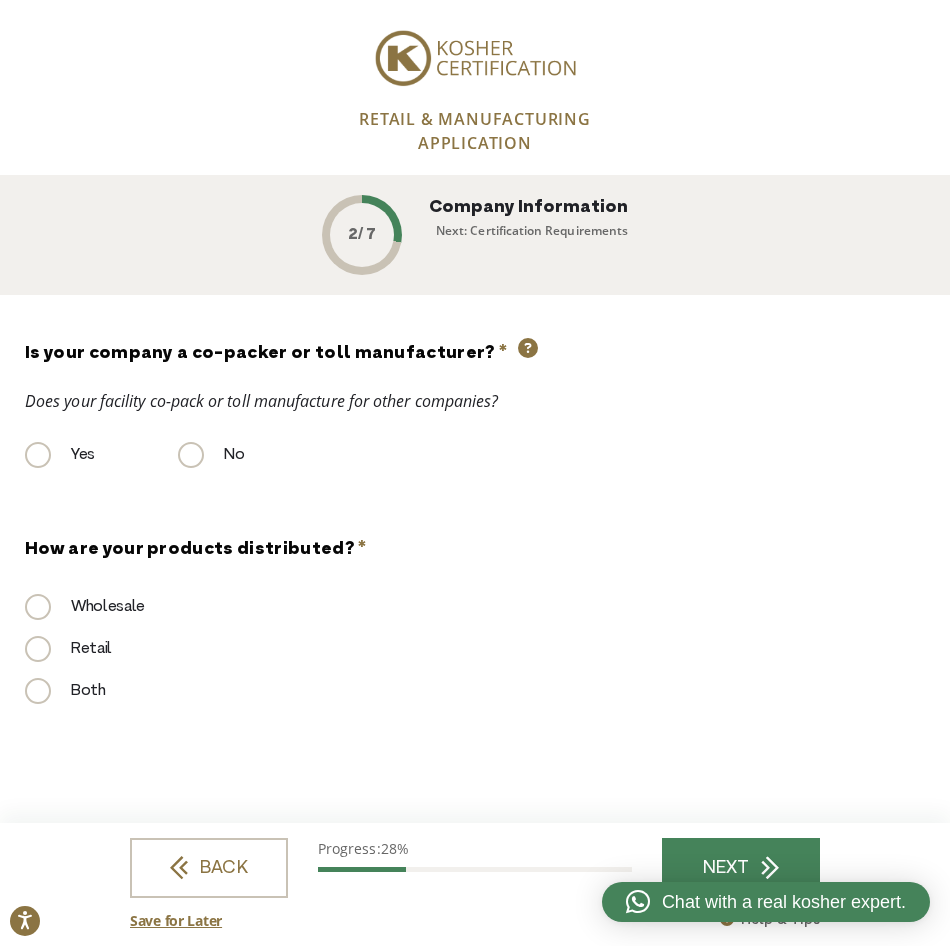click on "Yes" at bounding box center [60, 455] 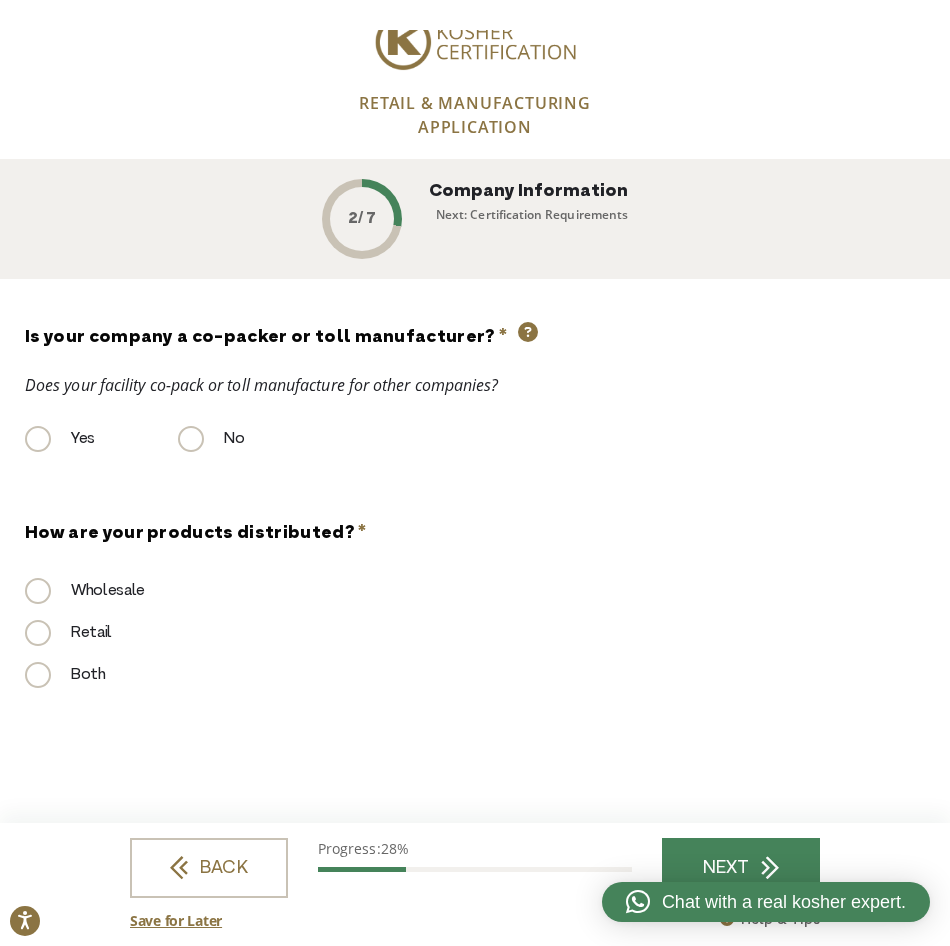 scroll, scrollTop: 20, scrollLeft: 0, axis: vertical 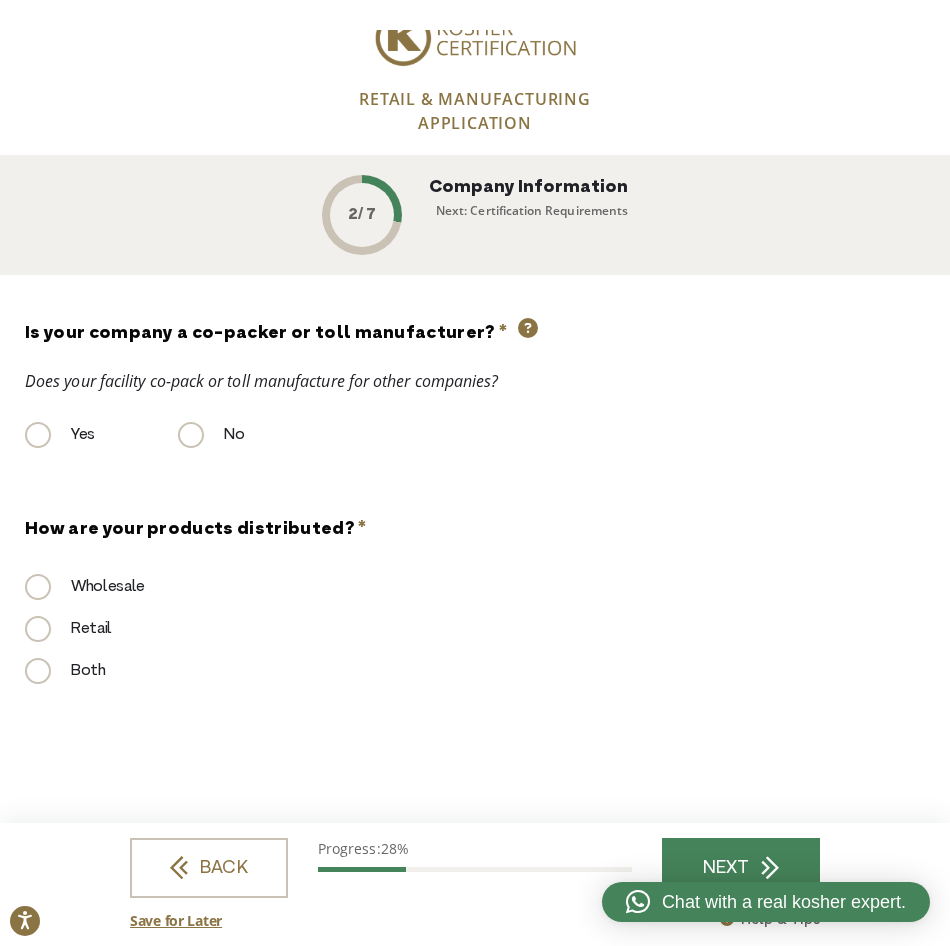 click on "Wholesale" at bounding box center [85, 587] 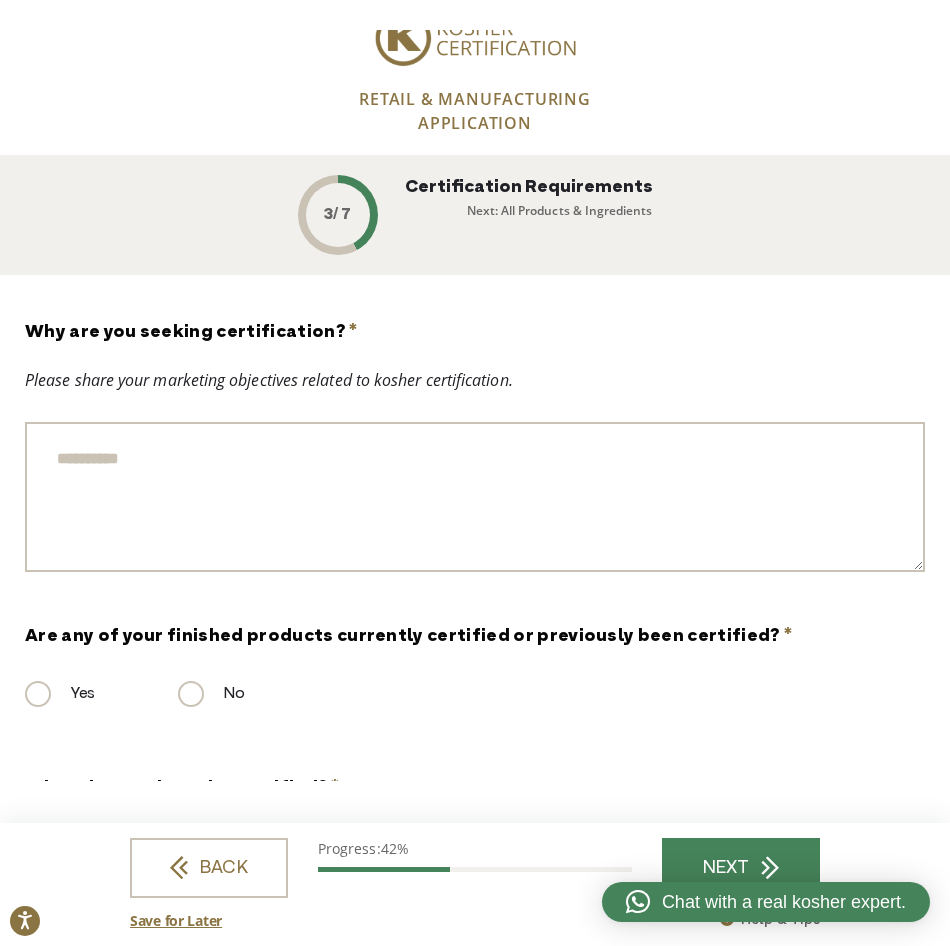scroll, scrollTop: 0, scrollLeft: 0, axis: both 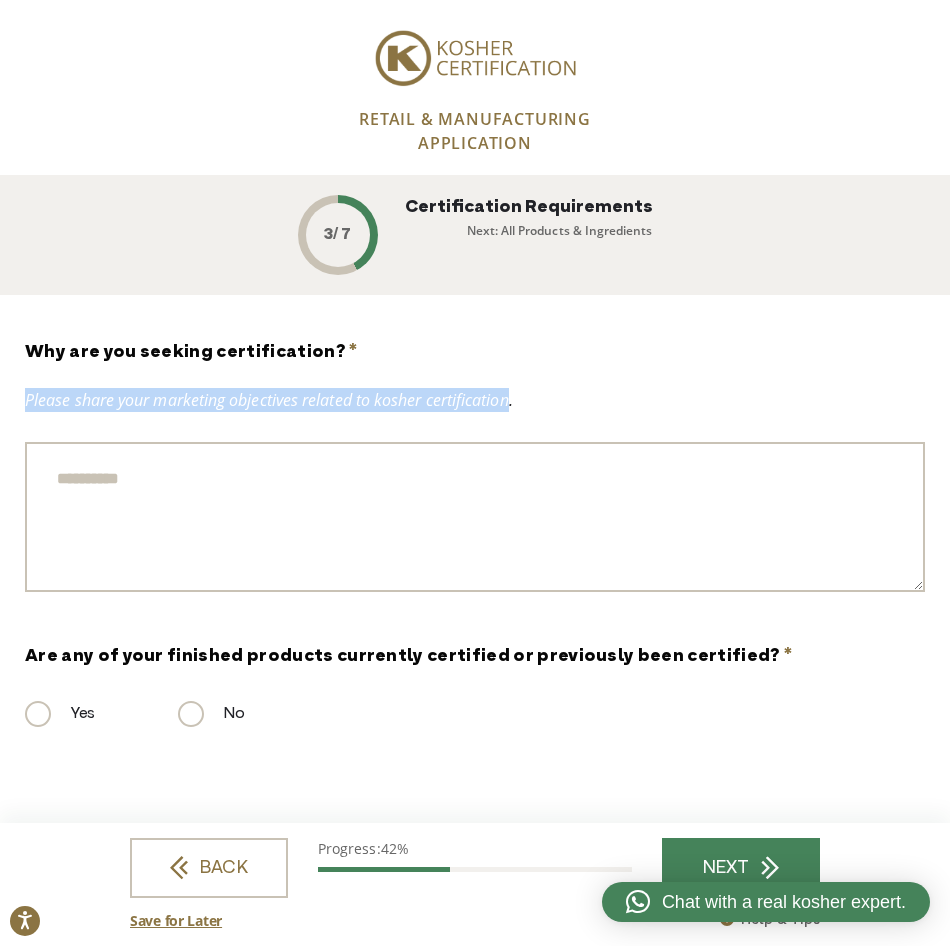 drag, startPoint x: 474, startPoint y: 403, endPoint x: 18, endPoint y: 403, distance: 456 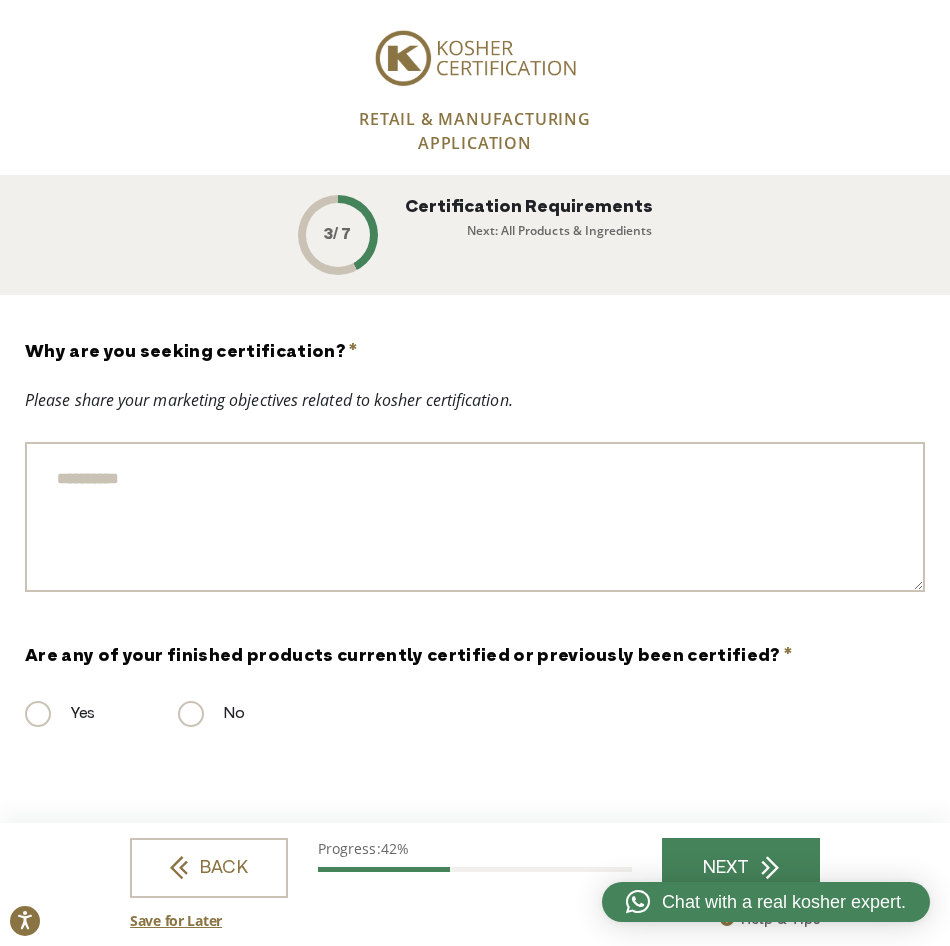 click on "Why are you seeking certification? *" at bounding box center (475, 517) 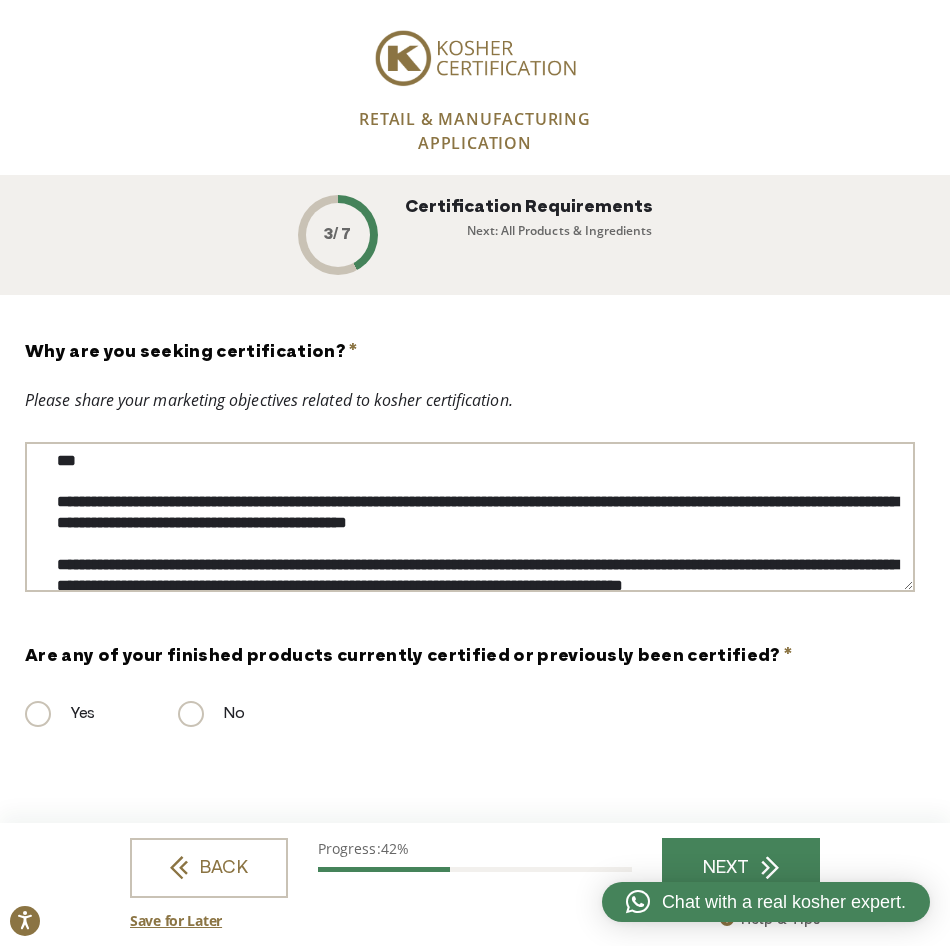 scroll, scrollTop: 0, scrollLeft: 0, axis: both 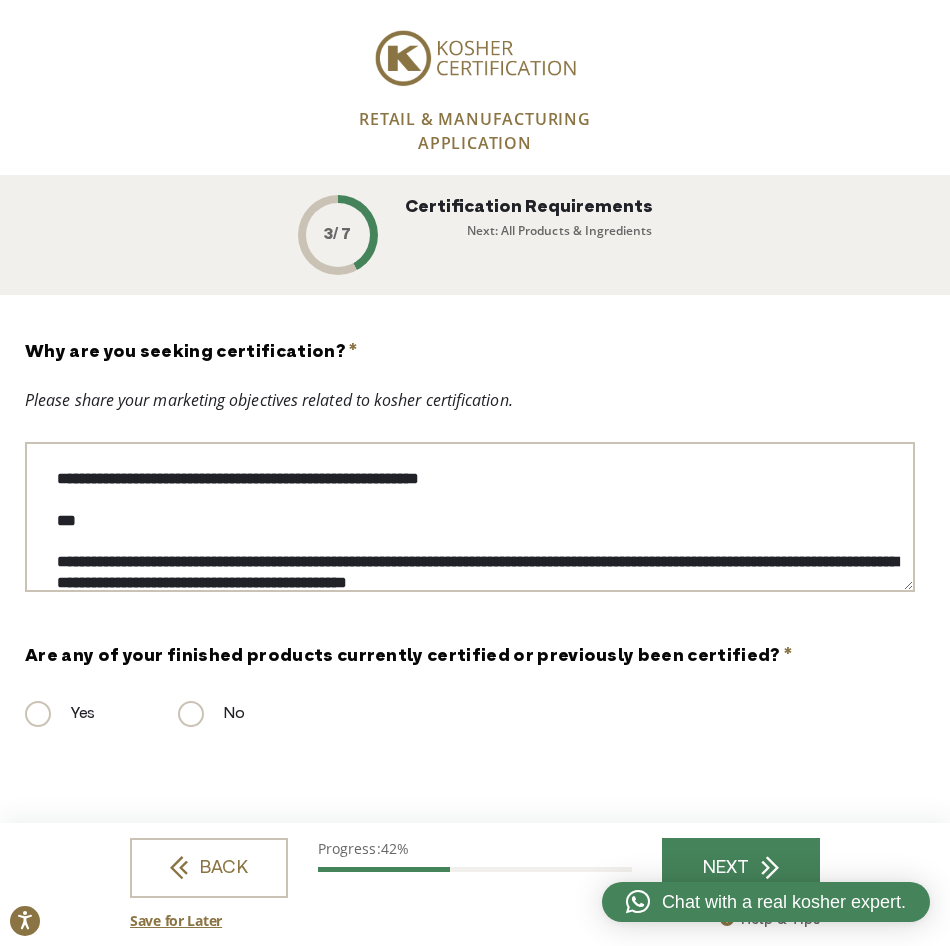 drag, startPoint x: 475, startPoint y: 476, endPoint x: 15, endPoint y: 479, distance: 460.0098 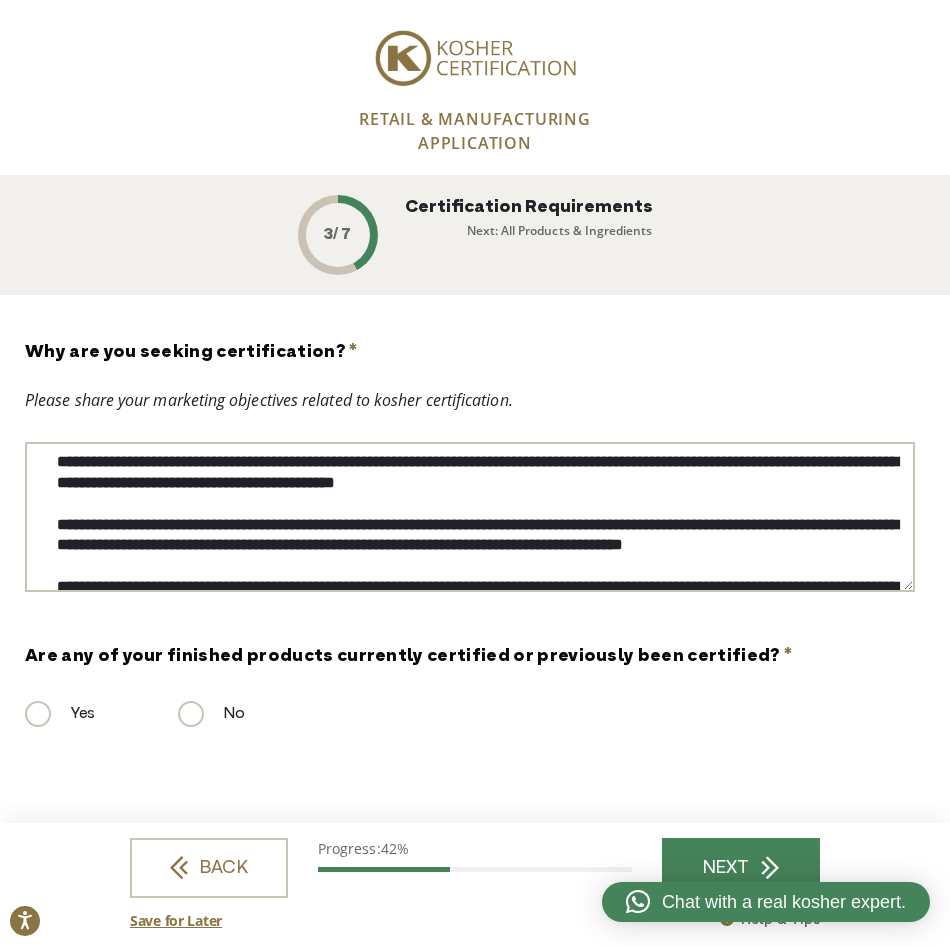 scroll, scrollTop: 0, scrollLeft: 0, axis: both 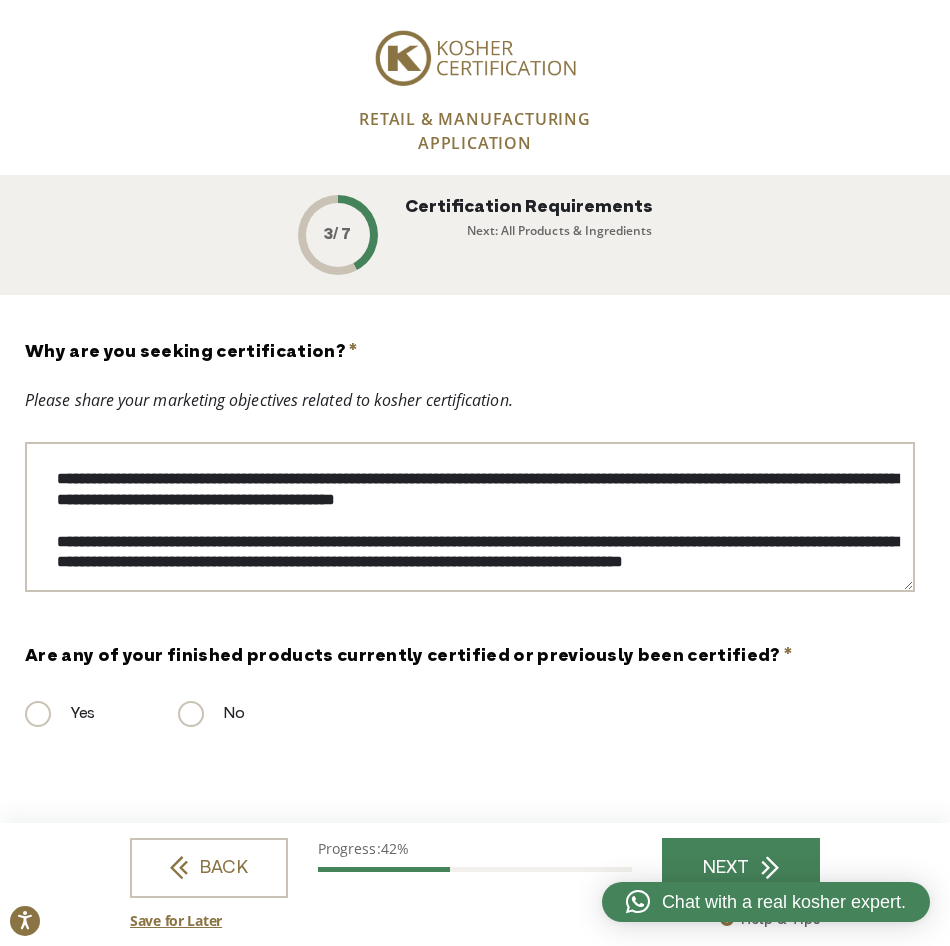 click on "Why are you seeking certification? *" at bounding box center [470, 517] 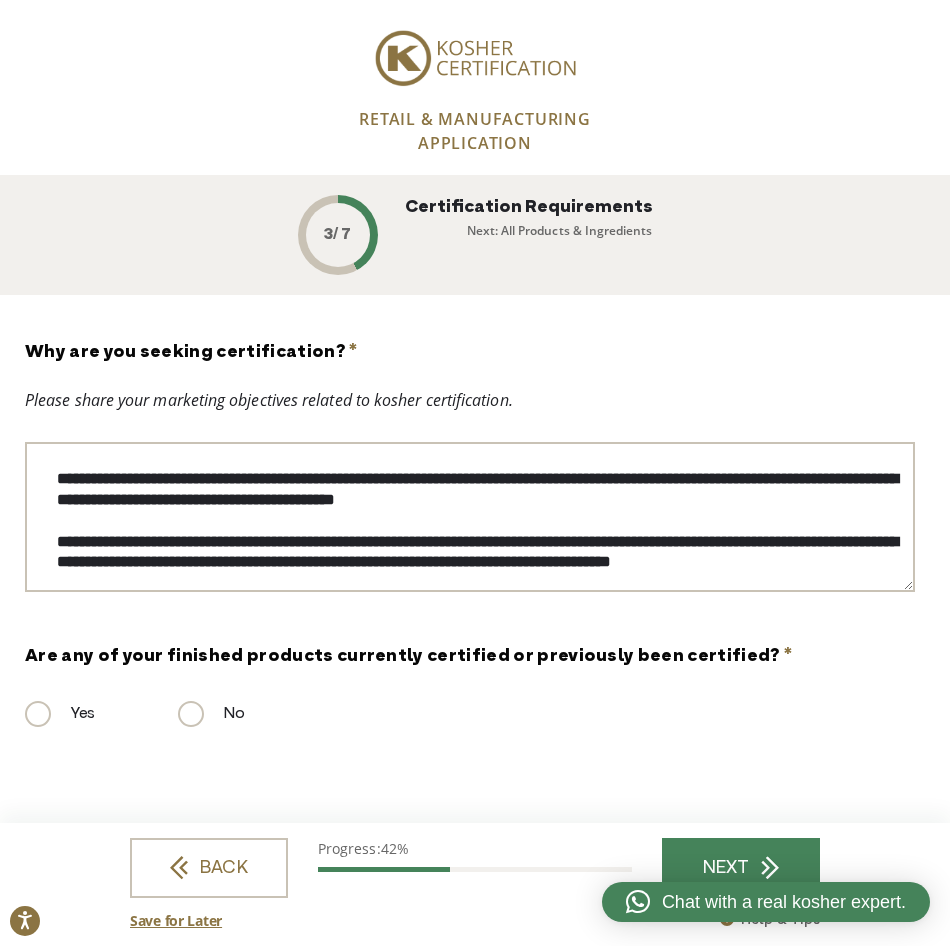 click on "Why are you seeking certification? *" at bounding box center [470, 517] 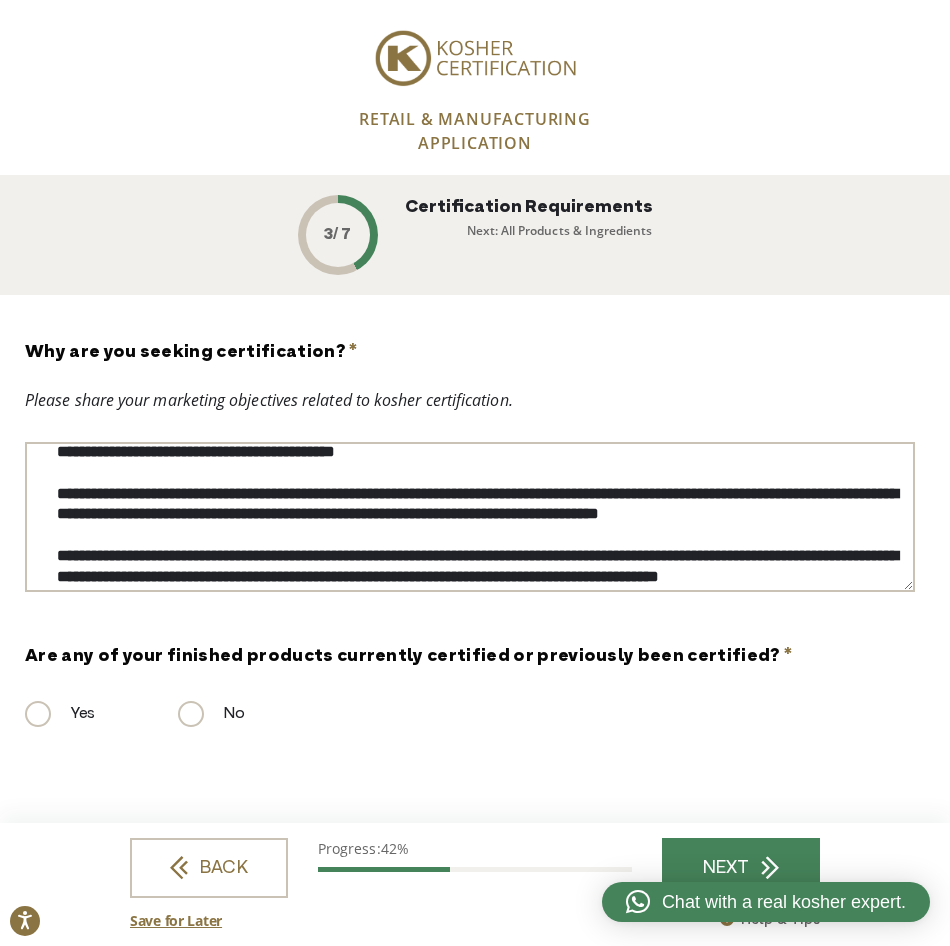scroll, scrollTop: 0, scrollLeft: 0, axis: both 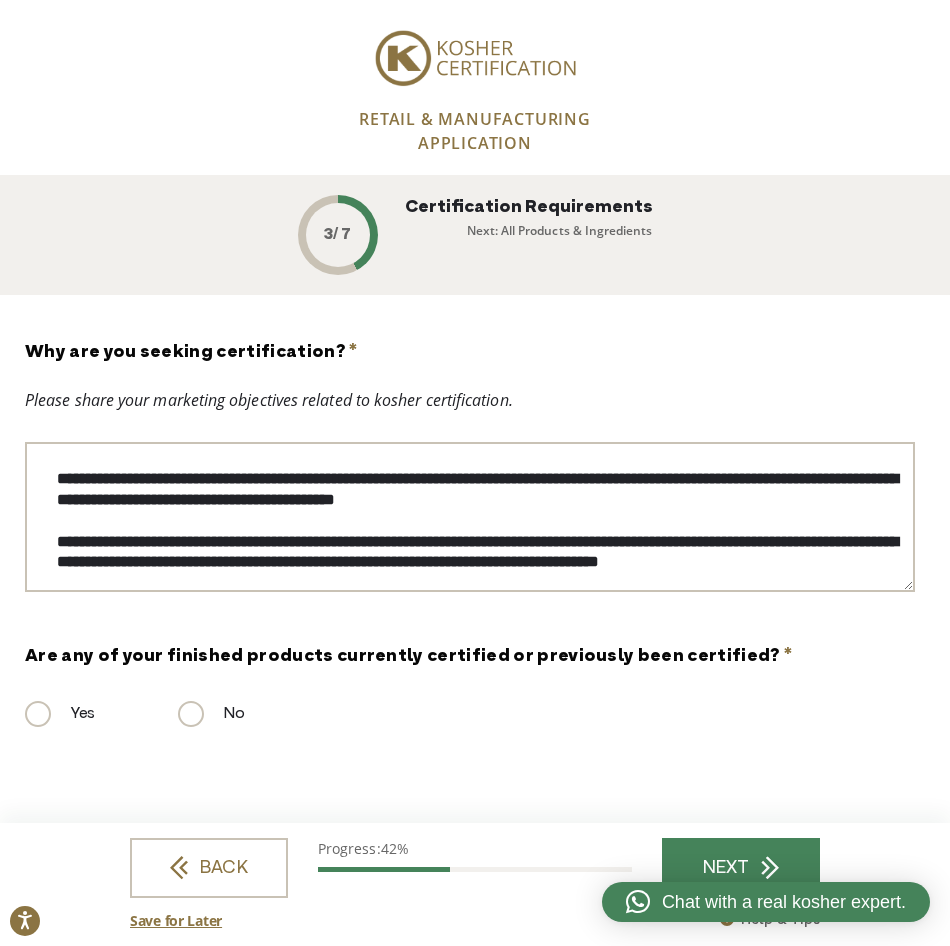 click on "Why are you seeking certification? *" at bounding box center [470, 517] 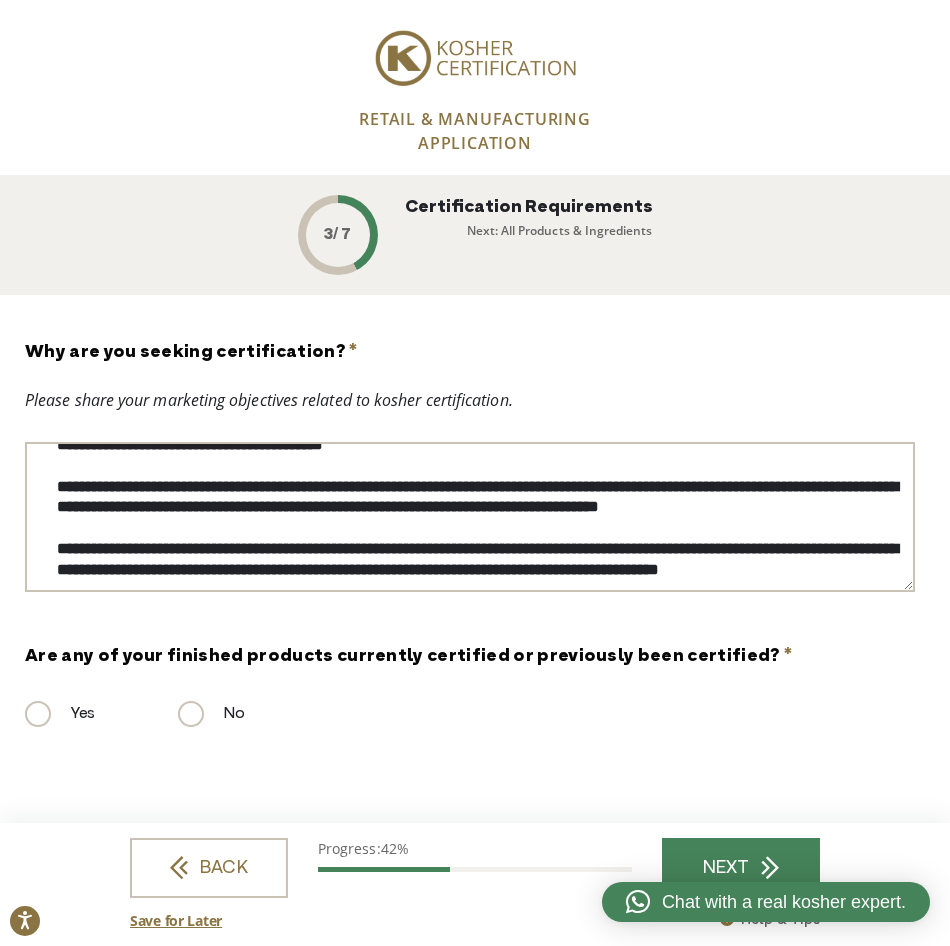 scroll, scrollTop: 100, scrollLeft: 0, axis: vertical 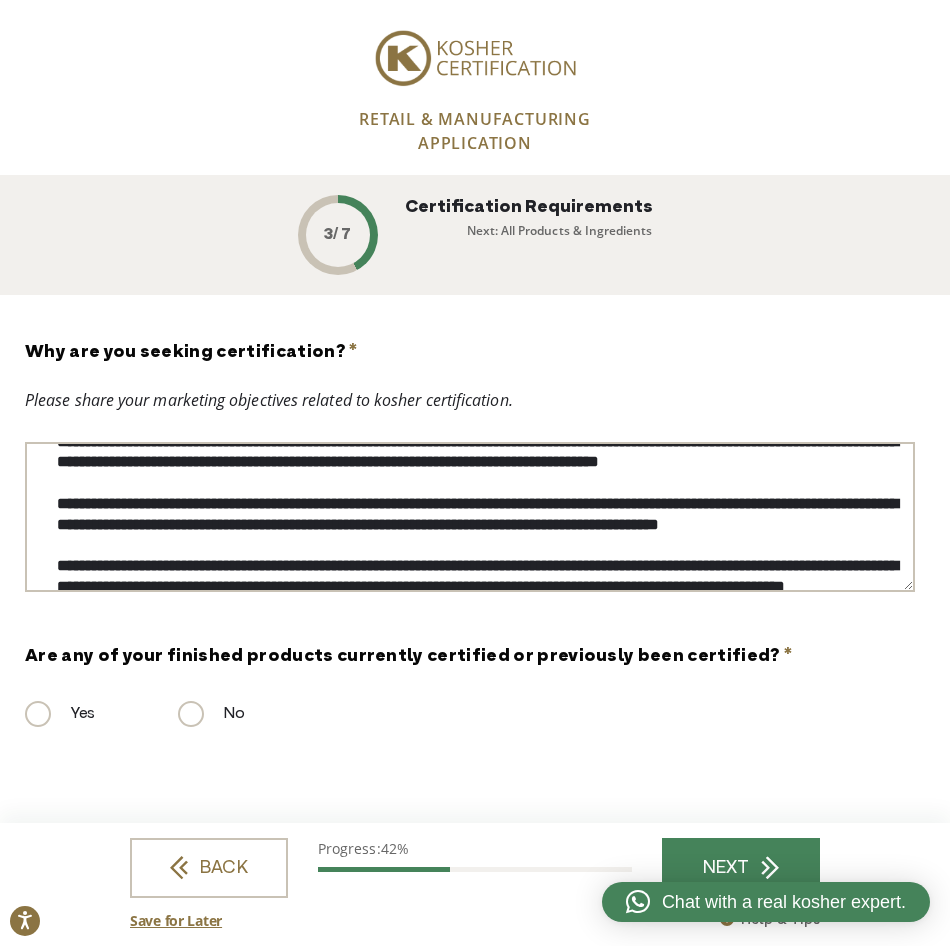 click on "Why are you seeking certification? *" at bounding box center [470, 517] 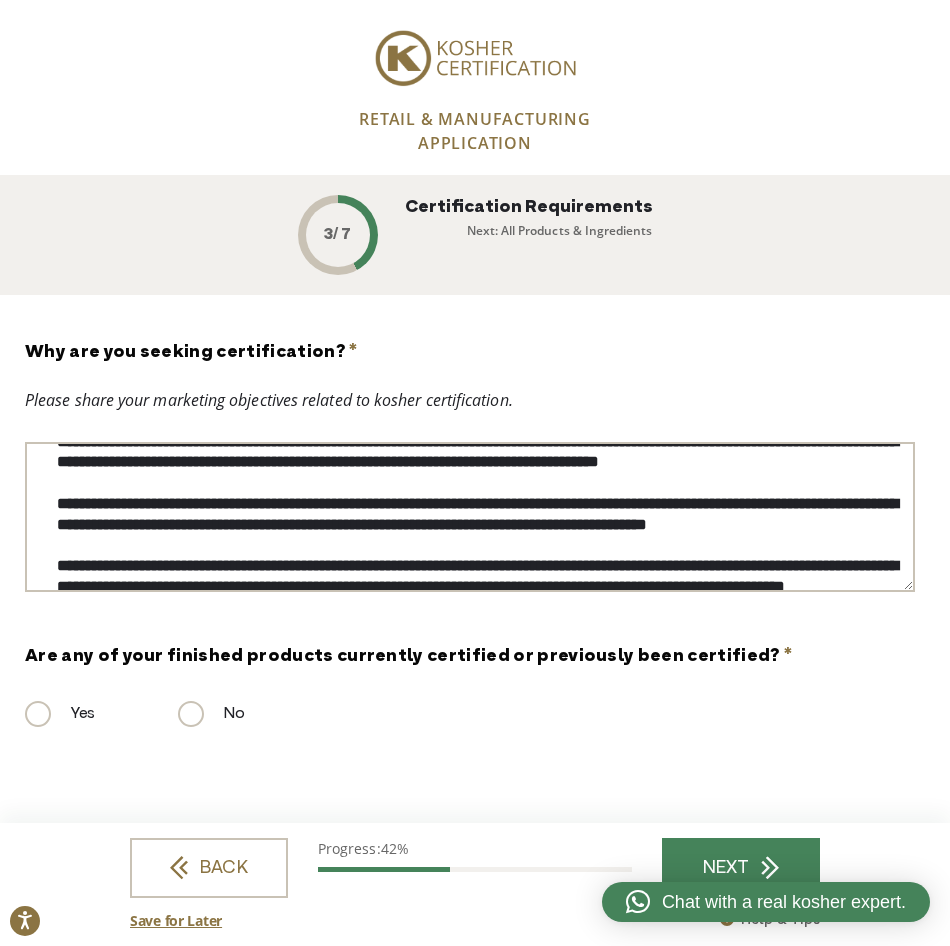 click on "Why are you seeking certification? *" at bounding box center (470, 517) 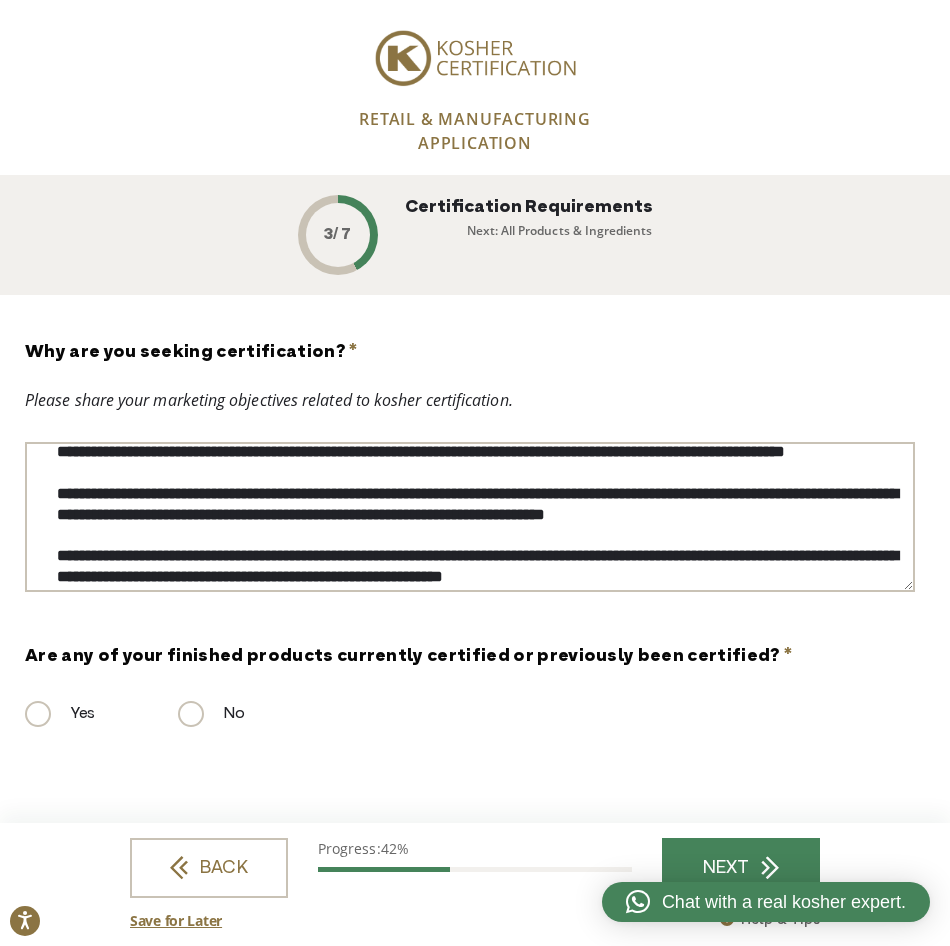 scroll, scrollTop: 200, scrollLeft: 0, axis: vertical 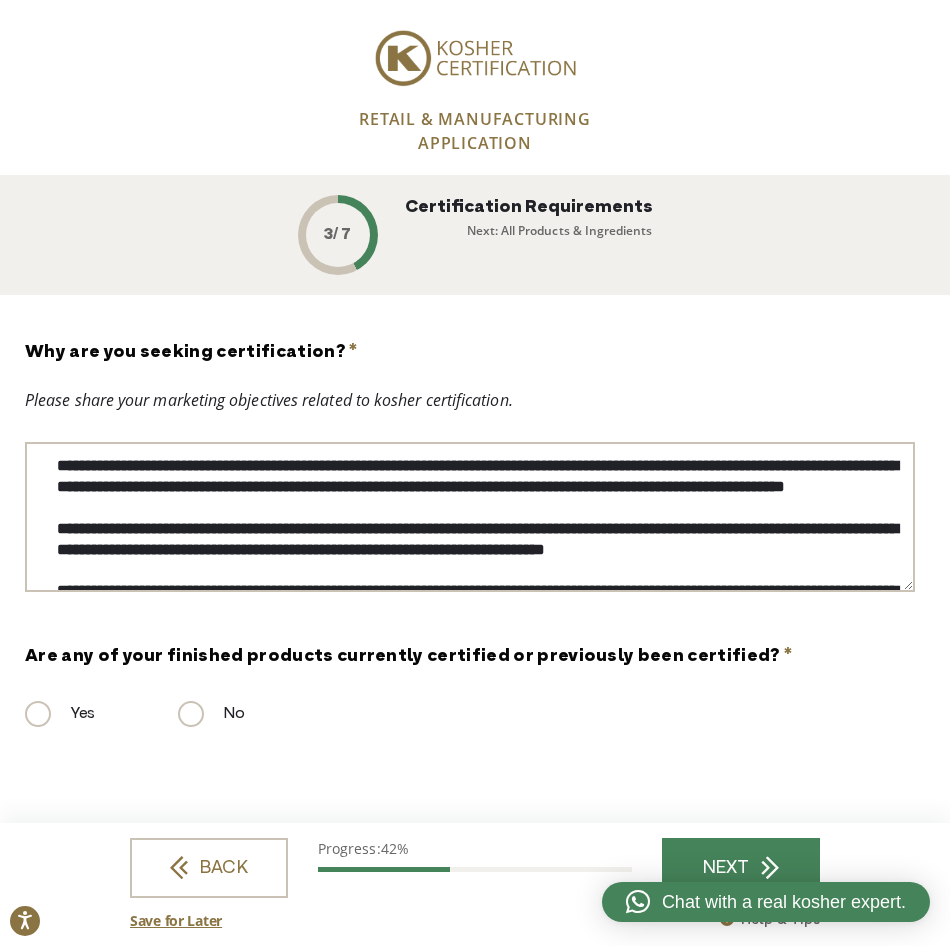 click on "Why are you seeking certification? *" at bounding box center [470, 517] 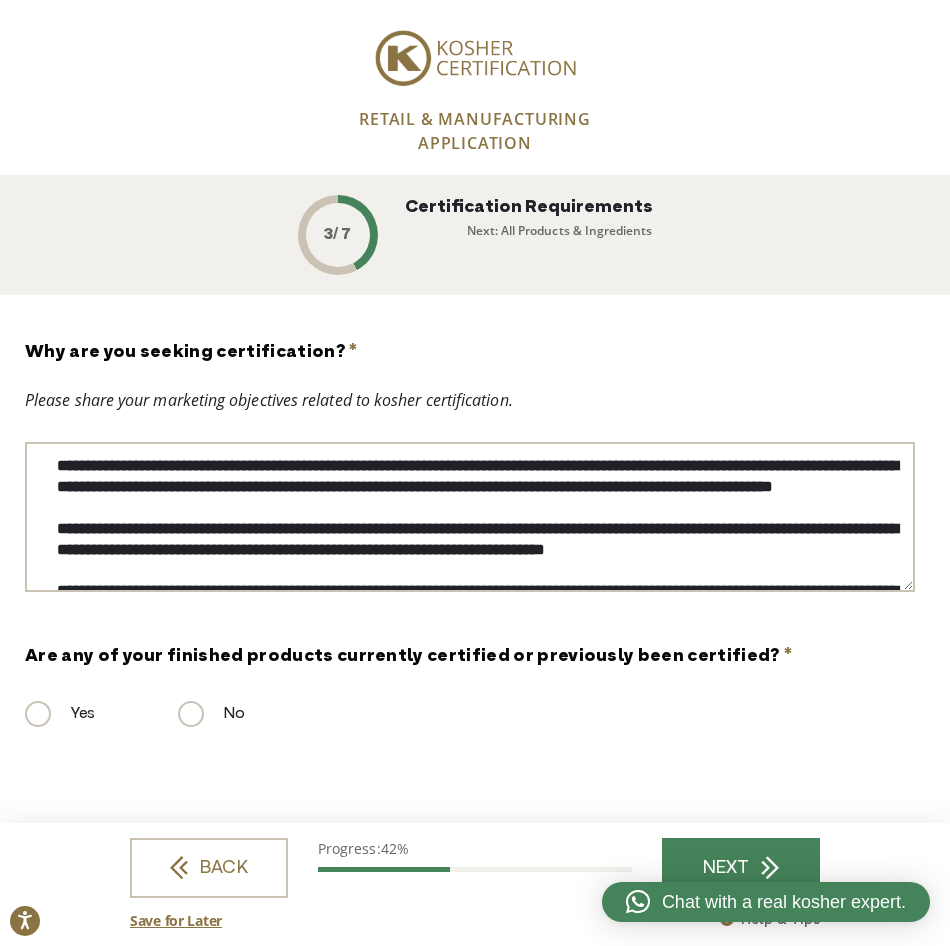 click on "Why are you seeking certification? *" at bounding box center (470, 517) 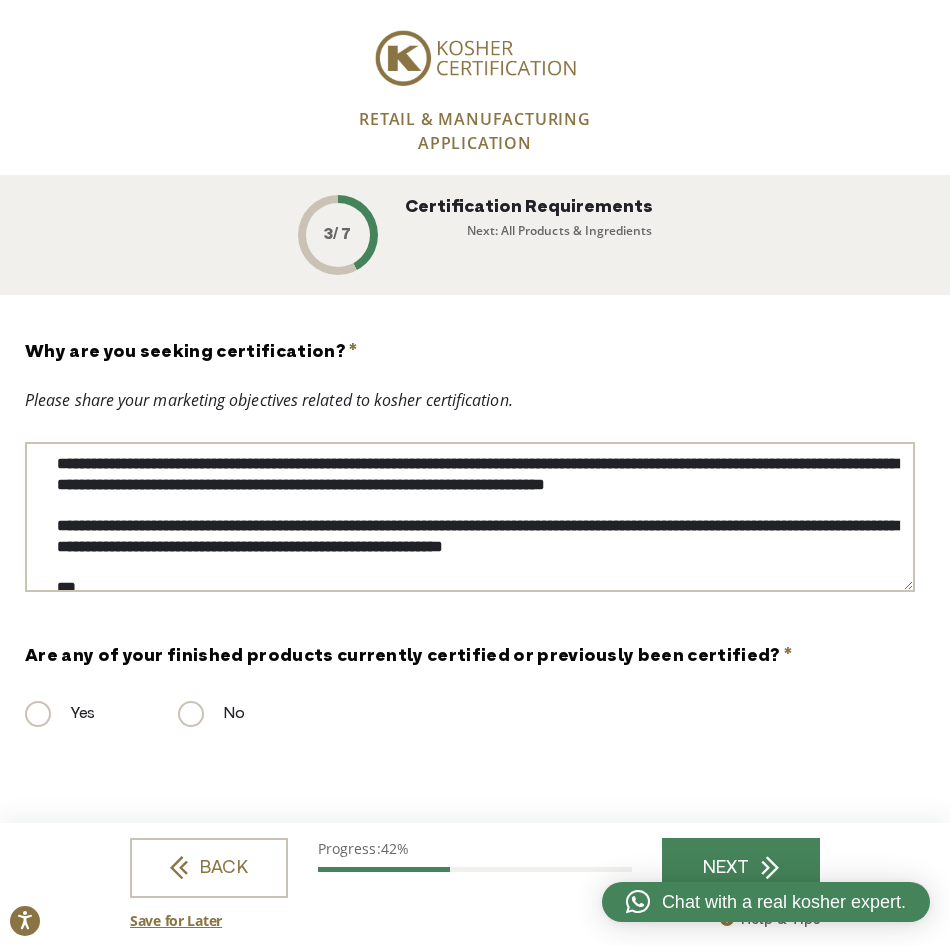 scroll, scrollTop: 300, scrollLeft: 0, axis: vertical 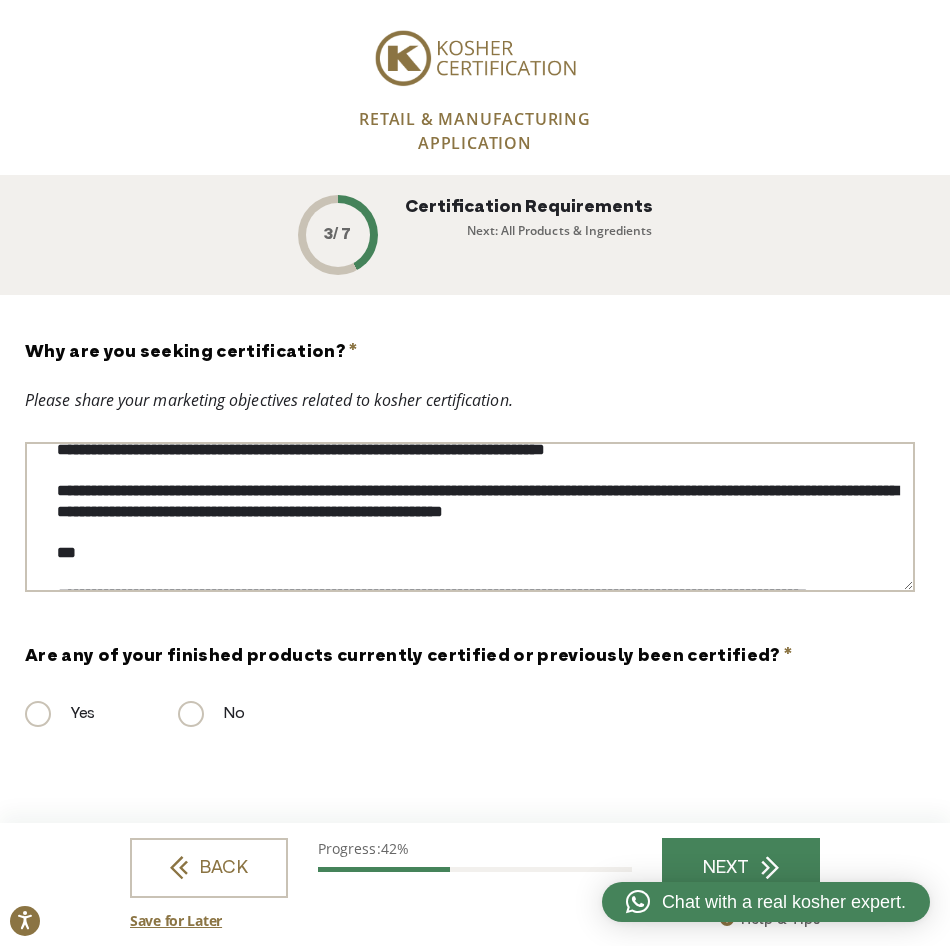 click on "Why are you seeking certification? *" at bounding box center (470, 517) 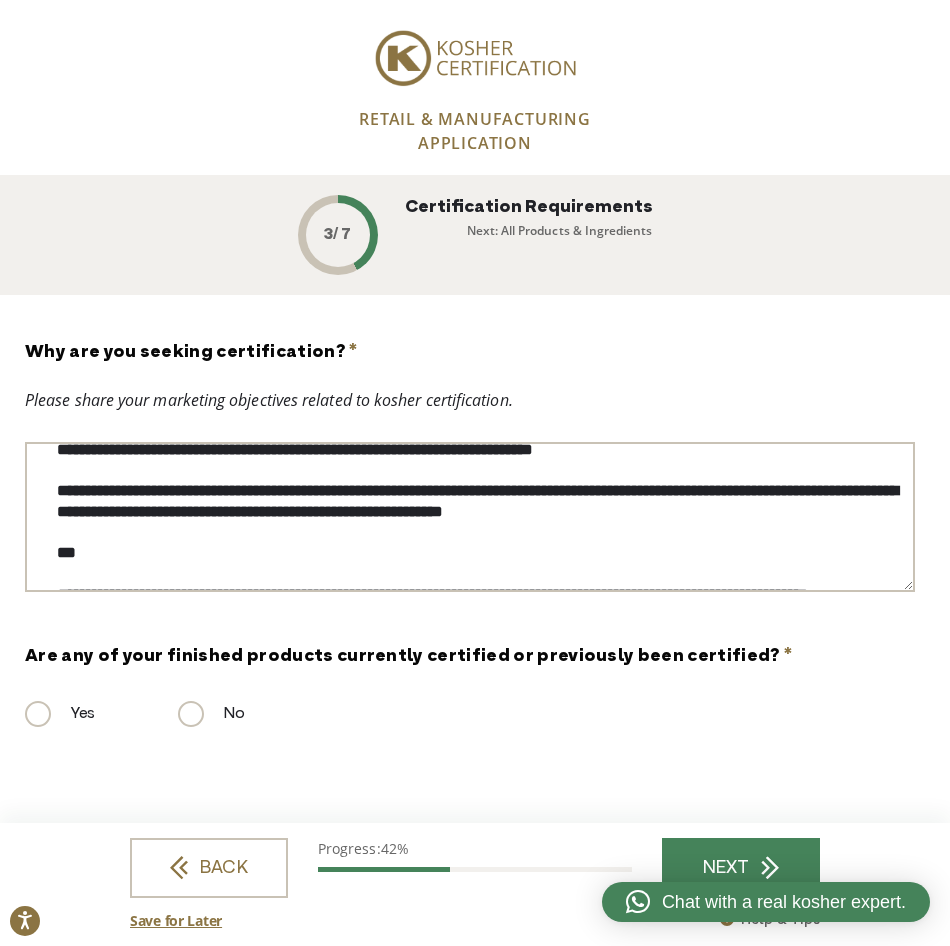 click on "Why are you seeking certification? *" at bounding box center [470, 517] 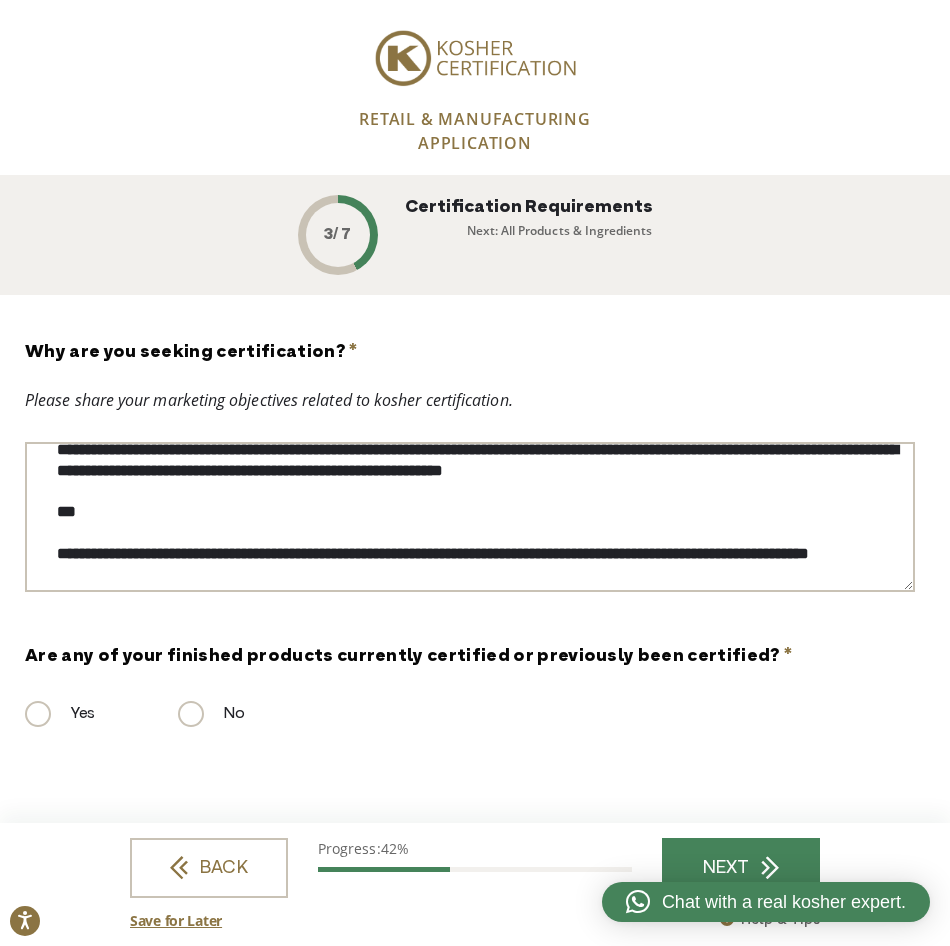 scroll, scrollTop: 400, scrollLeft: 0, axis: vertical 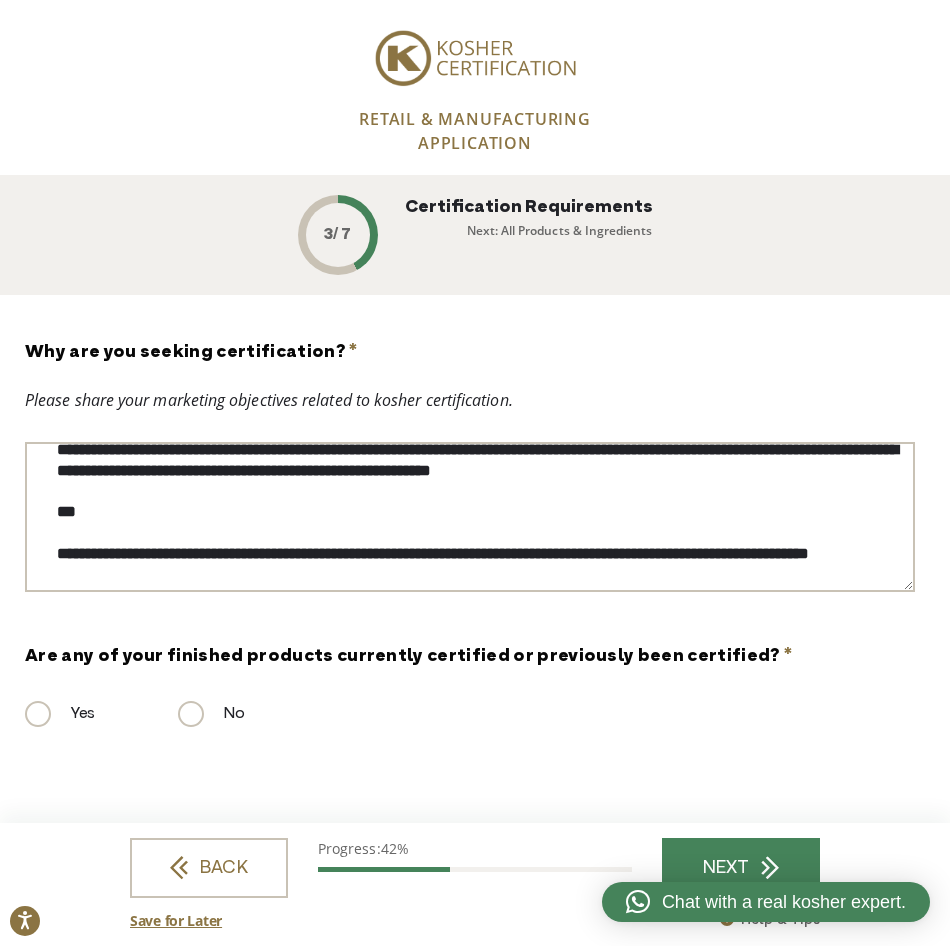 click on "Why are you seeking certification? *" at bounding box center (470, 517) 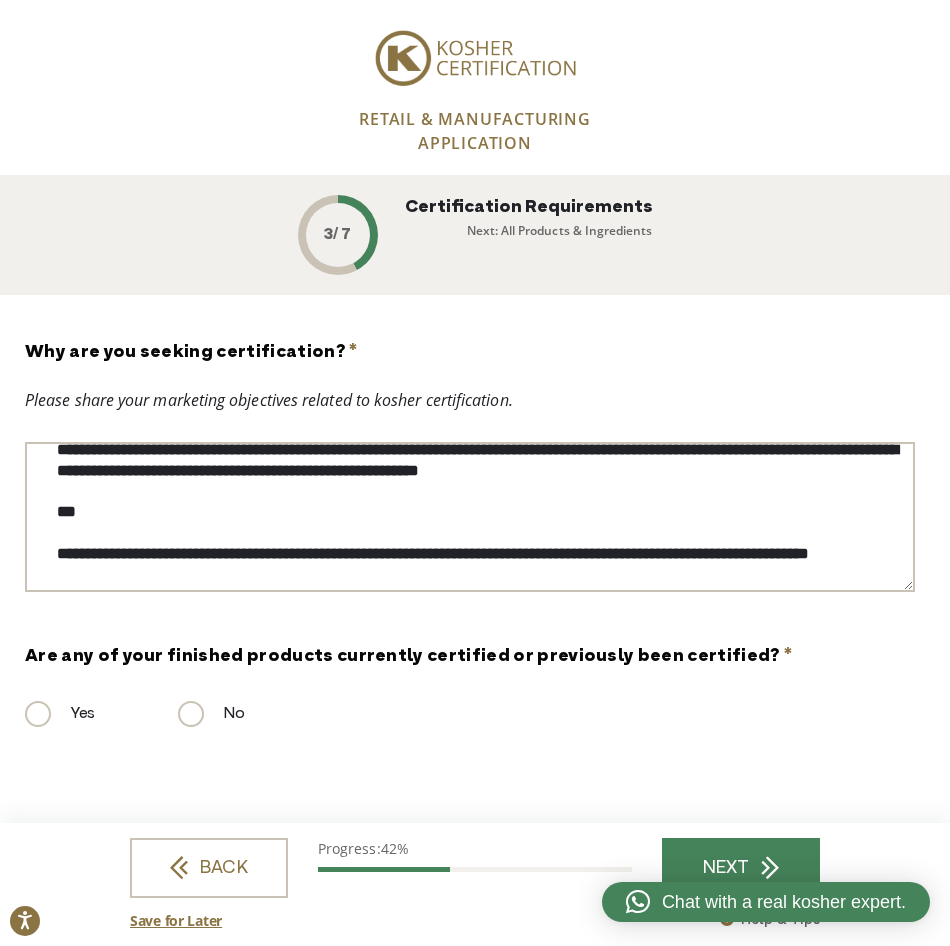 scroll, scrollTop: 445, scrollLeft: 0, axis: vertical 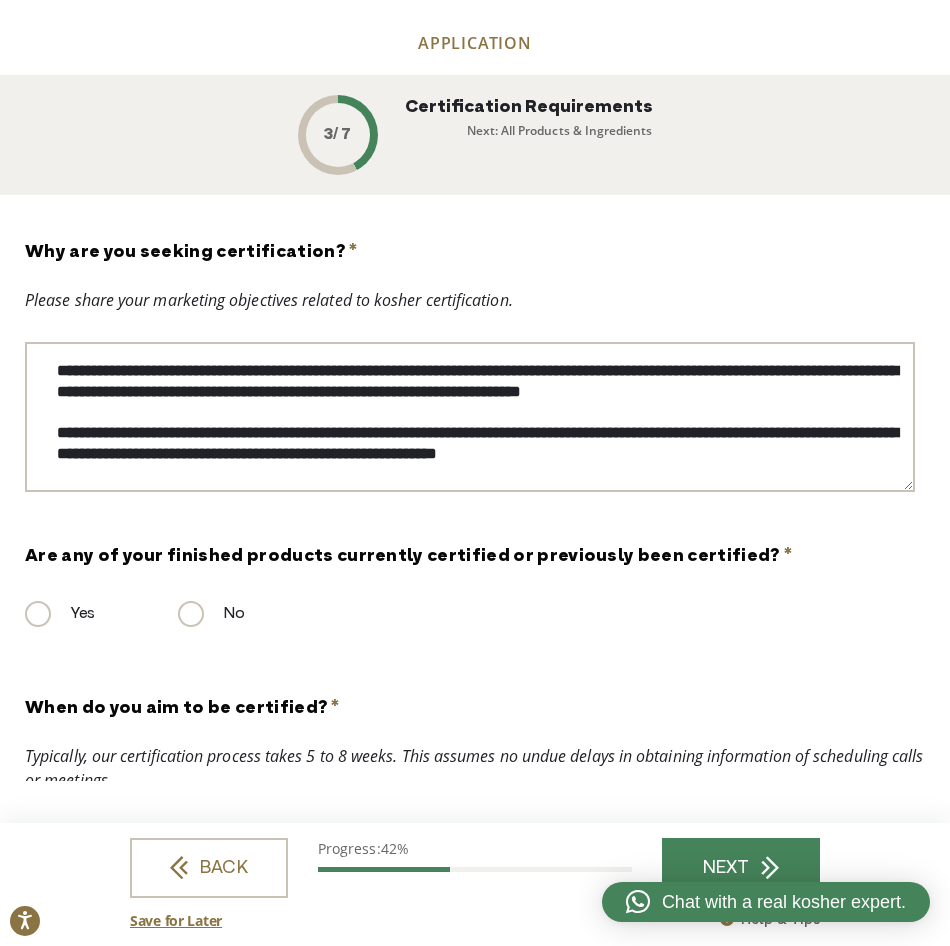 type on "**********" 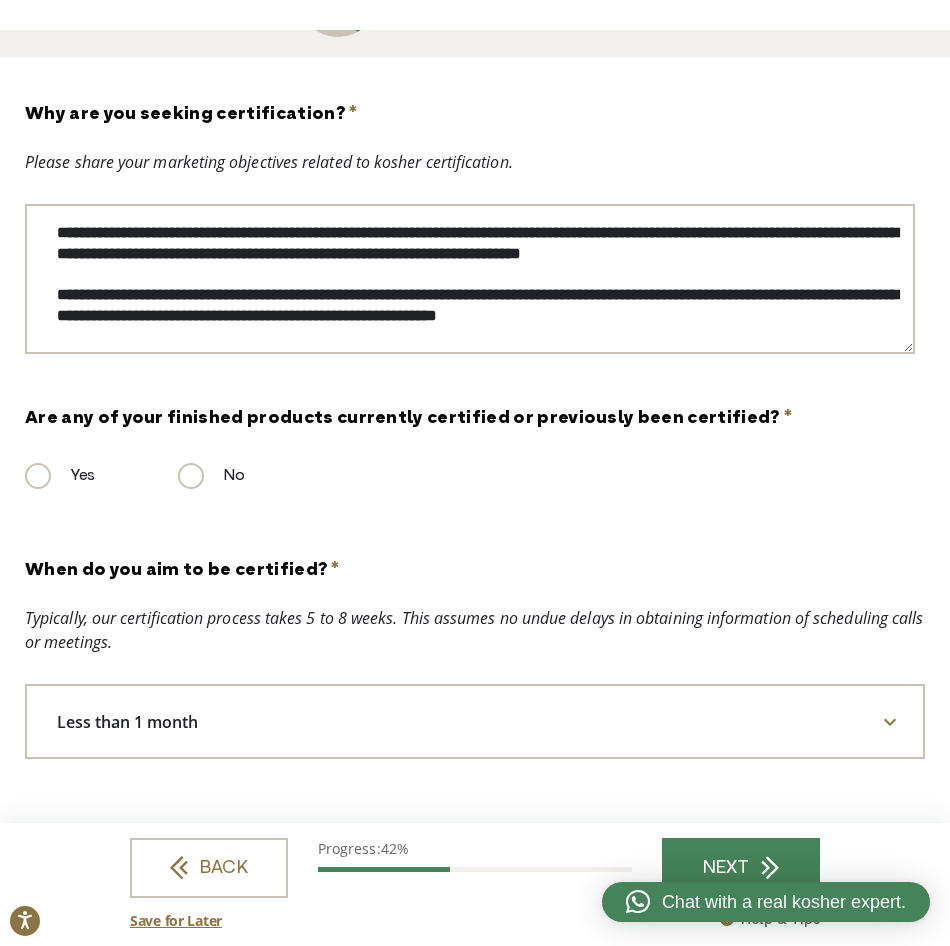 scroll, scrollTop: 296, scrollLeft: 0, axis: vertical 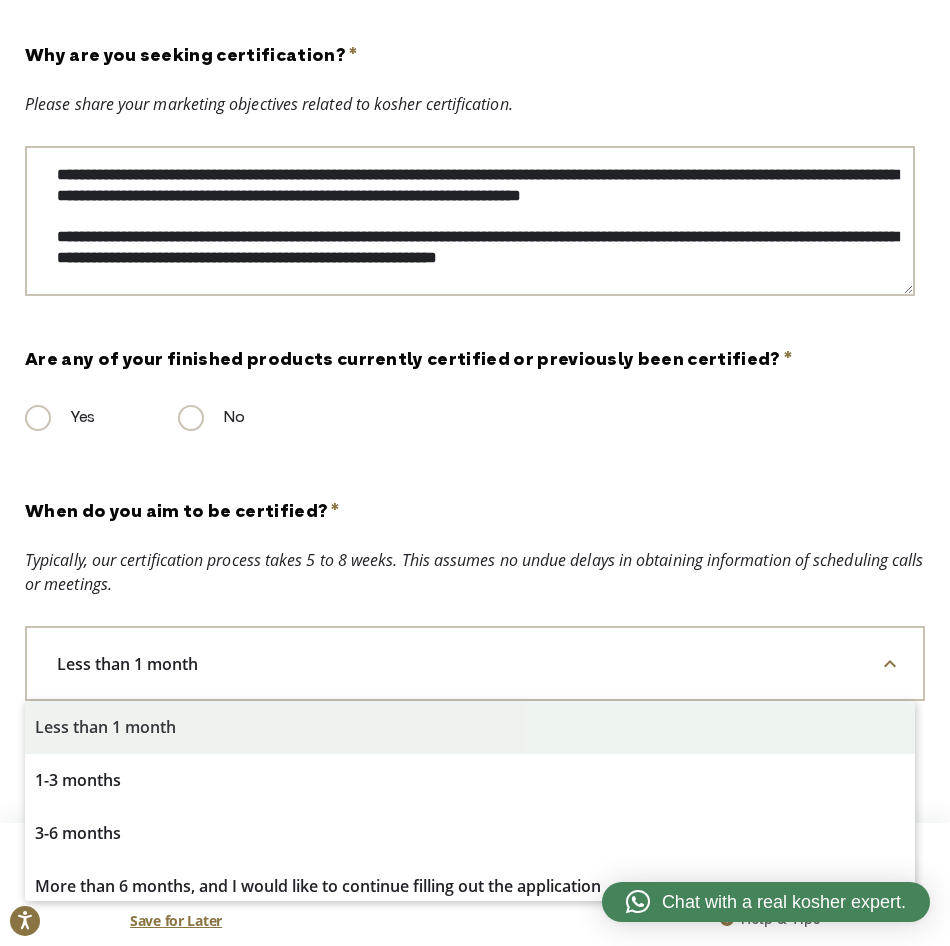 click at bounding box center (890, 664) 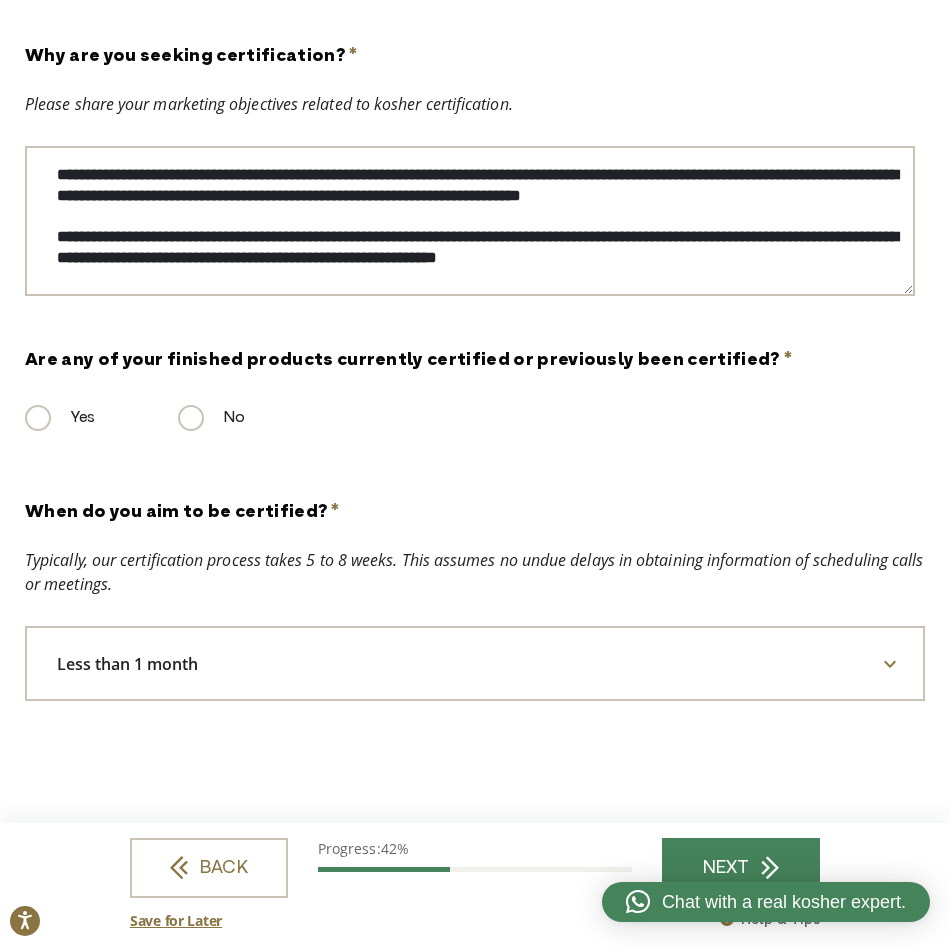 click on "Less than 1 month" at bounding box center (475, 663) 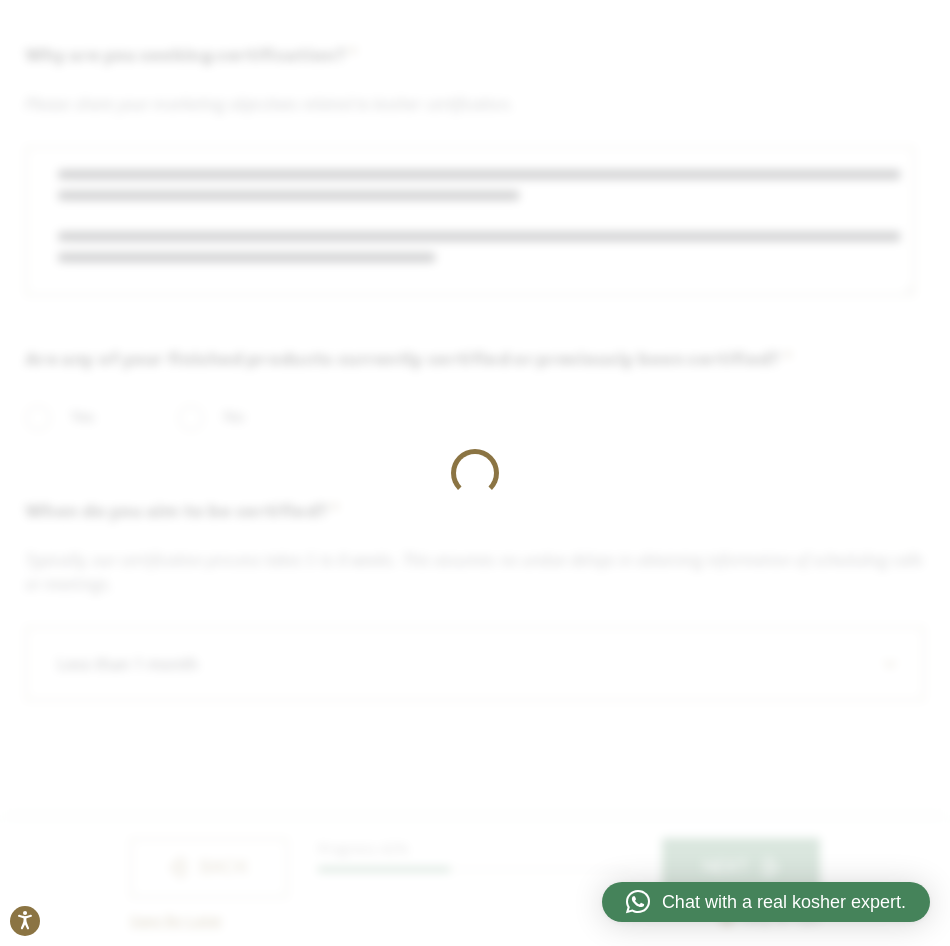 scroll, scrollTop: 0, scrollLeft: 0, axis: both 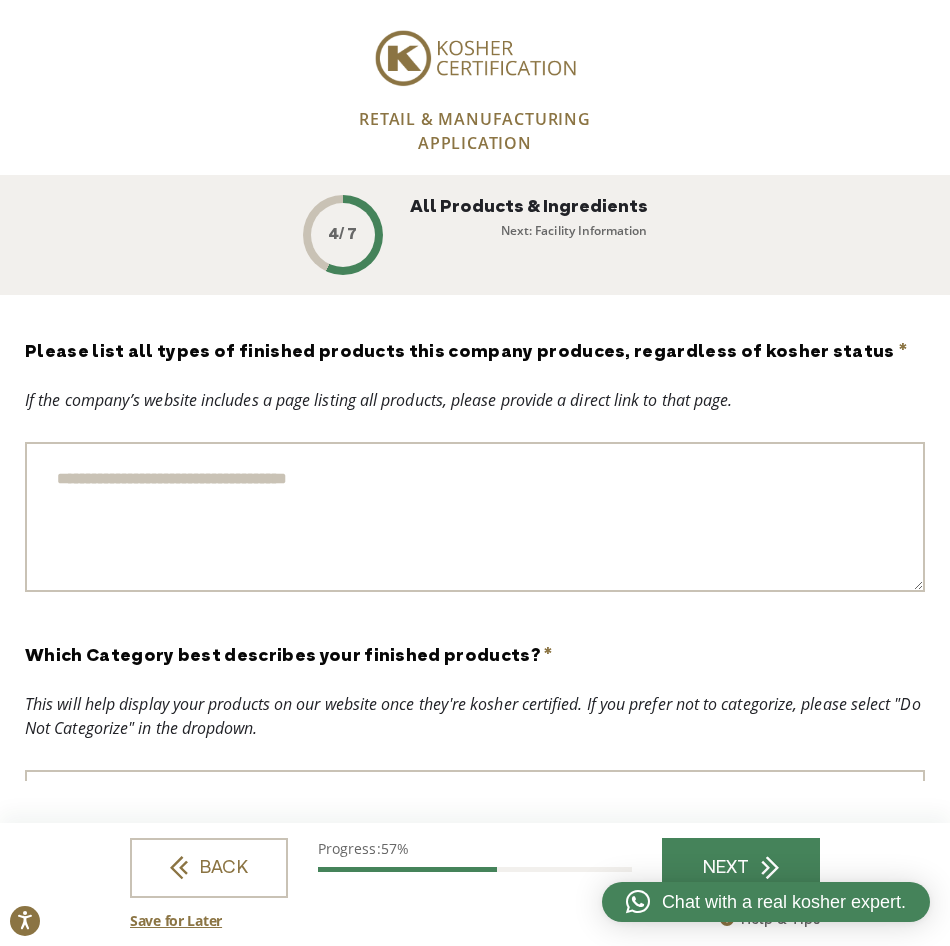 click on "Please list all types of finished products this company produces, regardless of kosher status *" at bounding box center (475, 517) 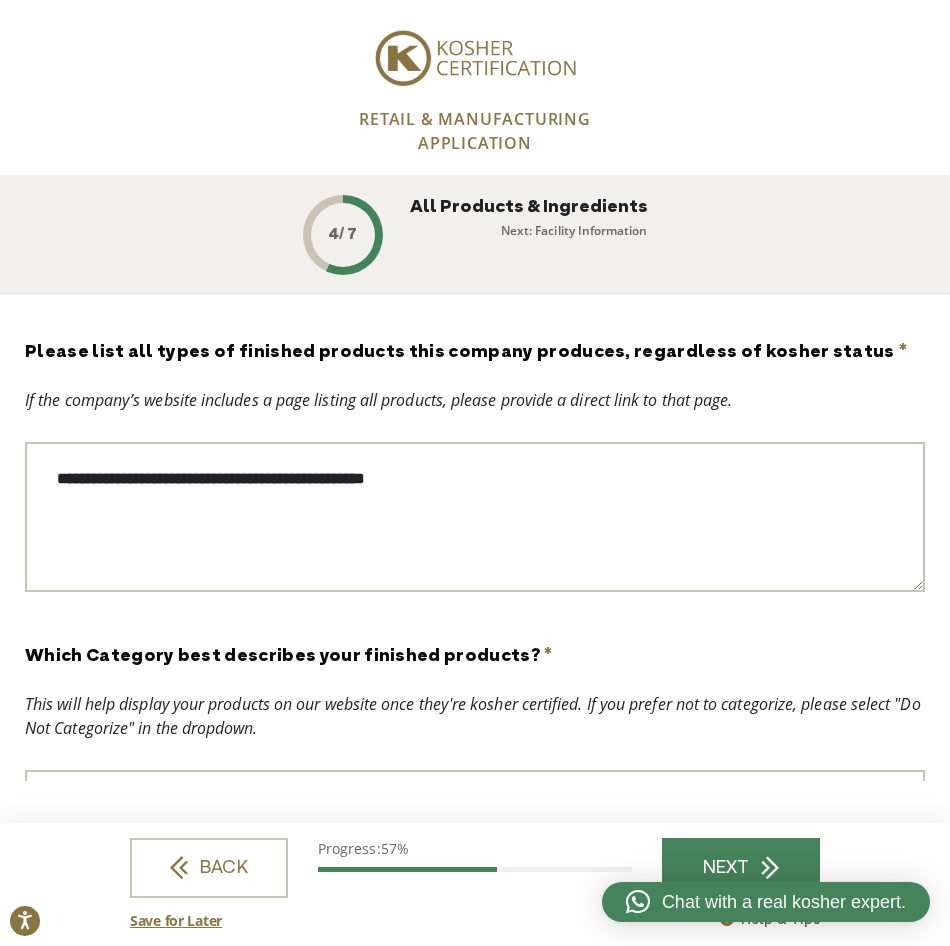 click on "**********" at bounding box center (475, 517) 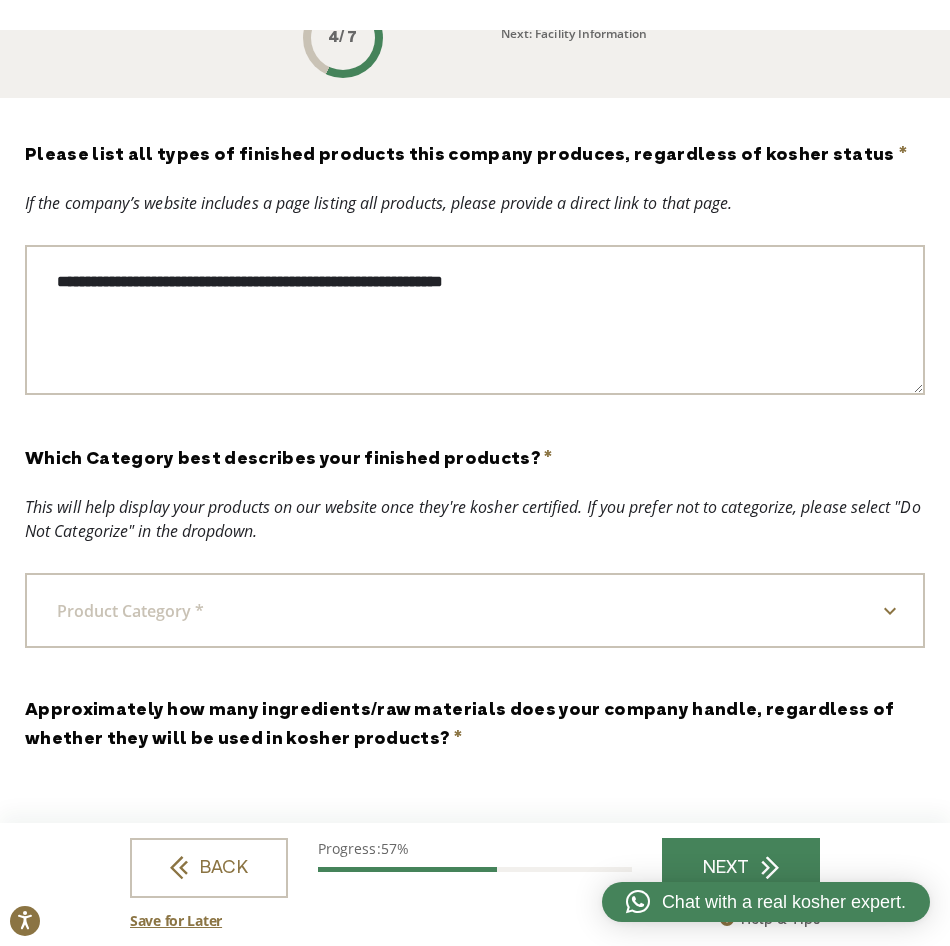 scroll, scrollTop: 200, scrollLeft: 0, axis: vertical 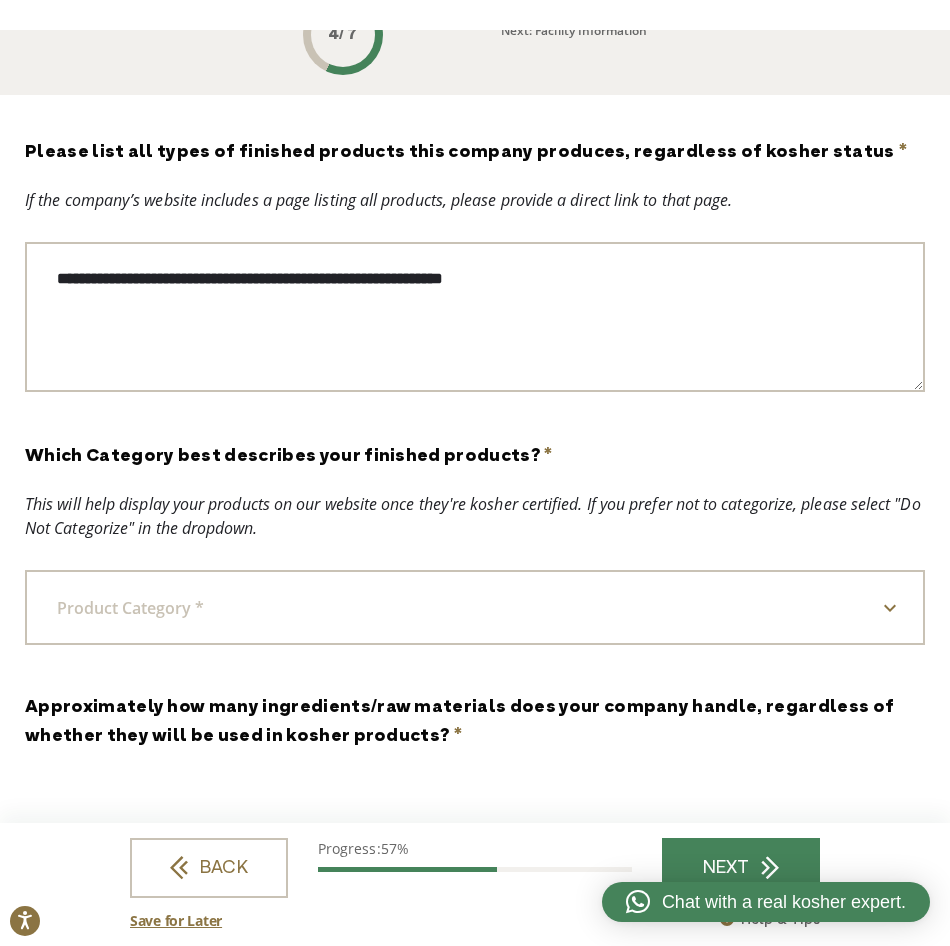 type on "**********" 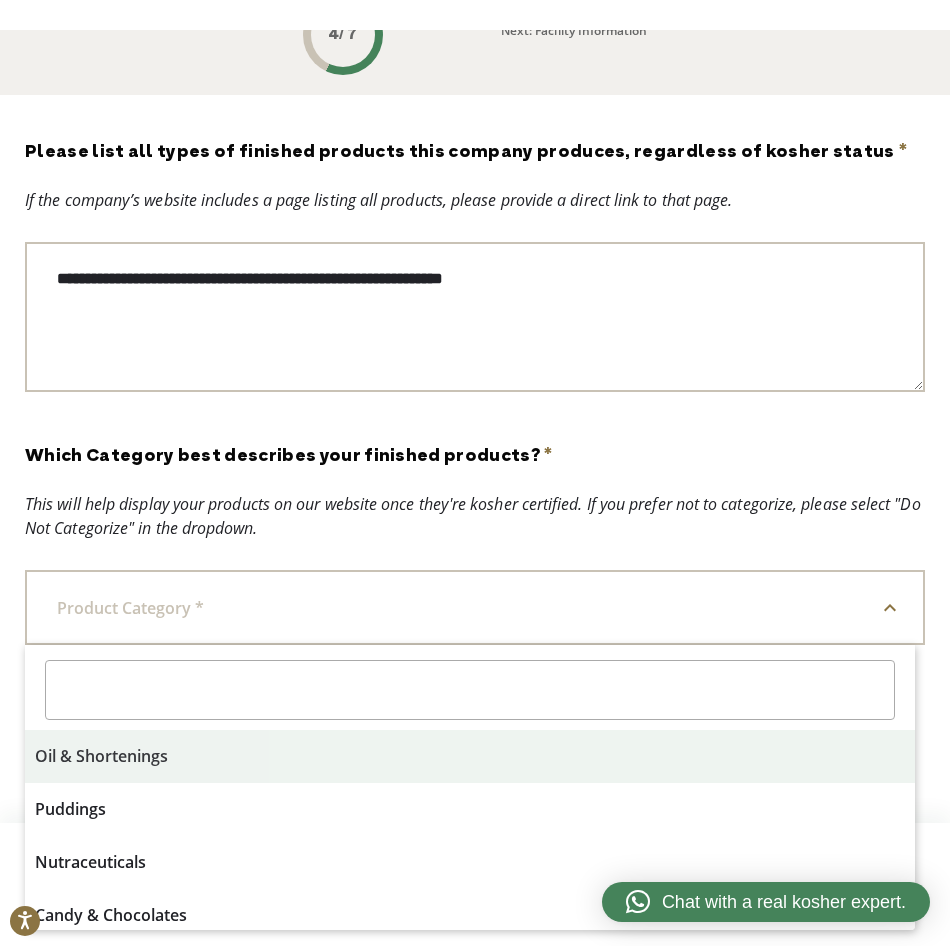 scroll, scrollTop: 200, scrollLeft: 0, axis: vertical 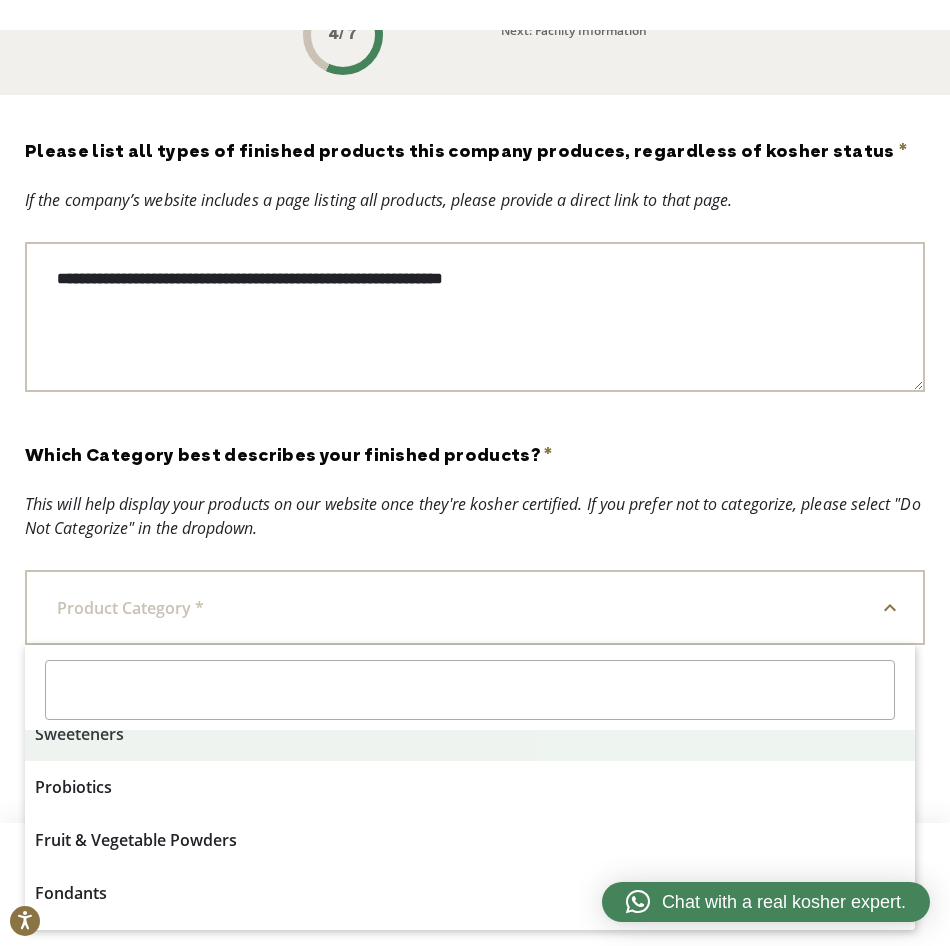 click at bounding box center (470, 690) 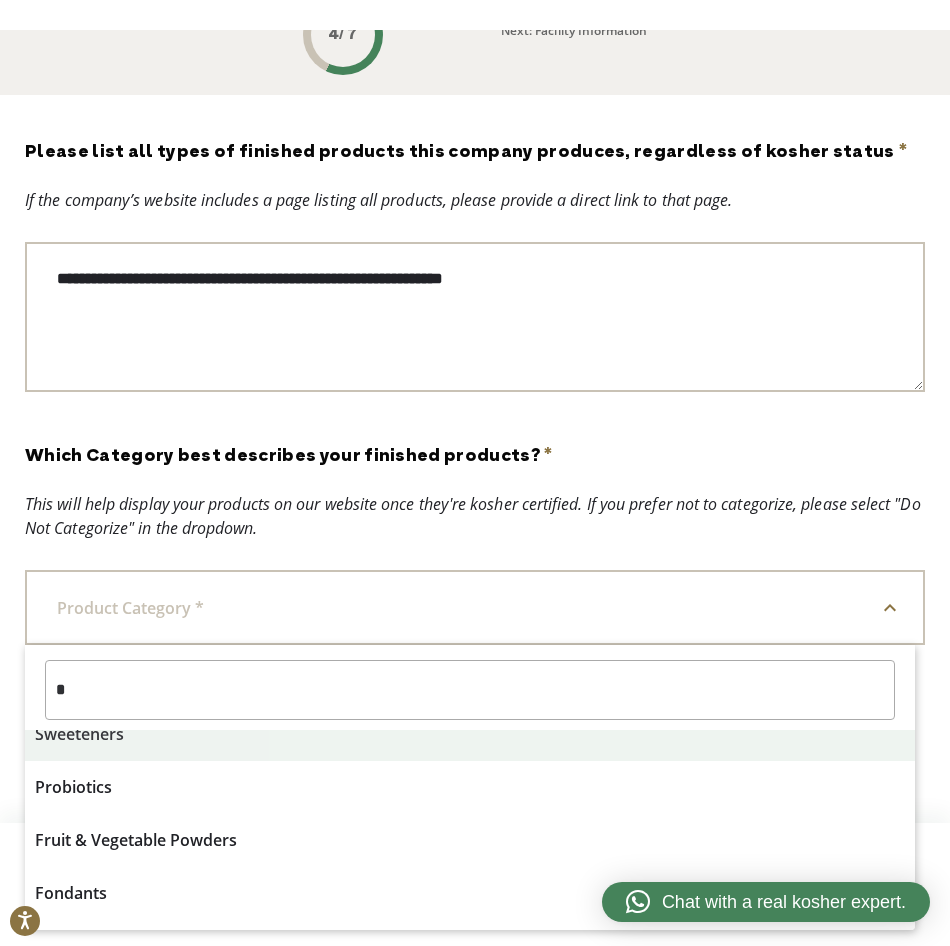 scroll, scrollTop: 0, scrollLeft: 0, axis: both 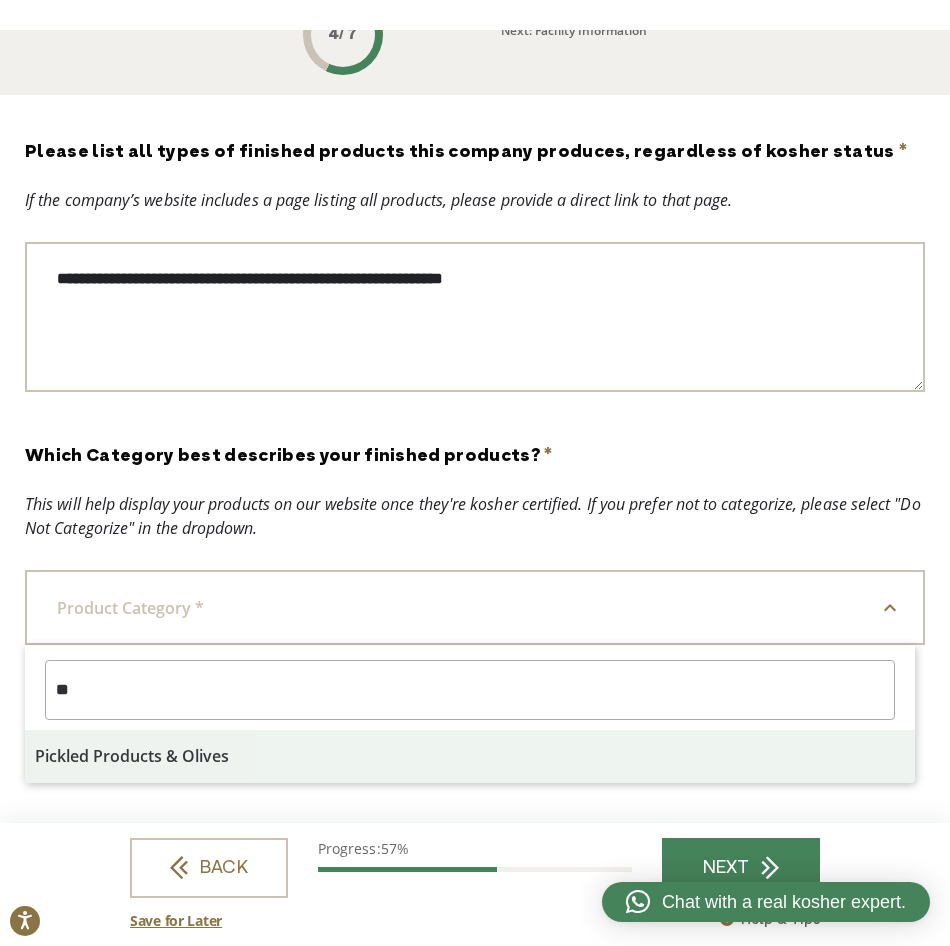 type on "*" 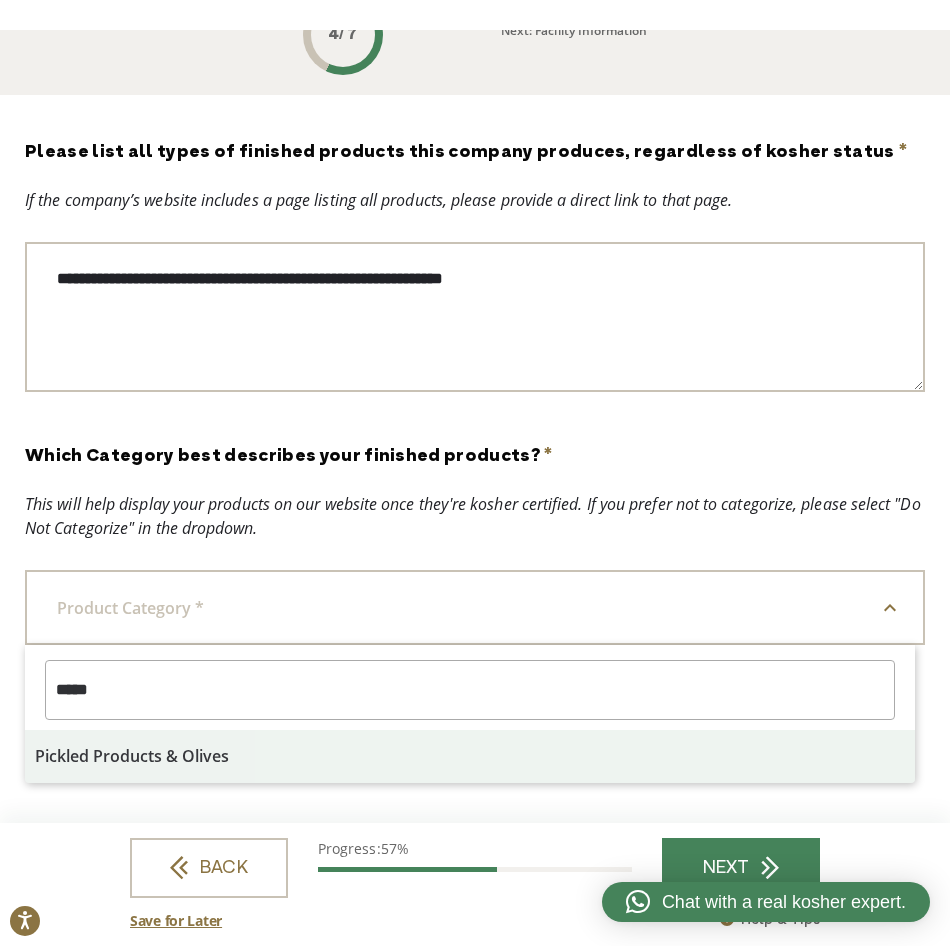 type on "*****" 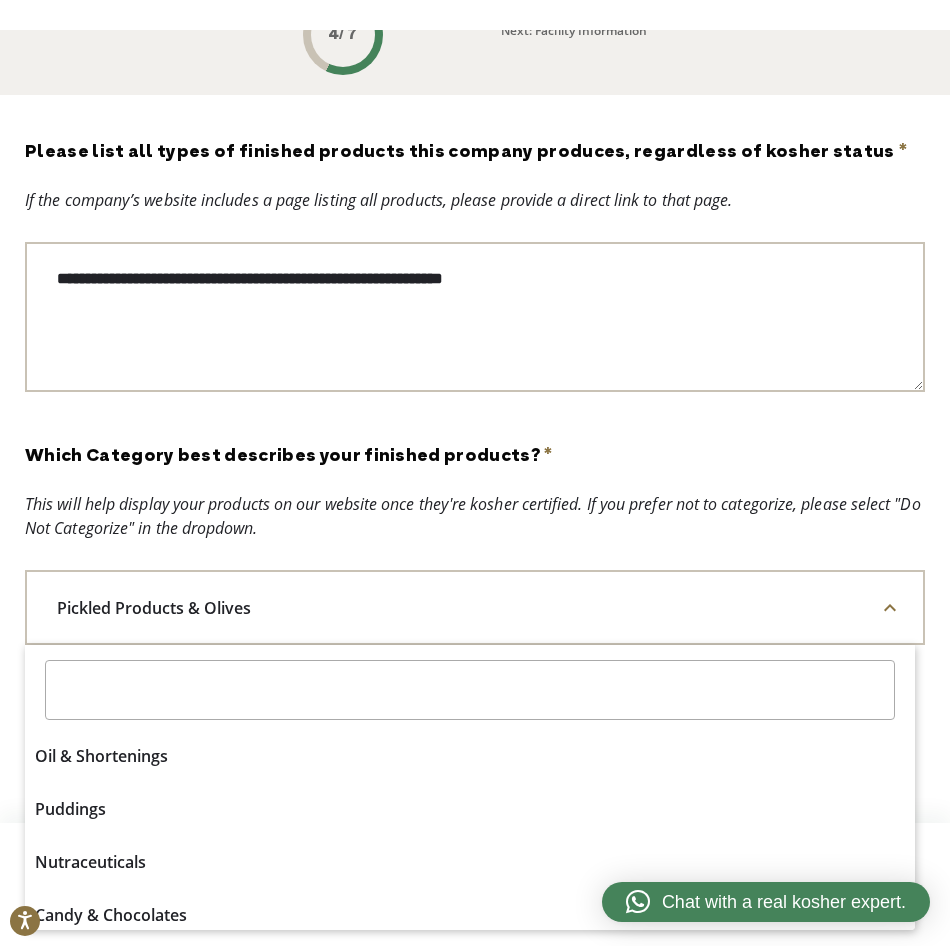 click on "Pickled Products & Olives" at bounding box center (475, 607) 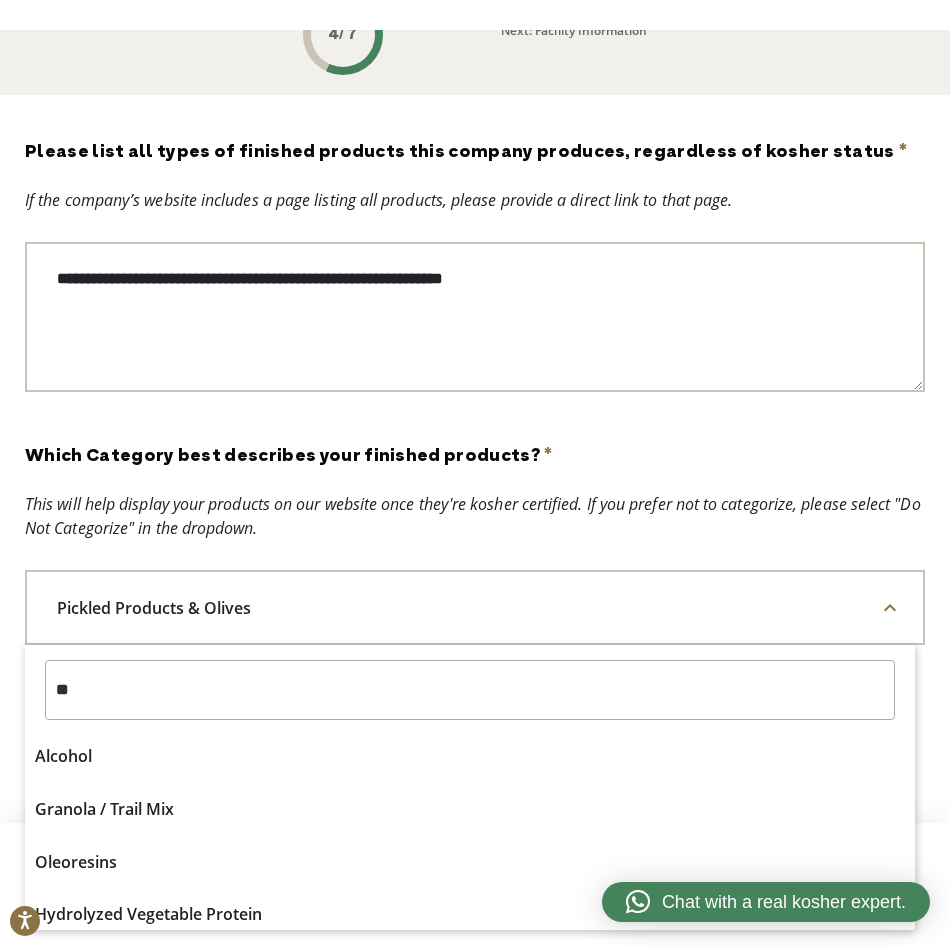 scroll, scrollTop: 0, scrollLeft: 0, axis: both 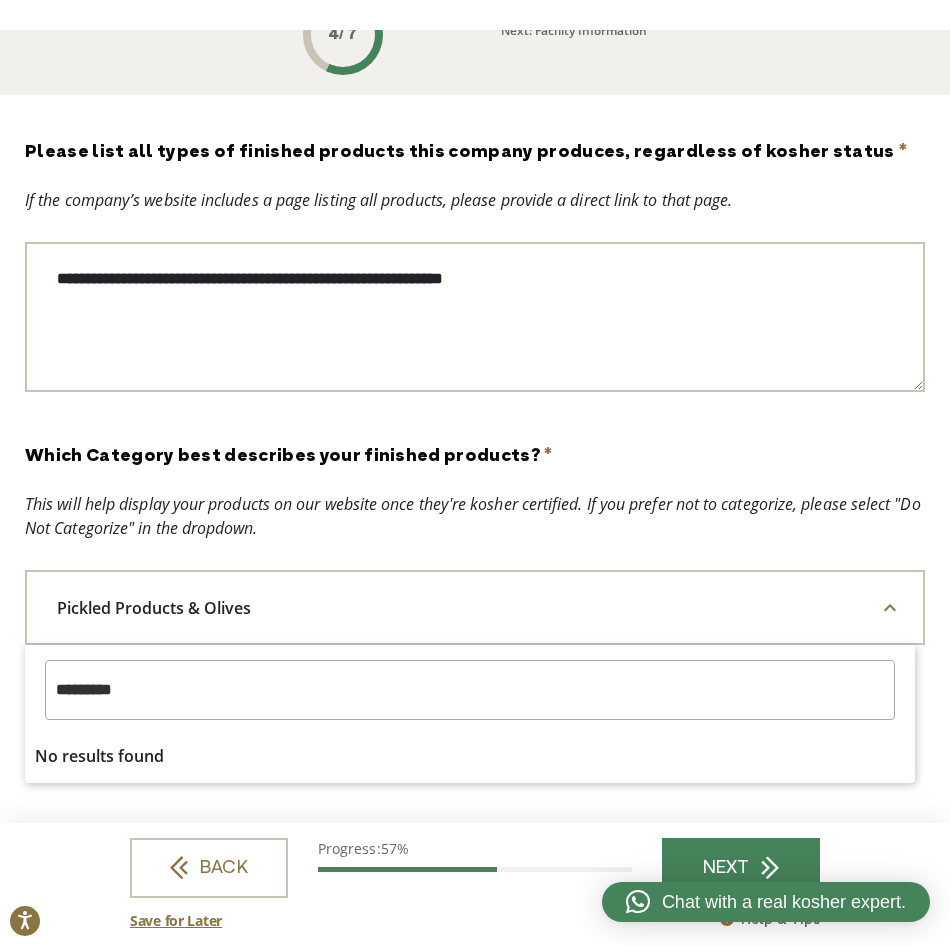 click on "*********" at bounding box center (470, 690) 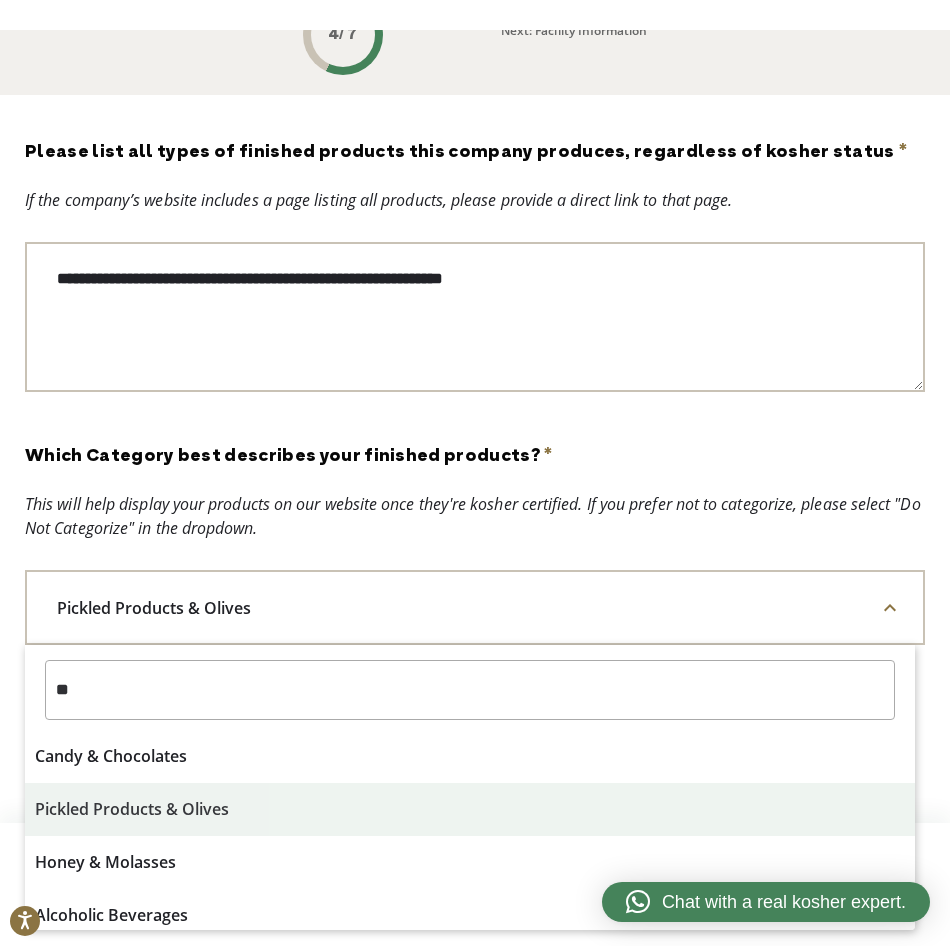type on "*" 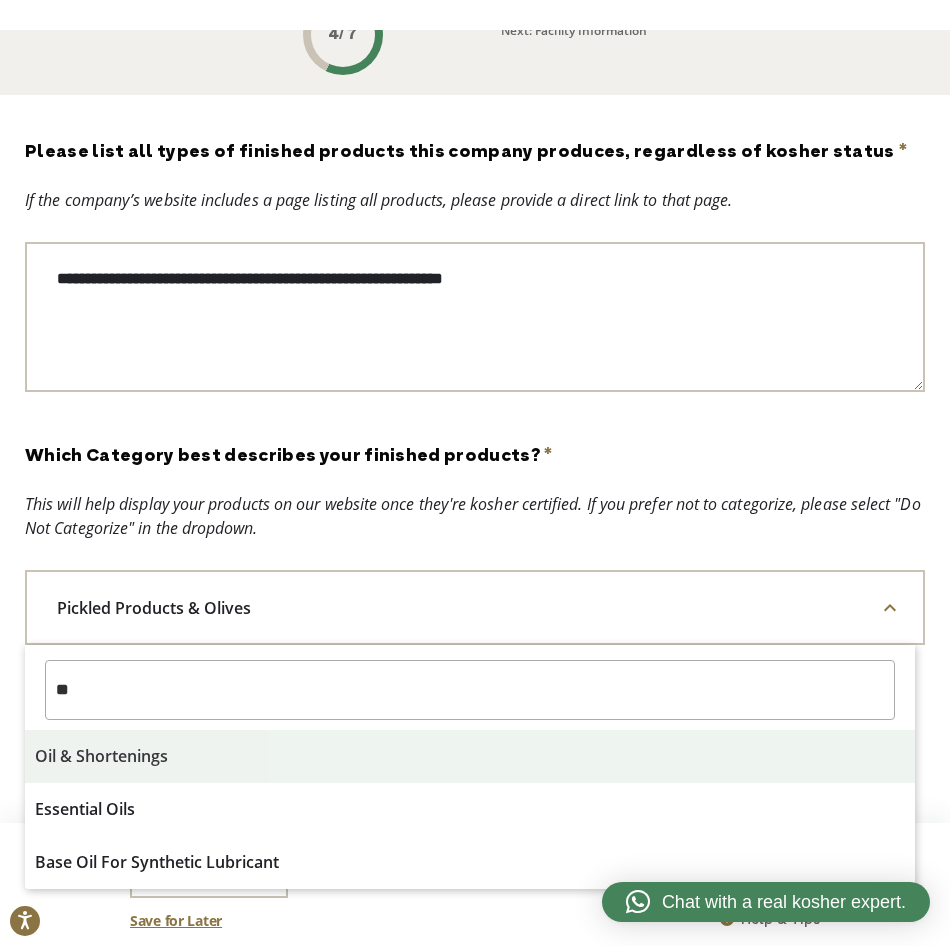 scroll, scrollTop: 0, scrollLeft: 0, axis: both 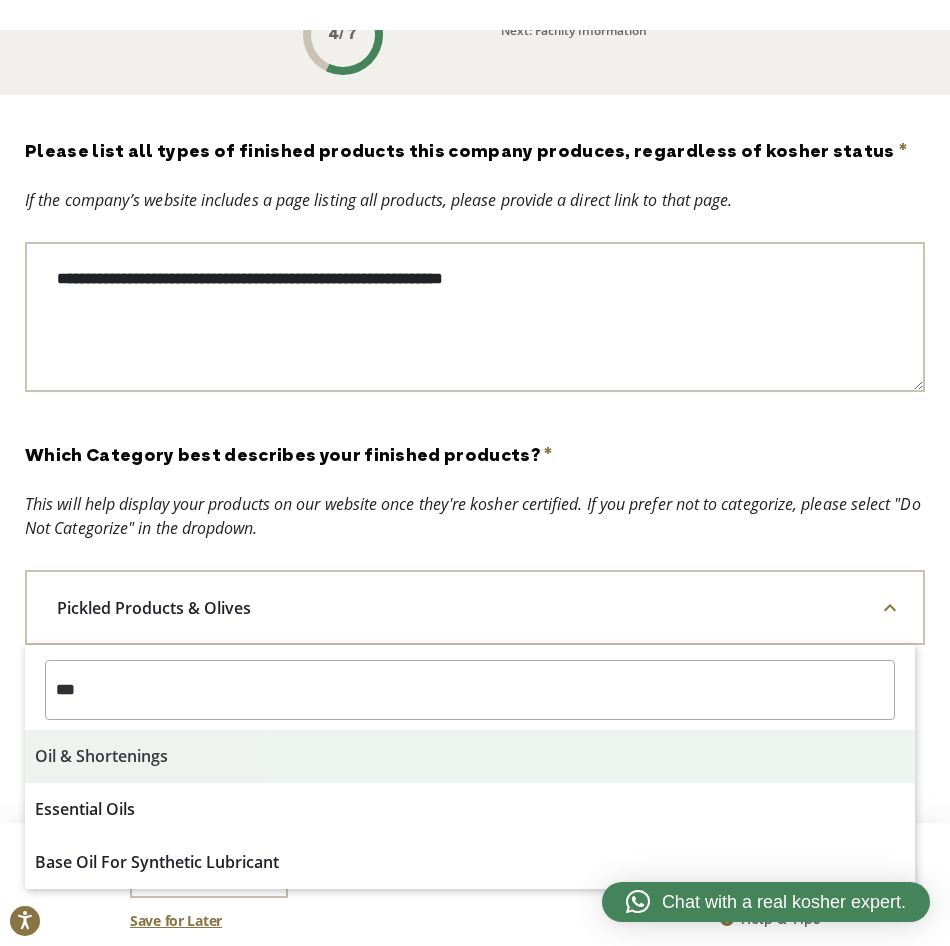 click on "***" at bounding box center [470, 690] 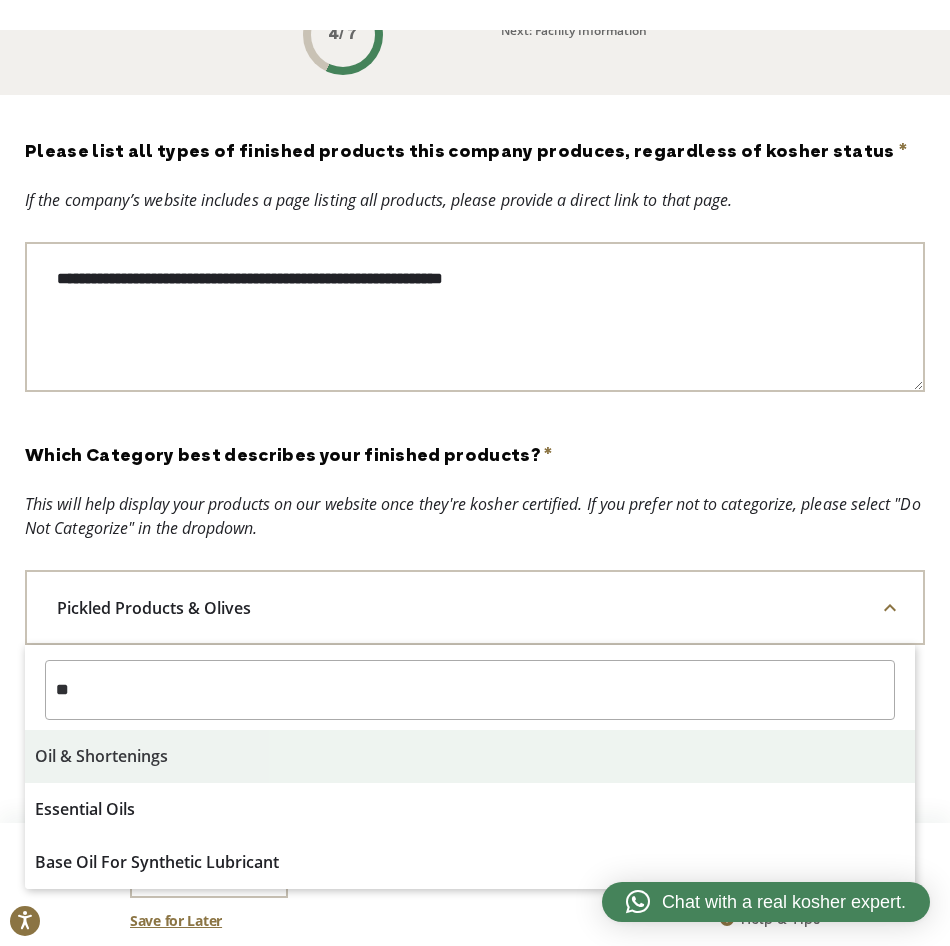 type on "*" 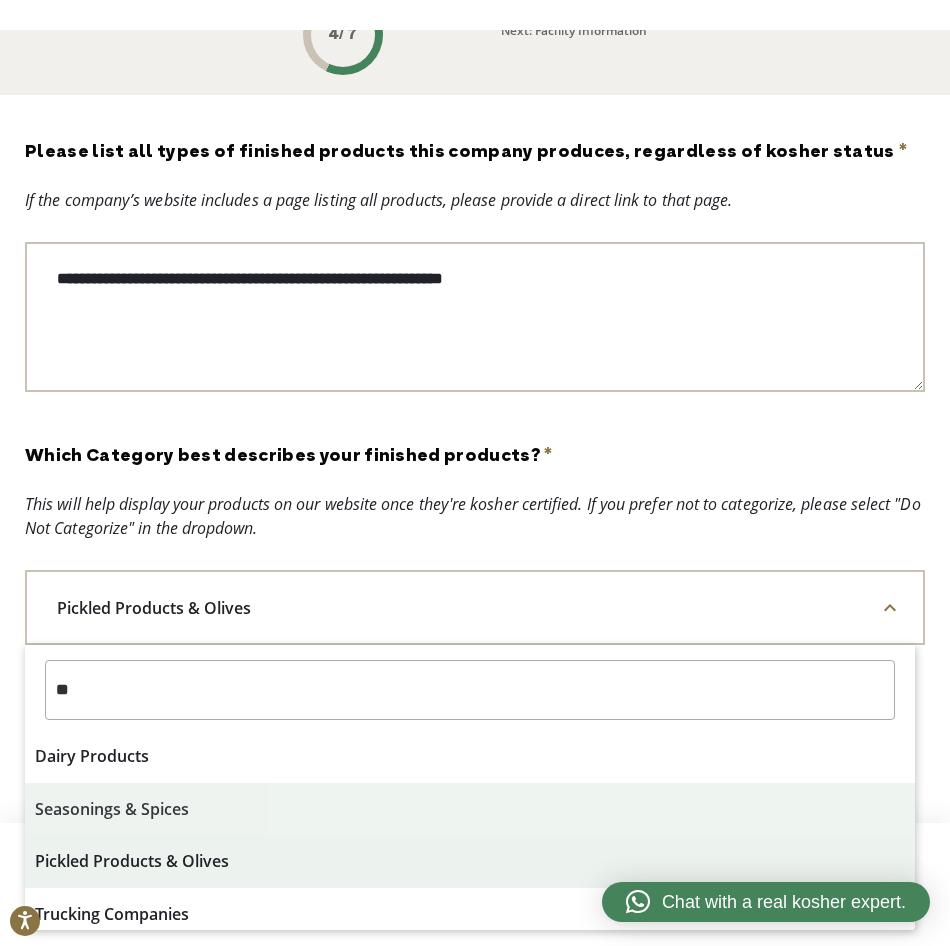 scroll, scrollTop: 0, scrollLeft: 0, axis: both 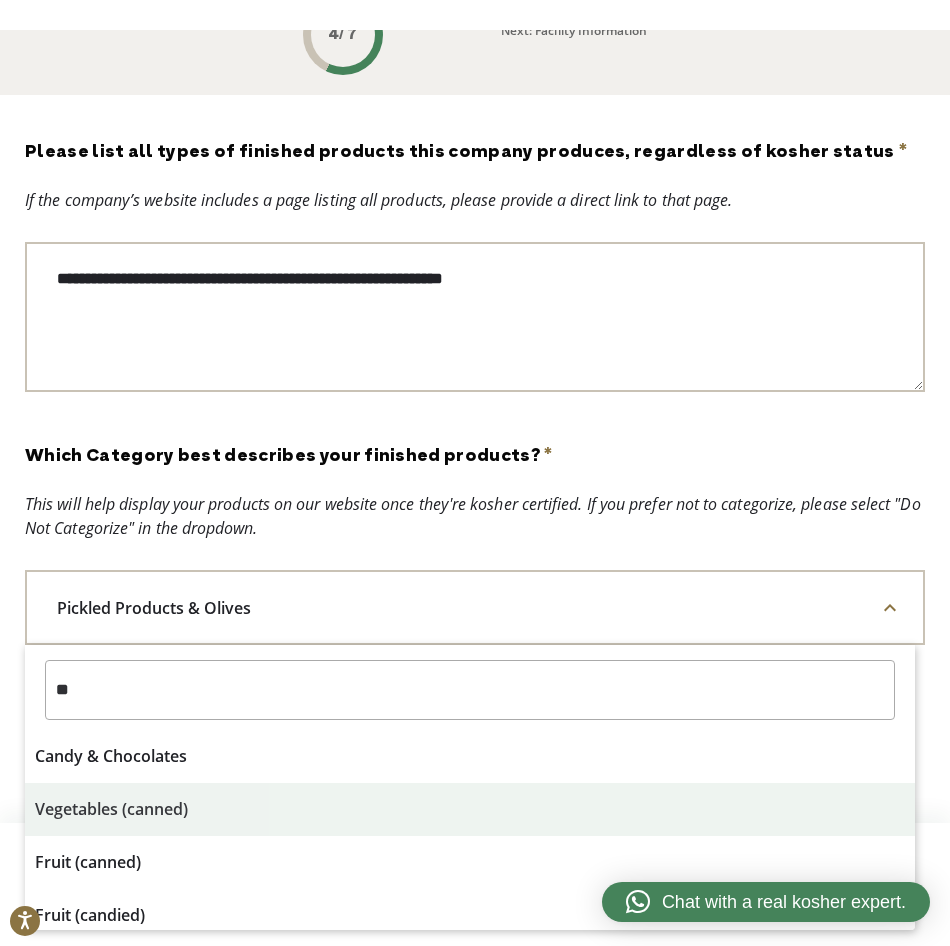type on "*" 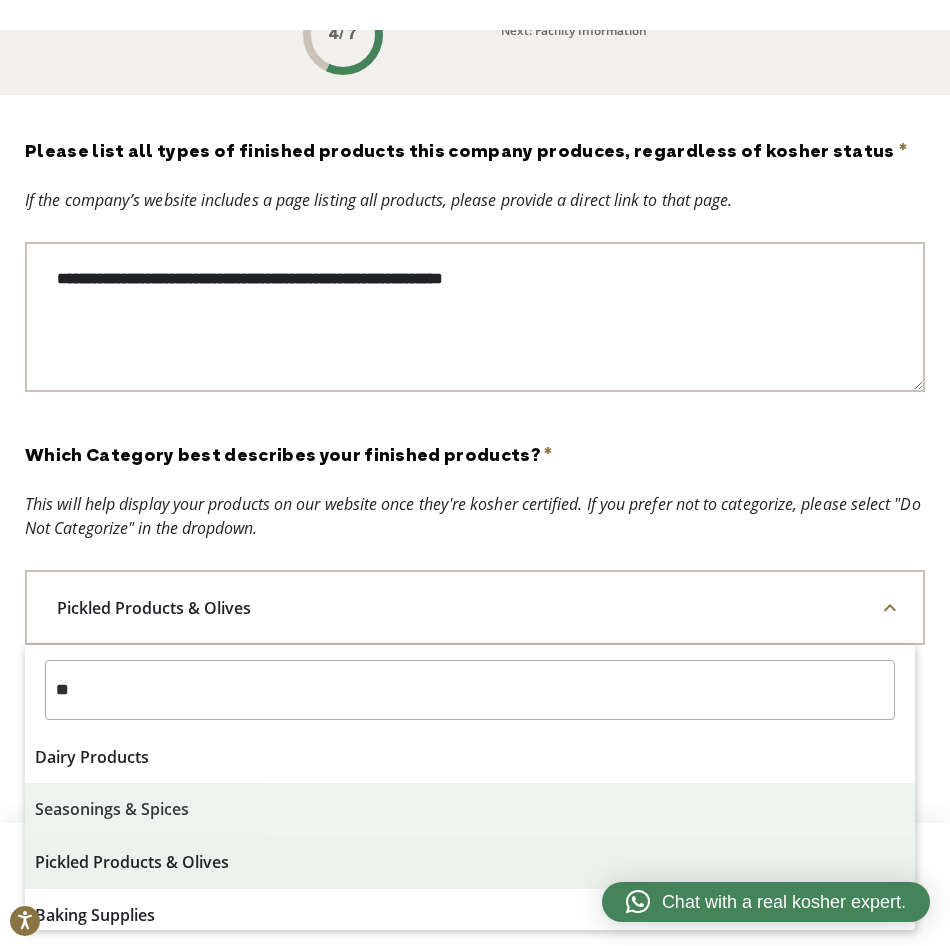 scroll, scrollTop: 0, scrollLeft: 0, axis: both 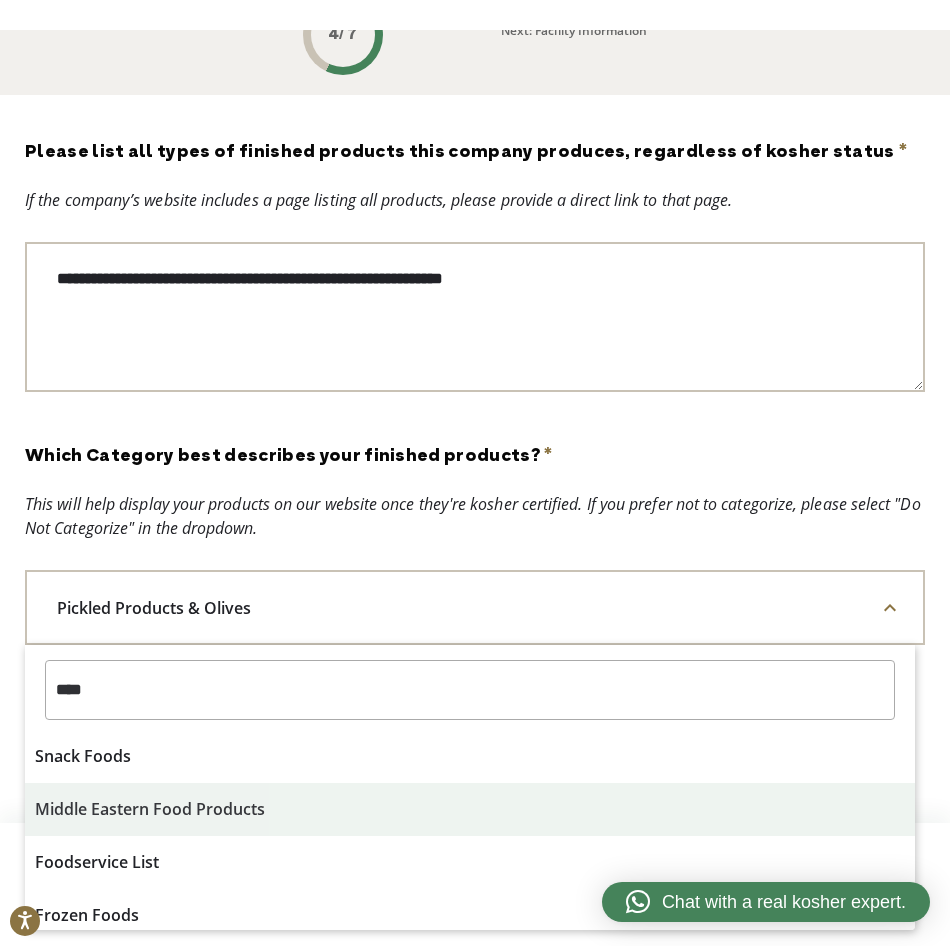 type on "****" 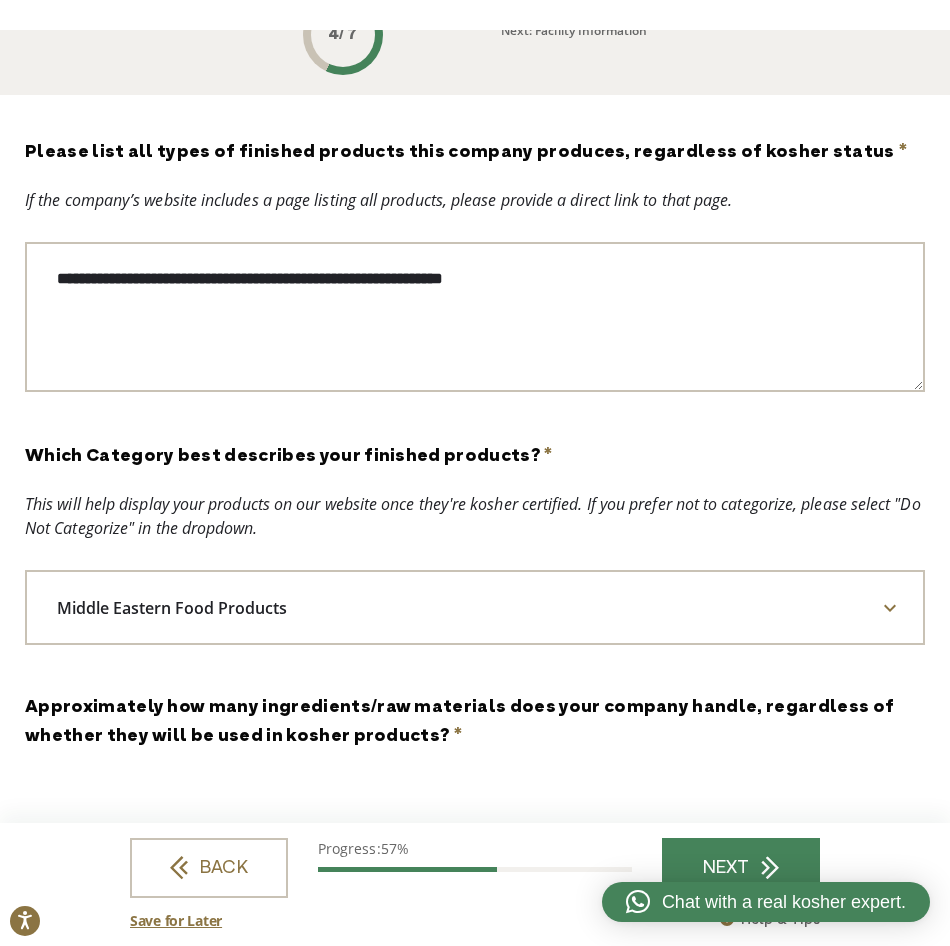 drag, startPoint x: 302, startPoint y: 788, endPoint x: 802, endPoint y: 870, distance: 506.67938 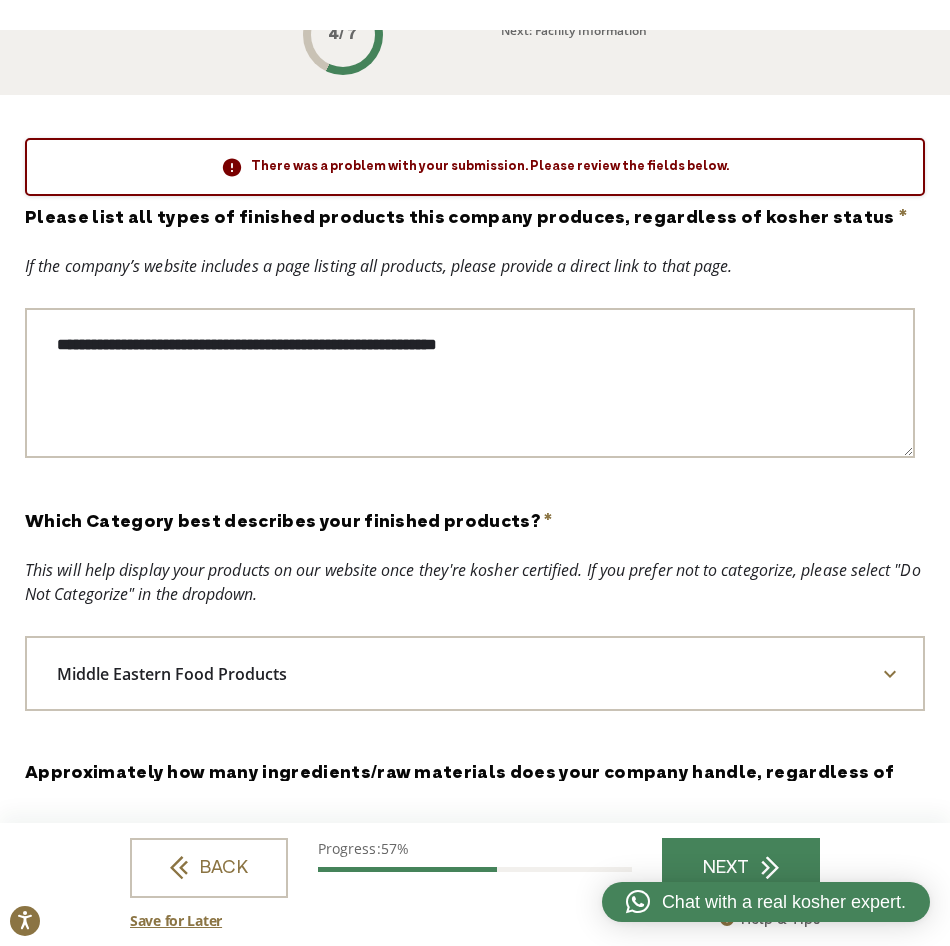scroll, scrollTop: 0, scrollLeft: 0, axis: both 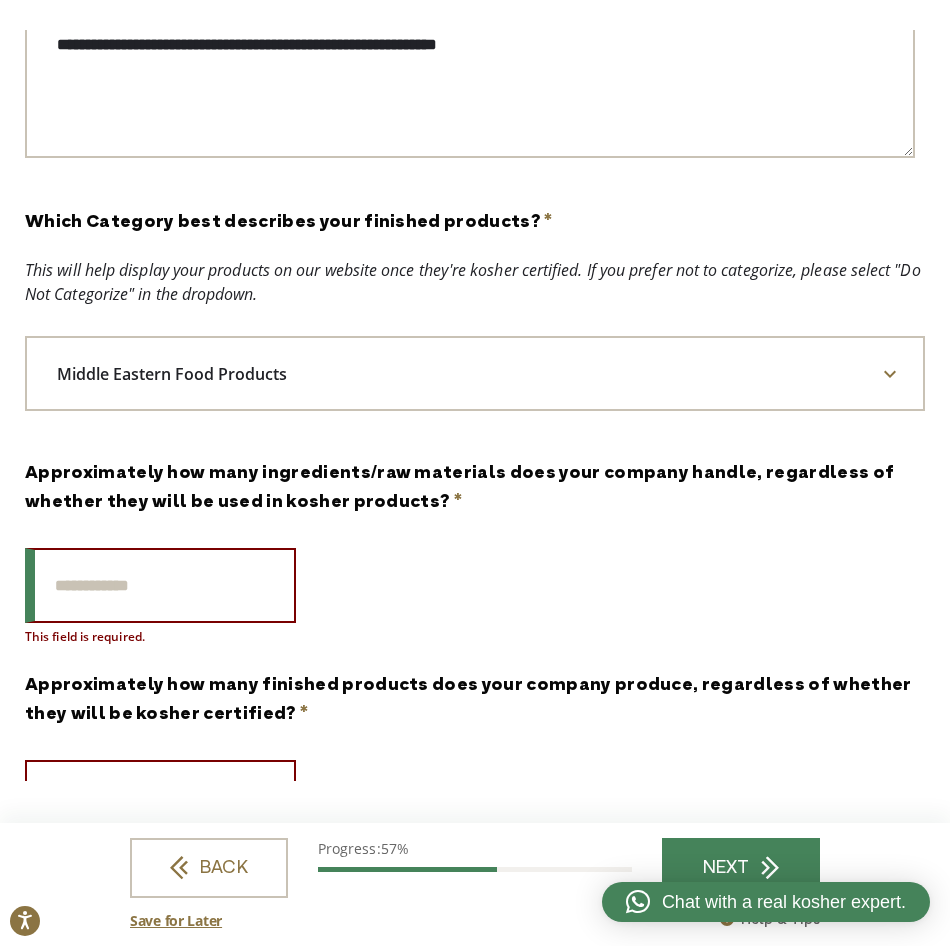 click on "Approximately how many ingredients/raw materials does your company handle, regardless of whether they will be used in kosher products? *" at bounding box center (160, 585) 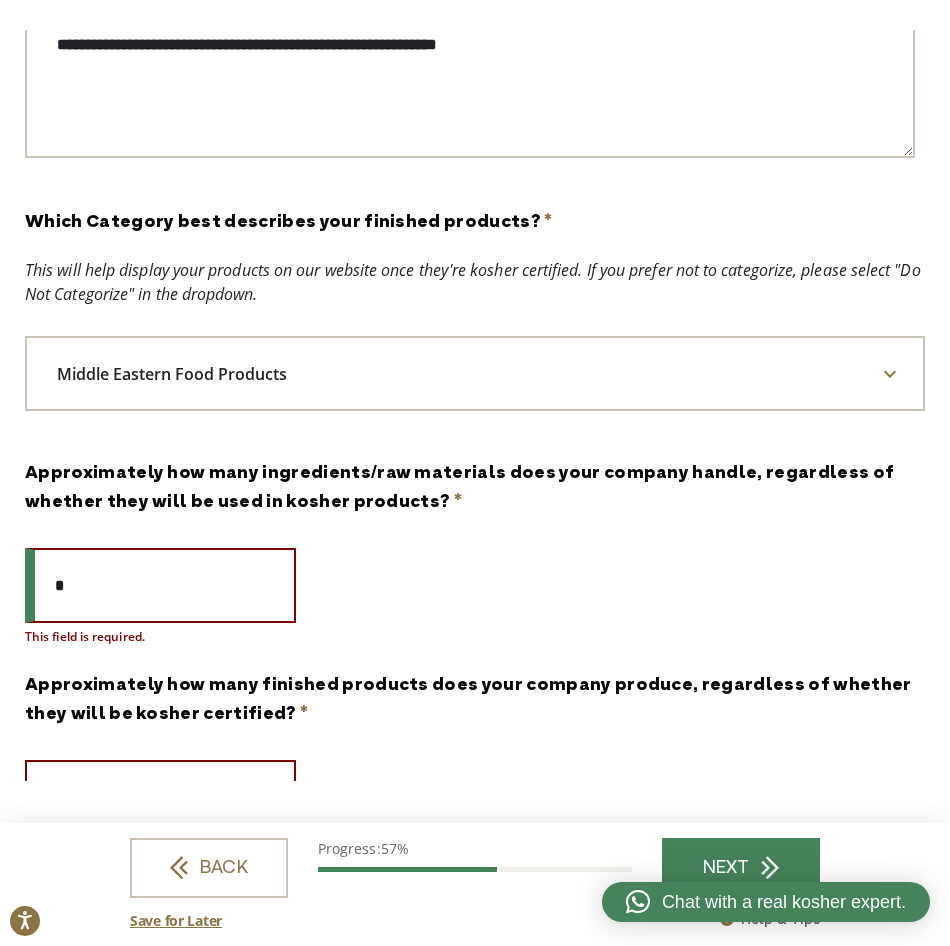 type on "*" 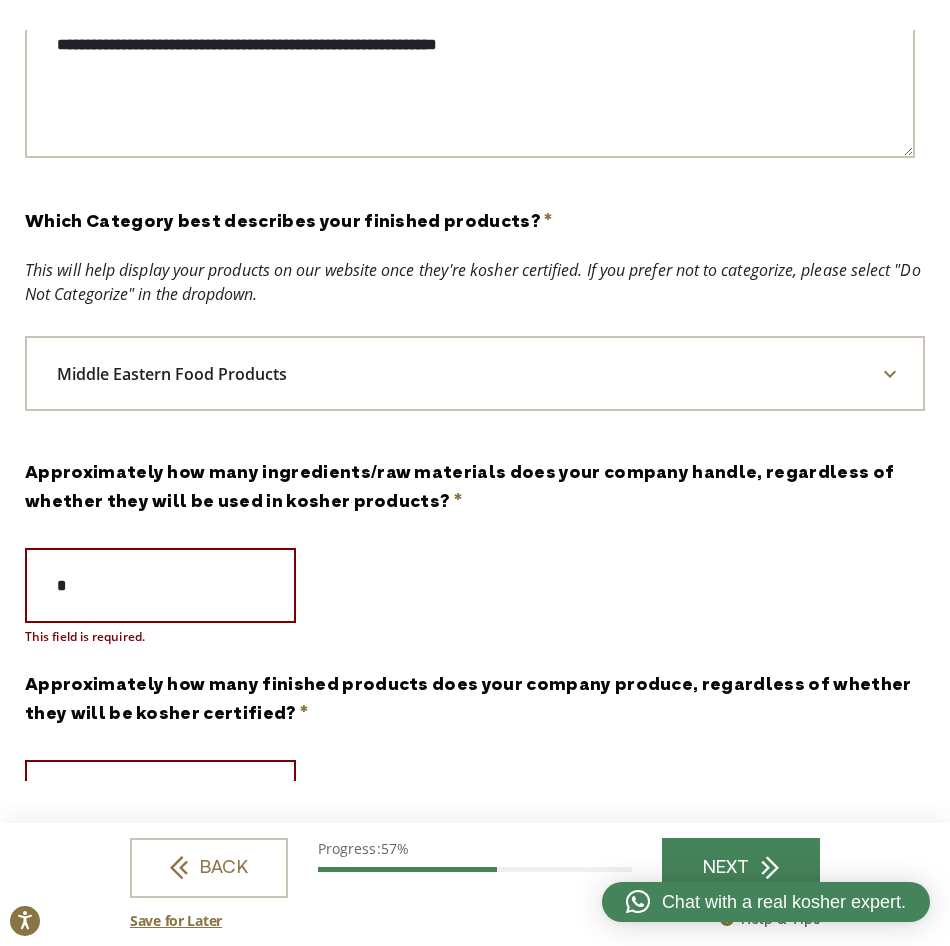 click on "*" at bounding box center [475, 585] 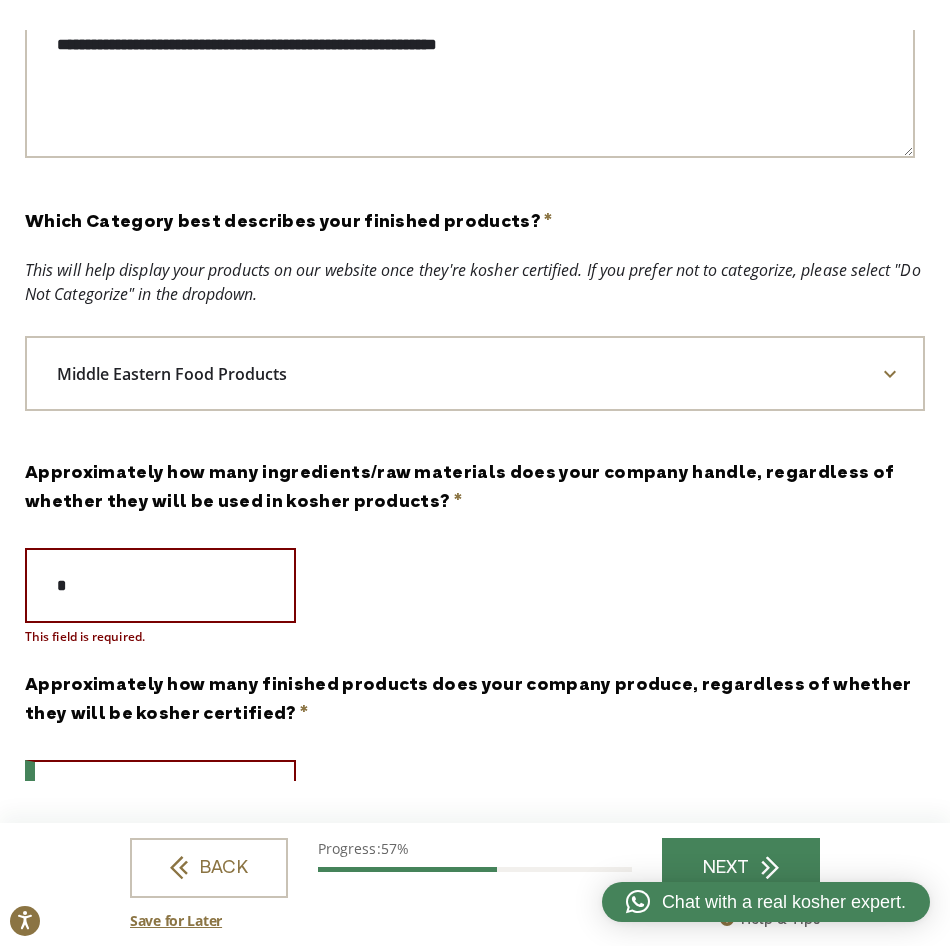 click on "Approximately how many finished products does your company produce, regardless of whether they will be kosher certified? *" at bounding box center [160, 797] 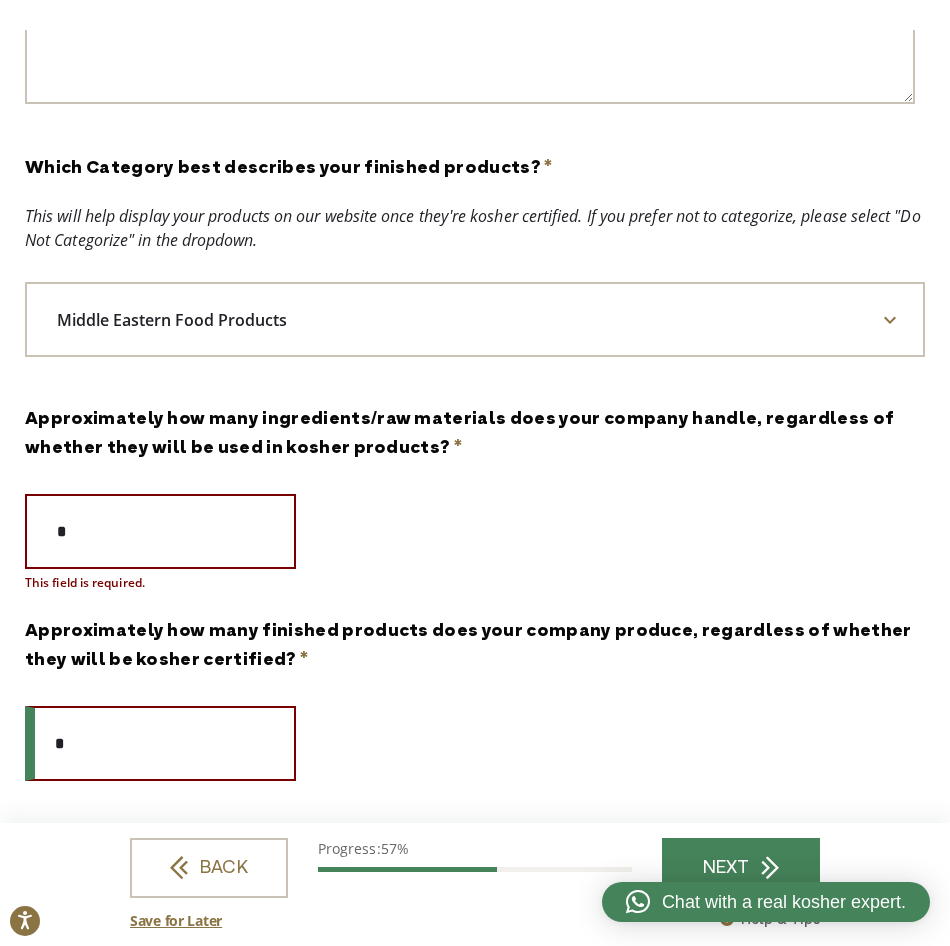 type on "*" 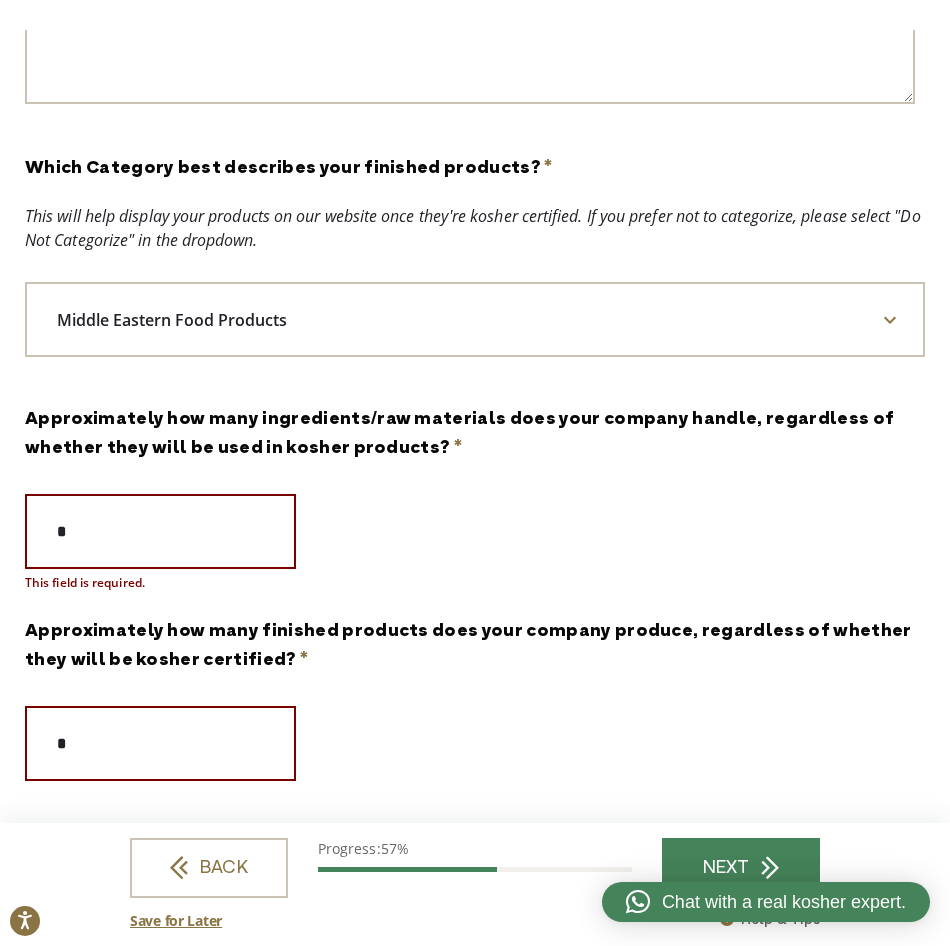 click on "*" at bounding box center (475, 743) 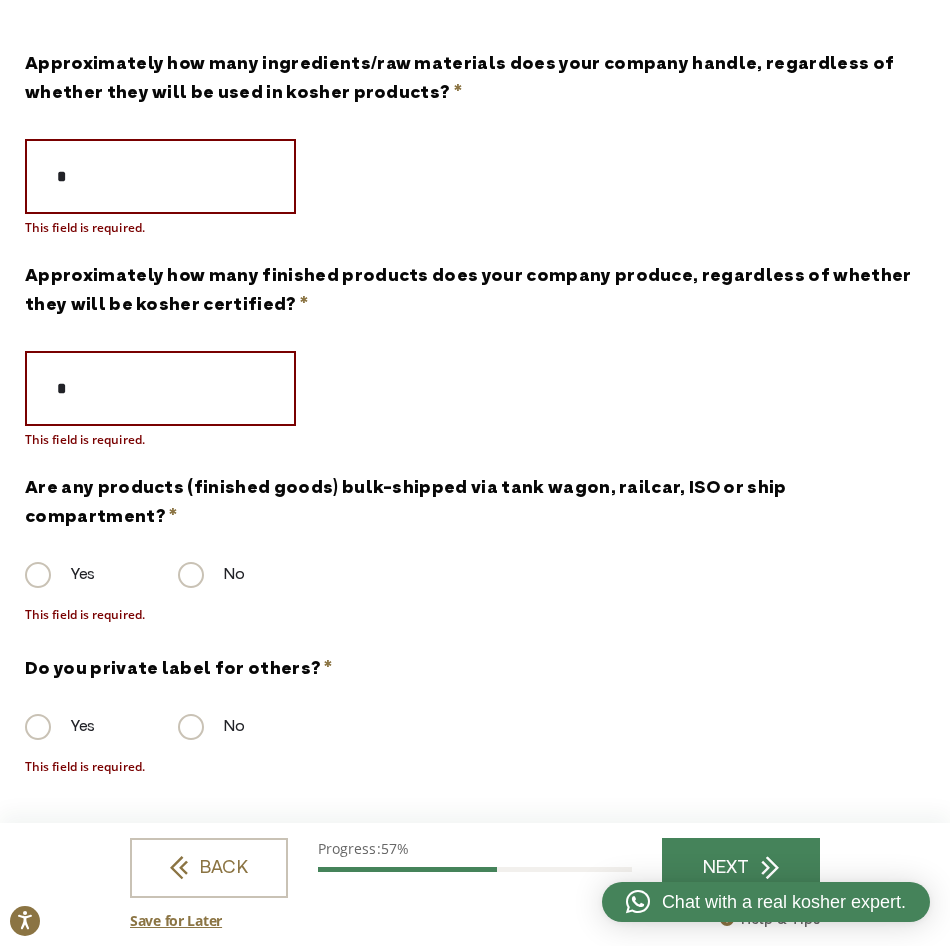 scroll, scrollTop: 938, scrollLeft: 0, axis: vertical 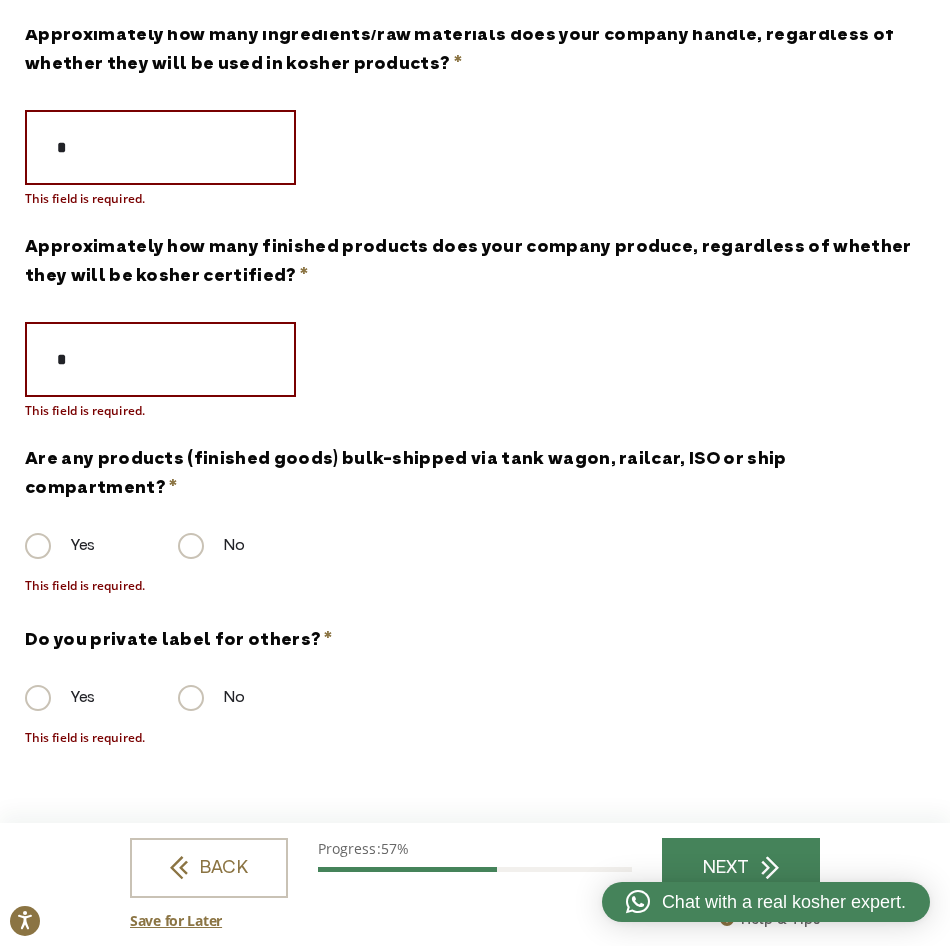 click on "Yes" at bounding box center (60, 546) 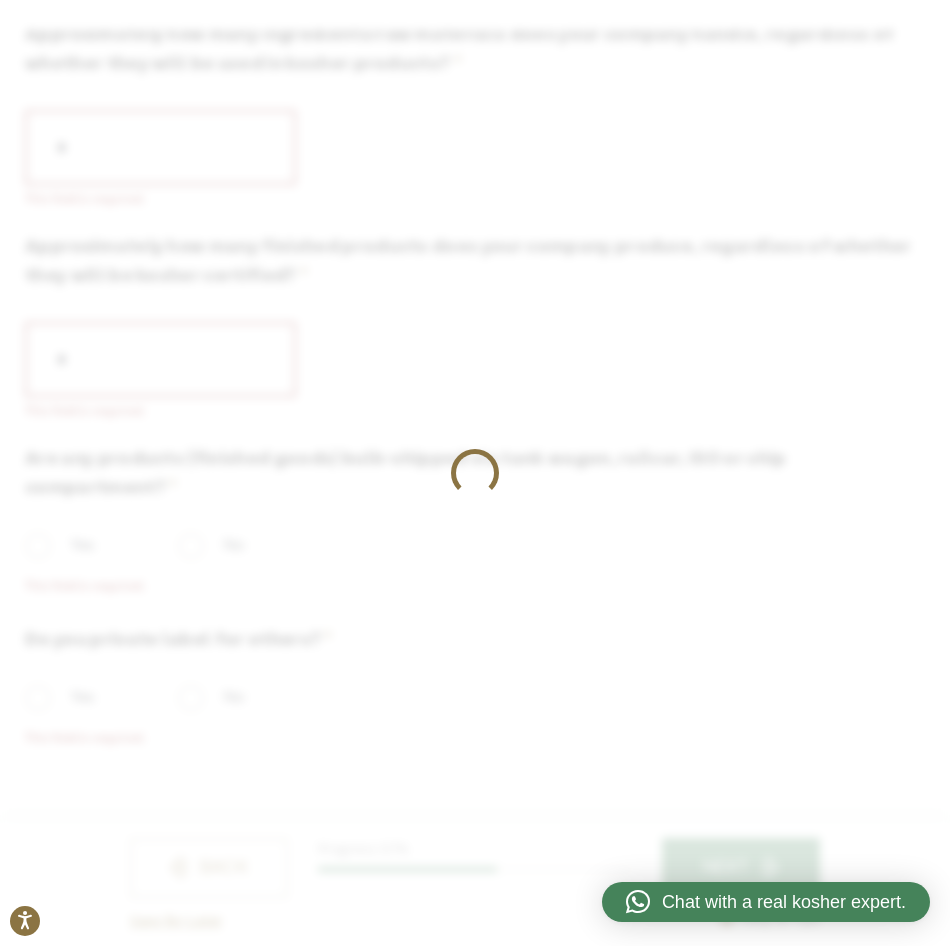 select on "**********" 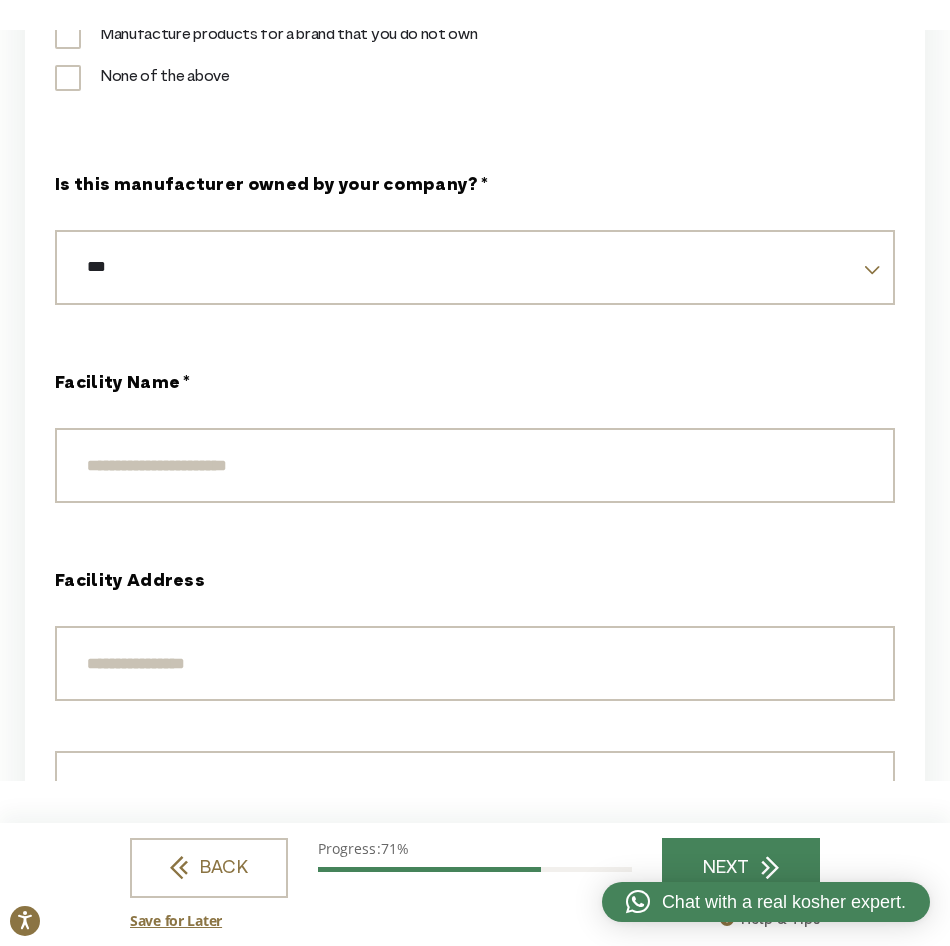 scroll, scrollTop: 0, scrollLeft: 0, axis: both 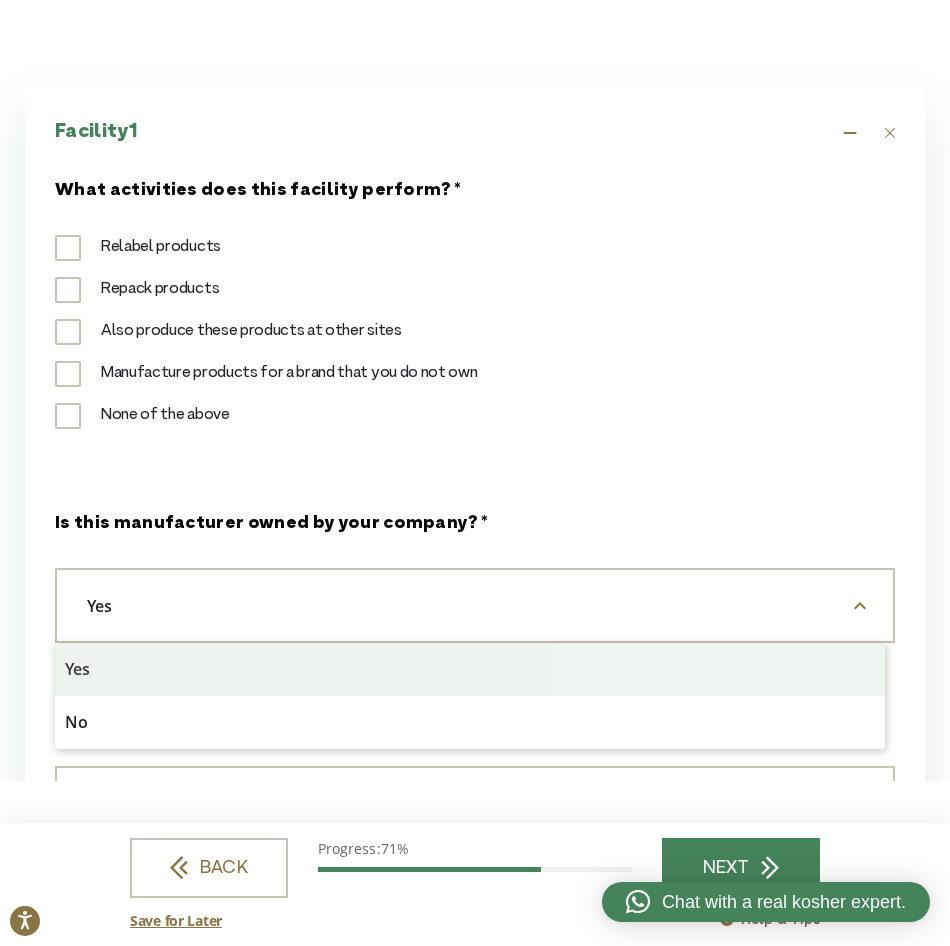 click on "Yes" at bounding box center [475, 605] 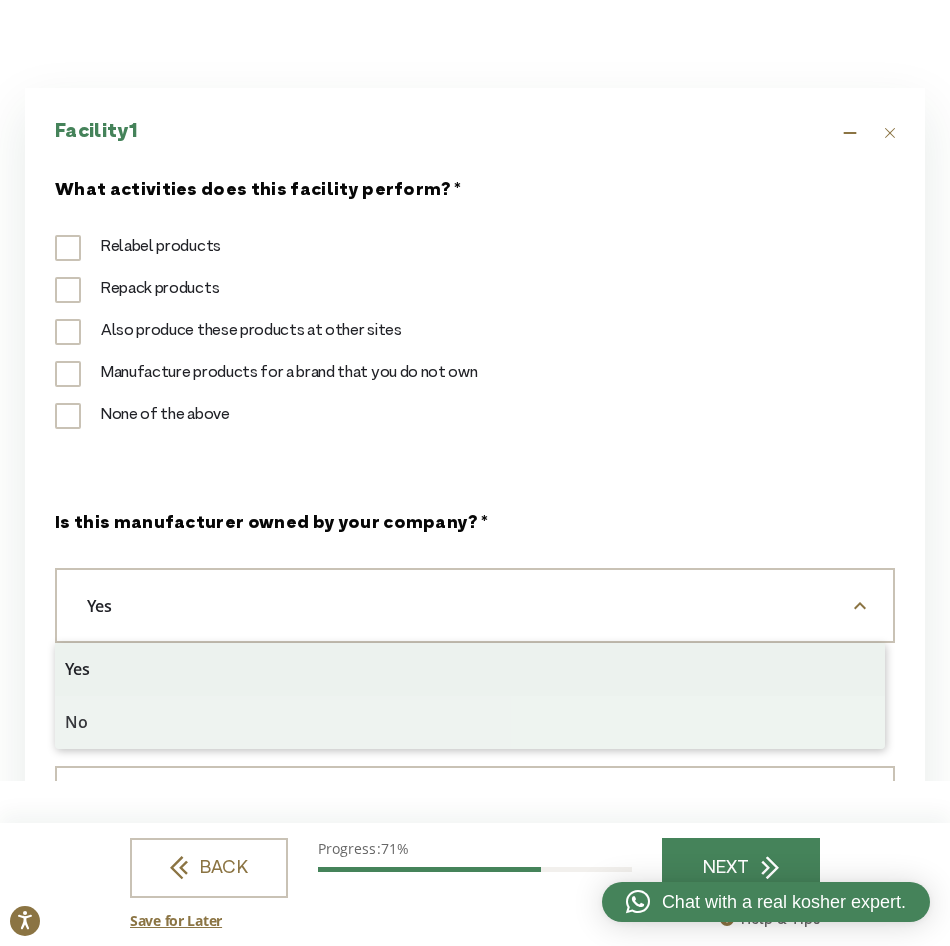 select on "**" 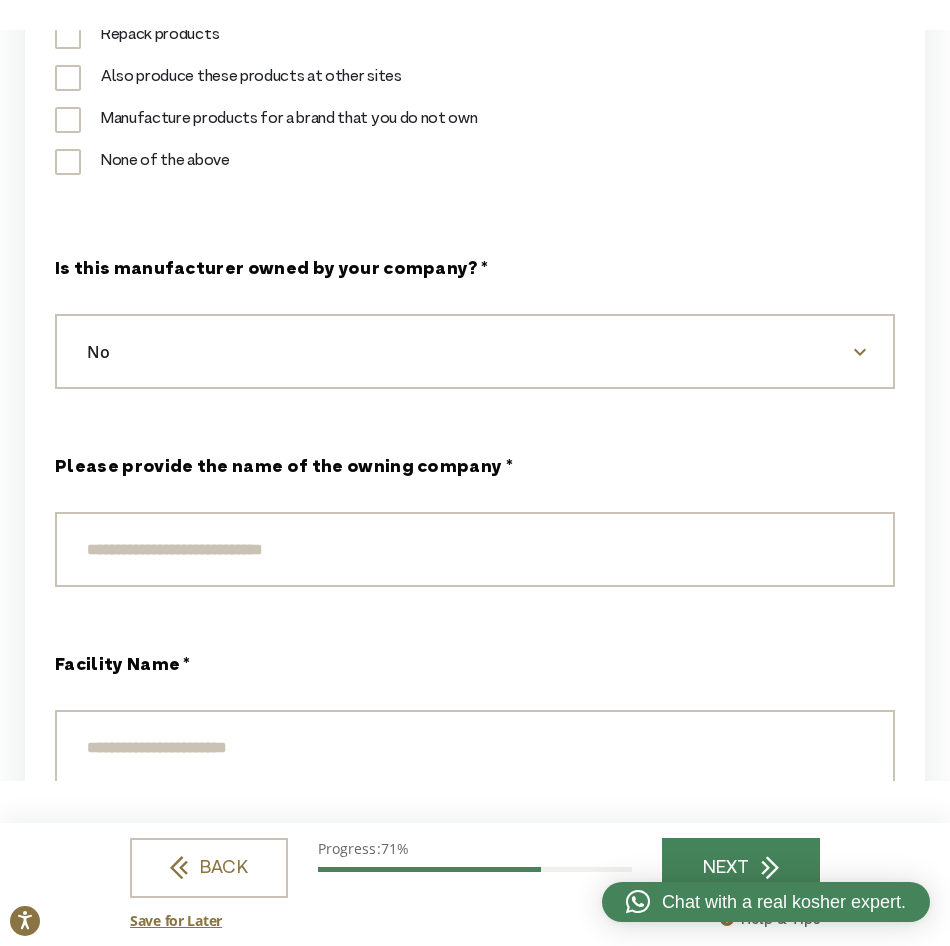 scroll, scrollTop: 900, scrollLeft: 0, axis: vertical 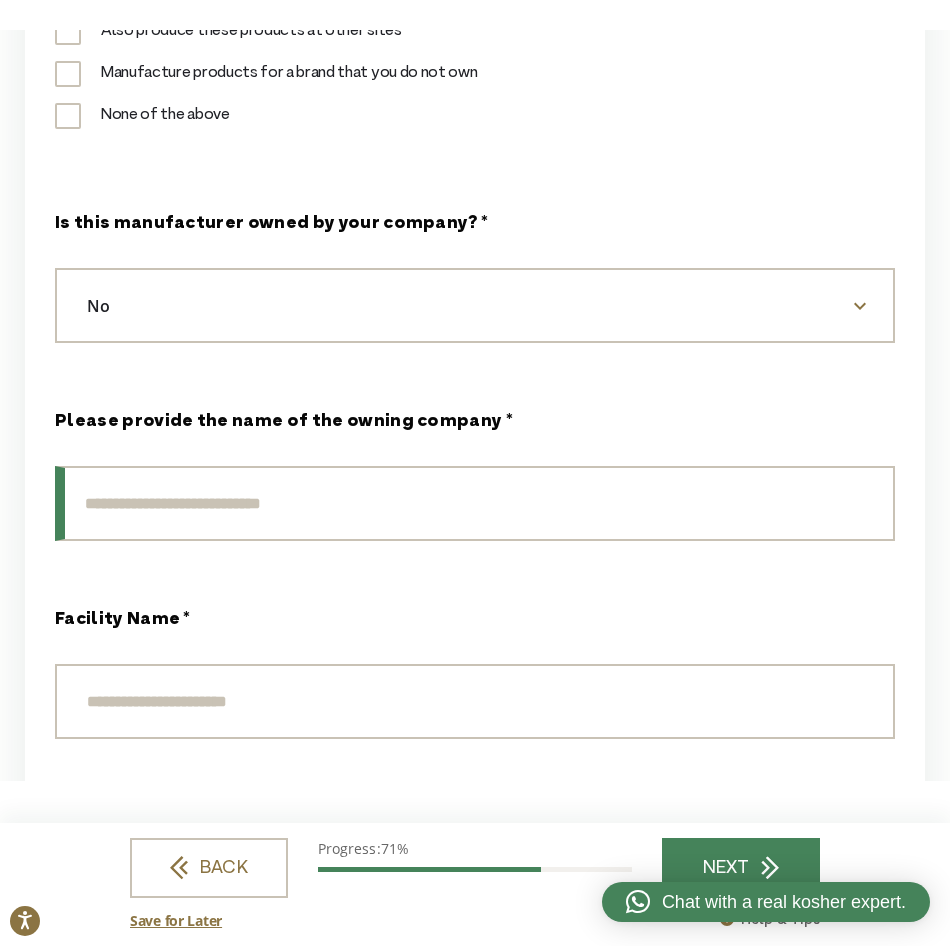 click on "Please provide the name of the owning company *" at bounding box center [475, 503] 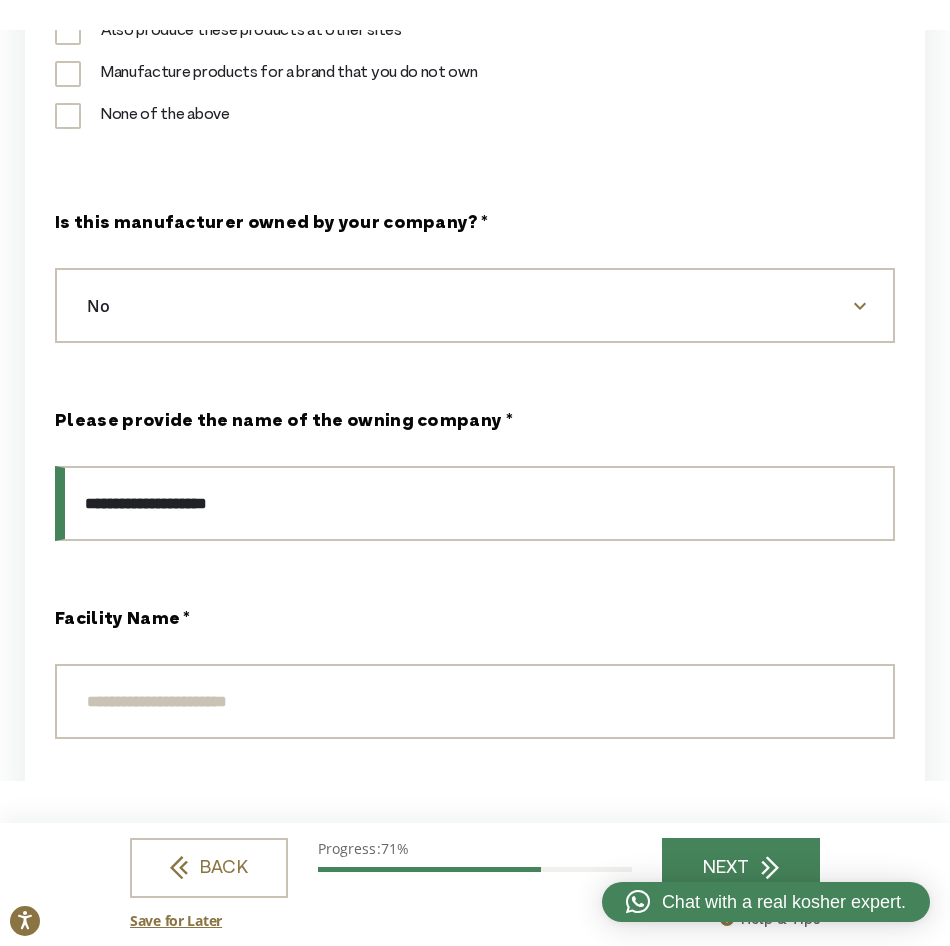 type on "**********" 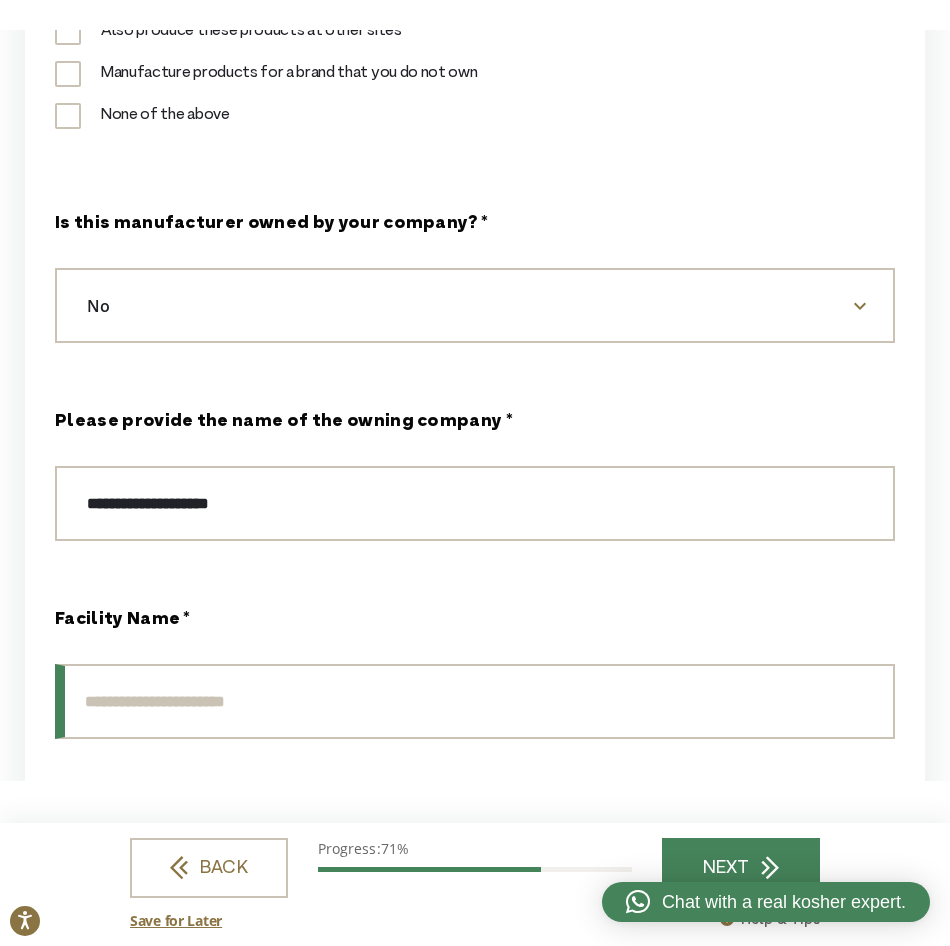 click on "Facility Name *" at bounding box center (475, 701) 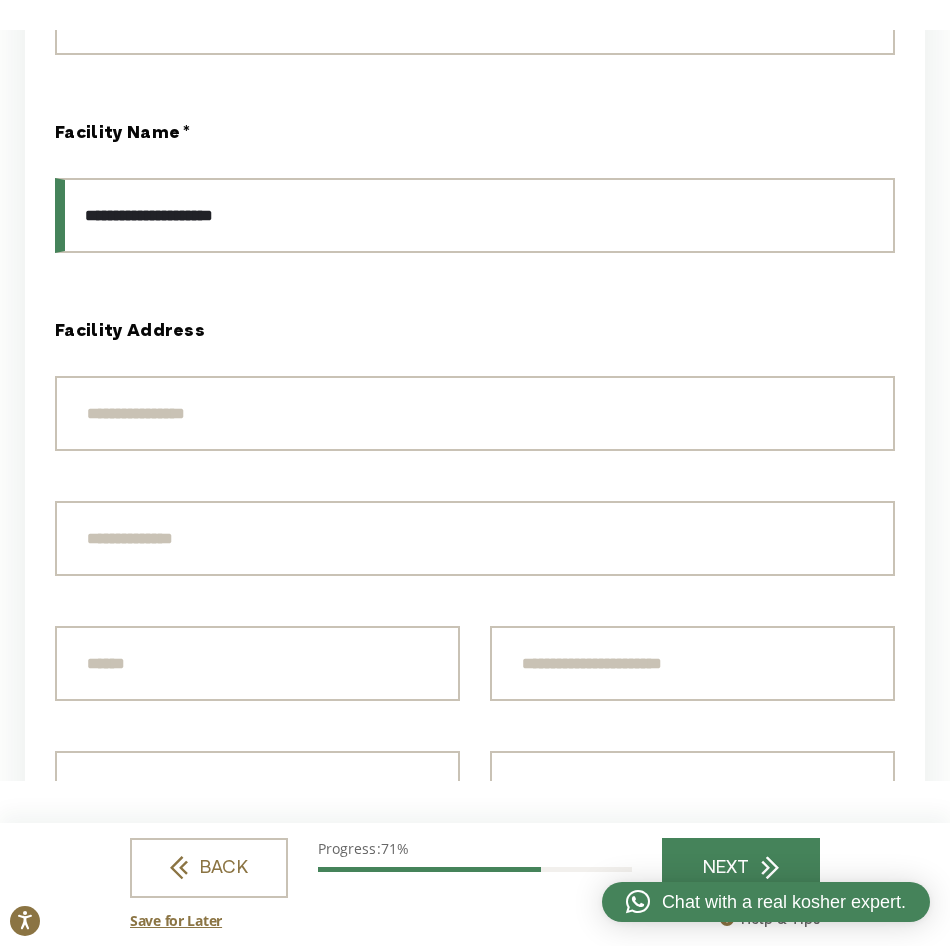 scroll, scrollTop: 1400, scrollLeft: 0, axis: vertical 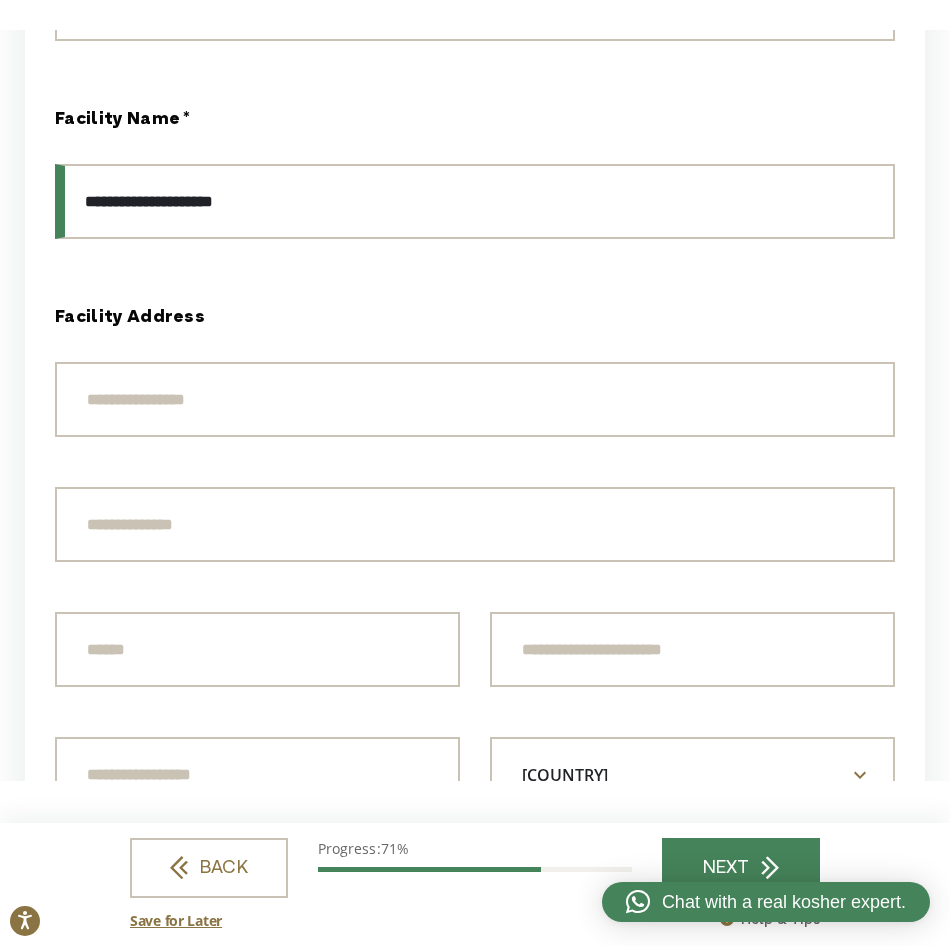type on "**********" 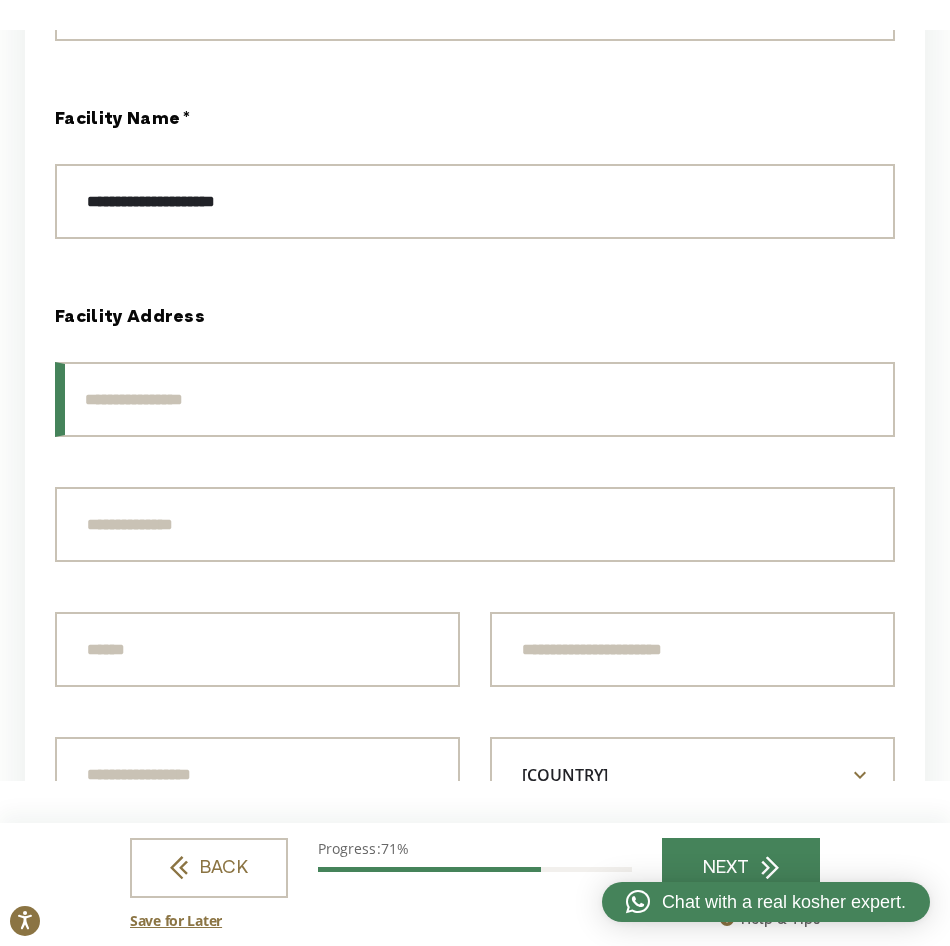 click at bounding box center (475, 399) 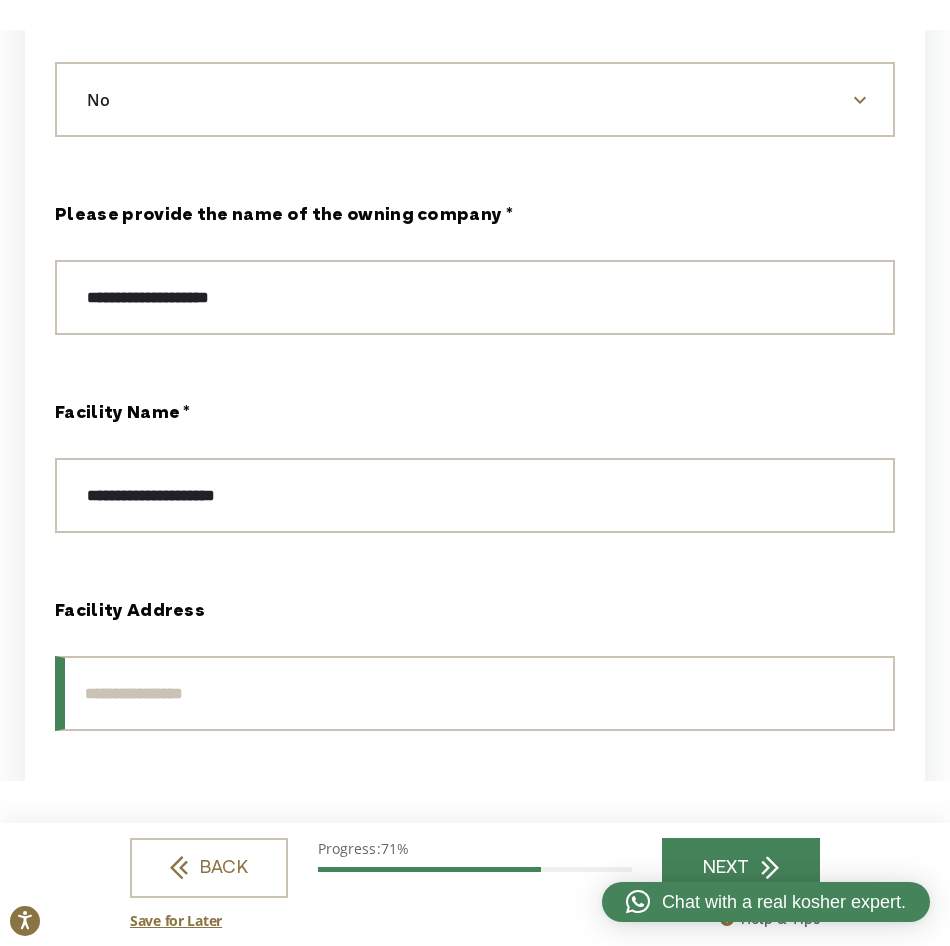 scroll, scrollTop: 1100, scrollLeft: 0, axis: vertical 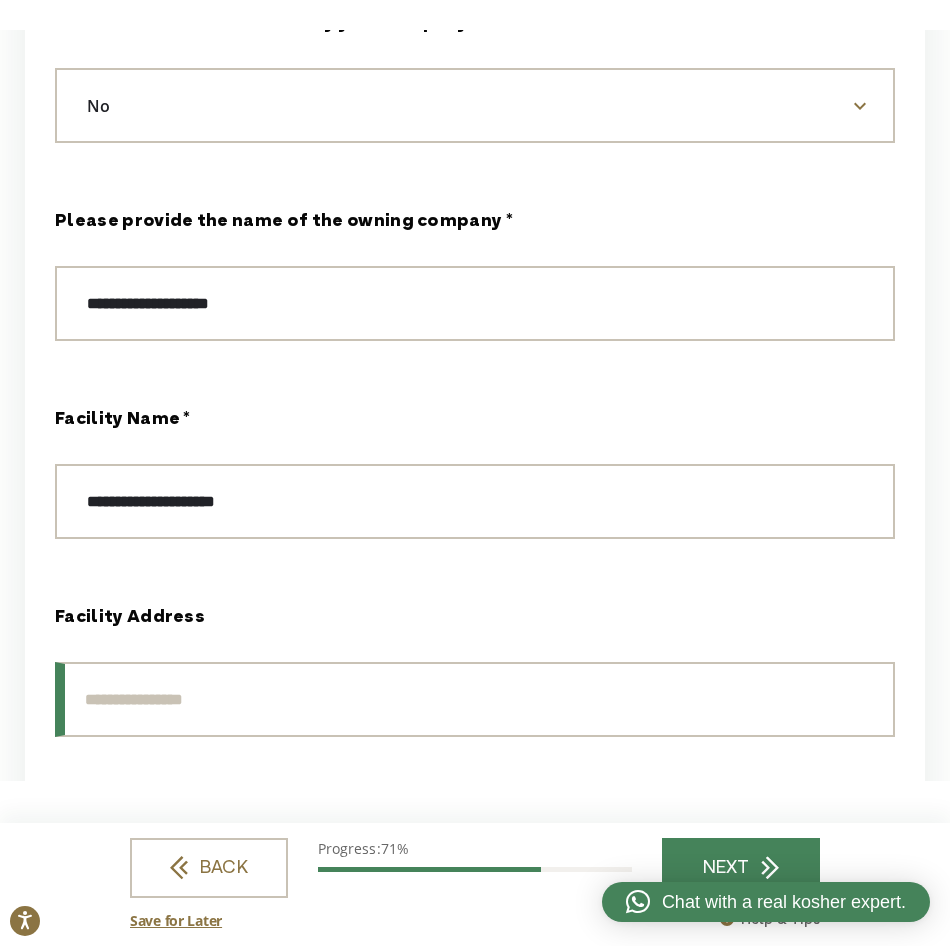 click at bounding box center [475, 699] 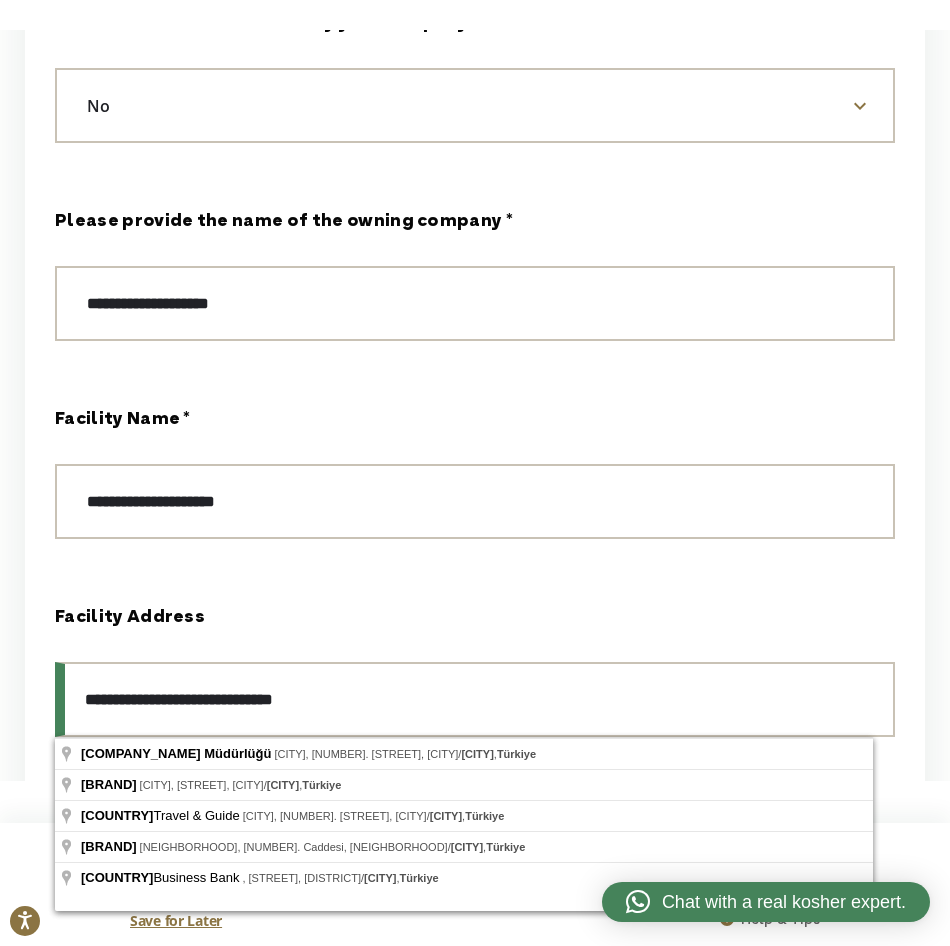click on "**********" at bounding box center [475, 699] 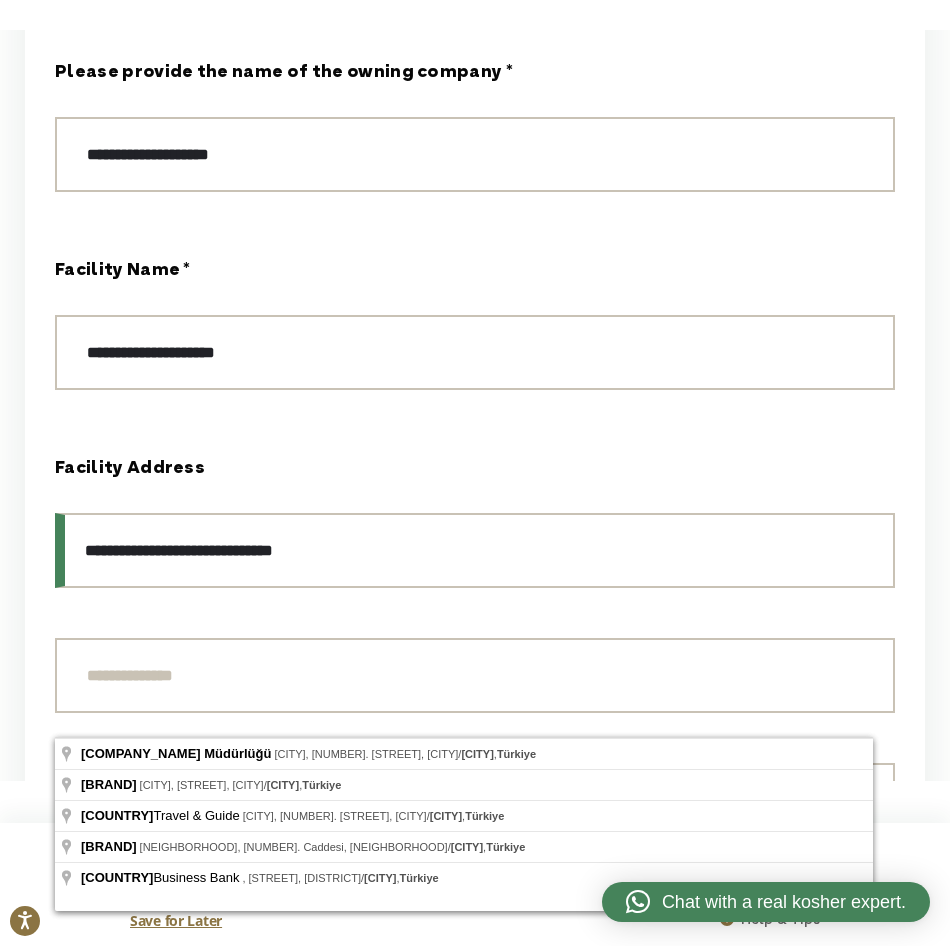 scroll, scrollTop: 1300, scrollLeft: 0, axis: vertical 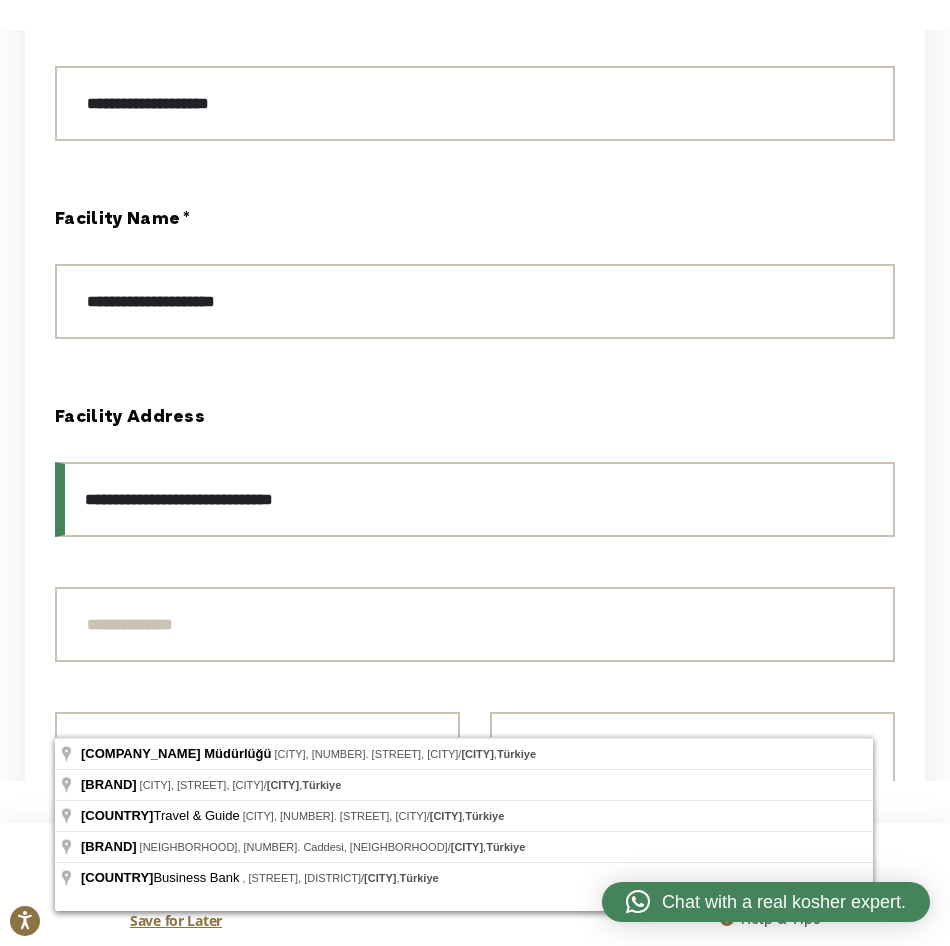 type on "**********" 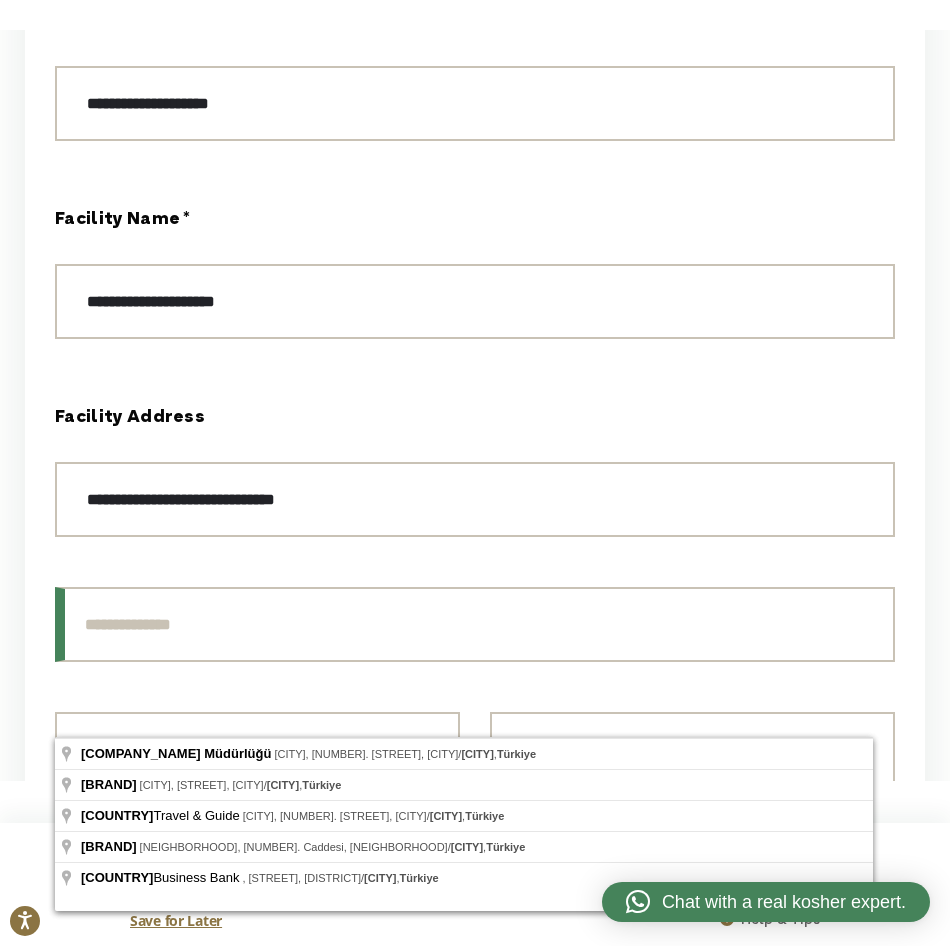 click at bounding box center (475, 624) 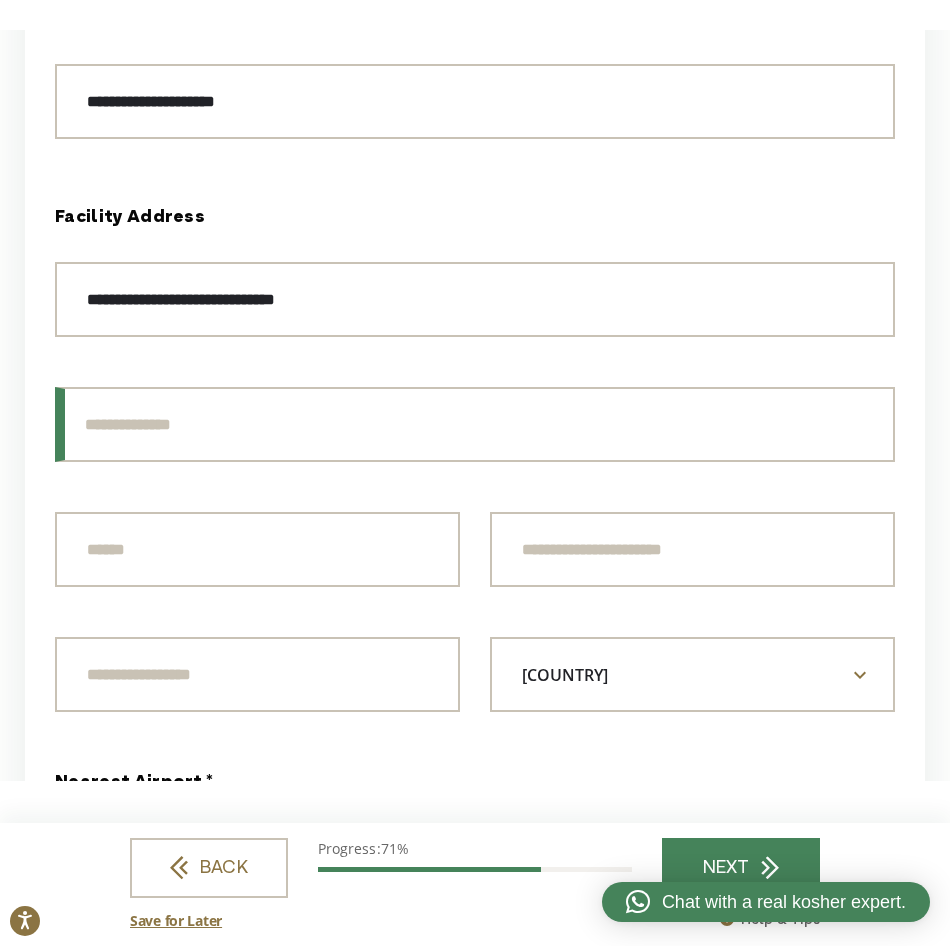scroll, scrollTop: 1600, scrollLeft: 0, axis: vertical 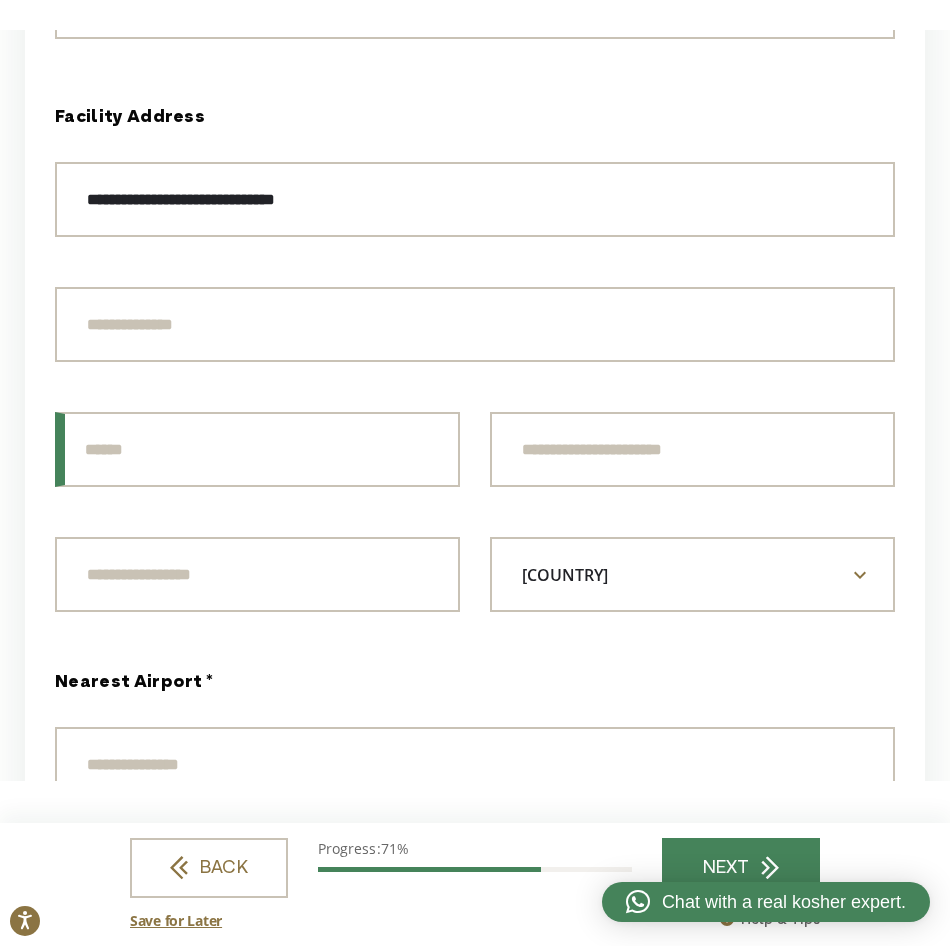 click at bounding box center [257, 449] 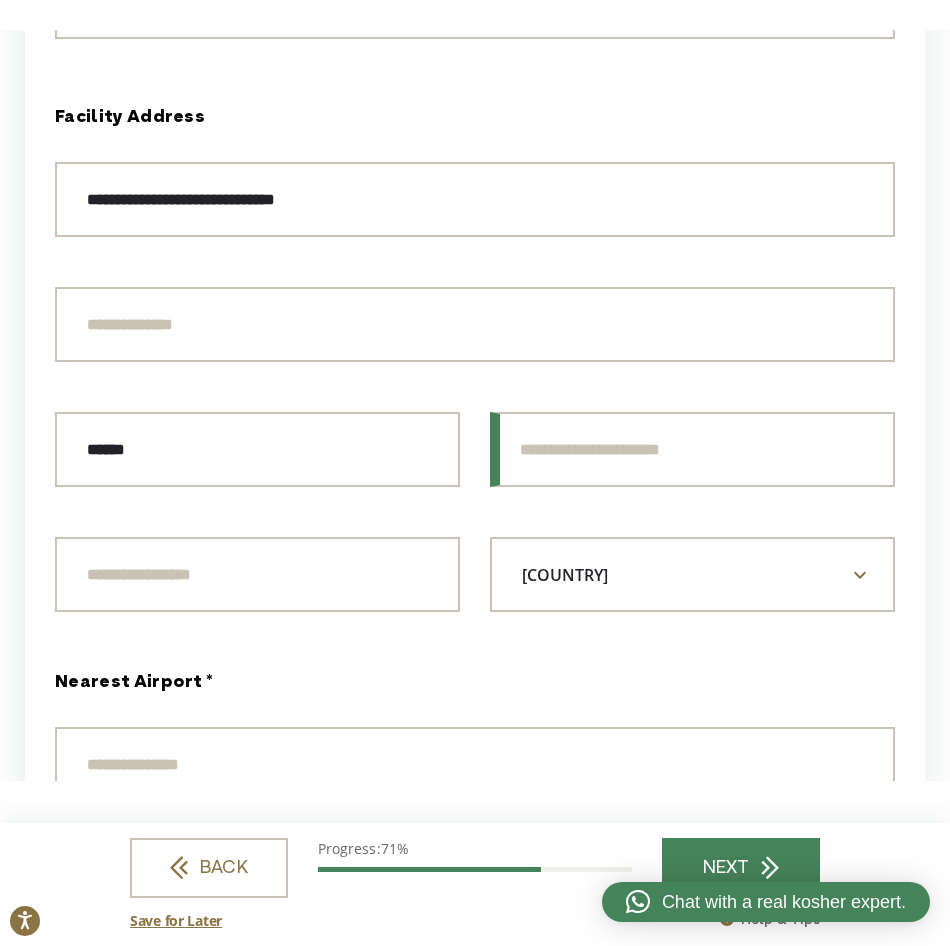 click at bounding box center (692, 449) 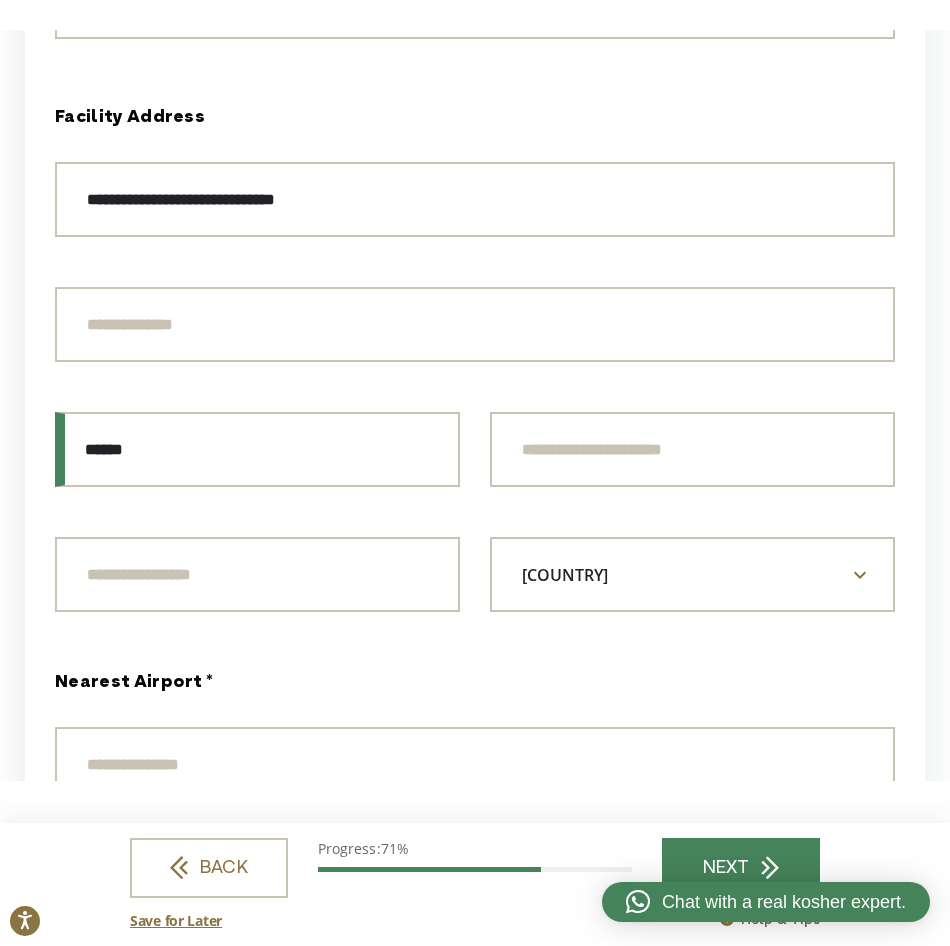 click on "******" at bounding box center (257, 449) 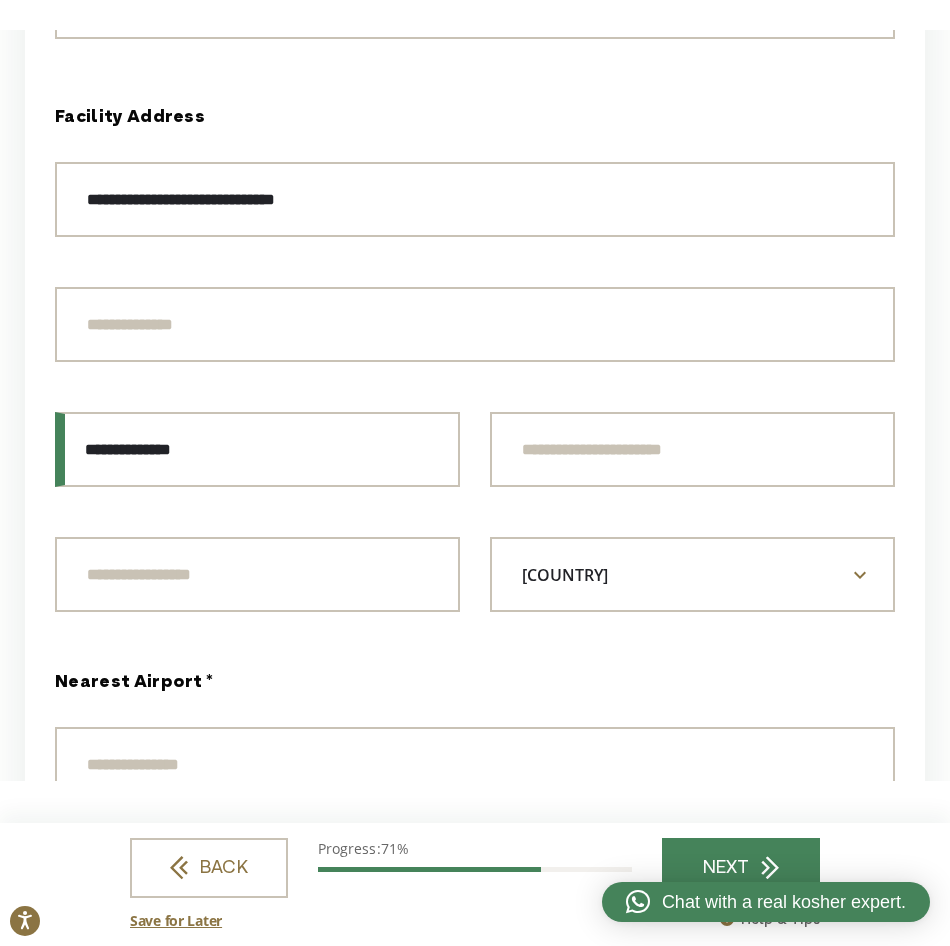 type on "**********" 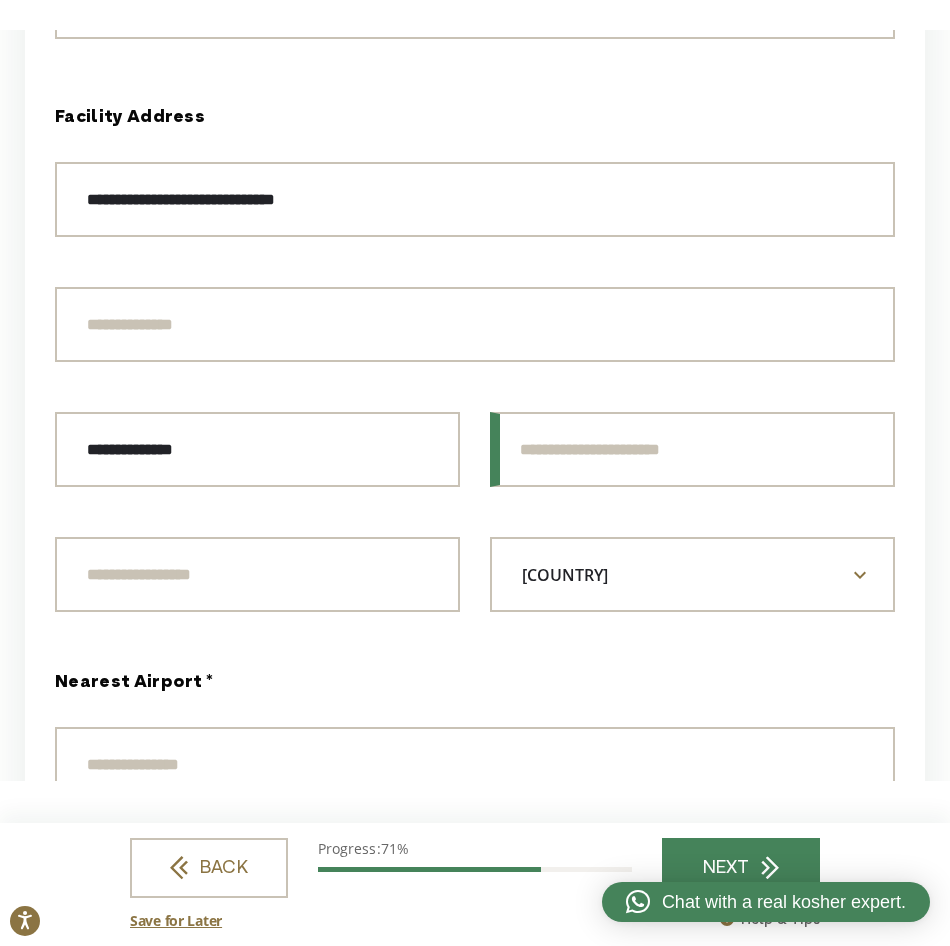 click at bounding box center [692, 449] 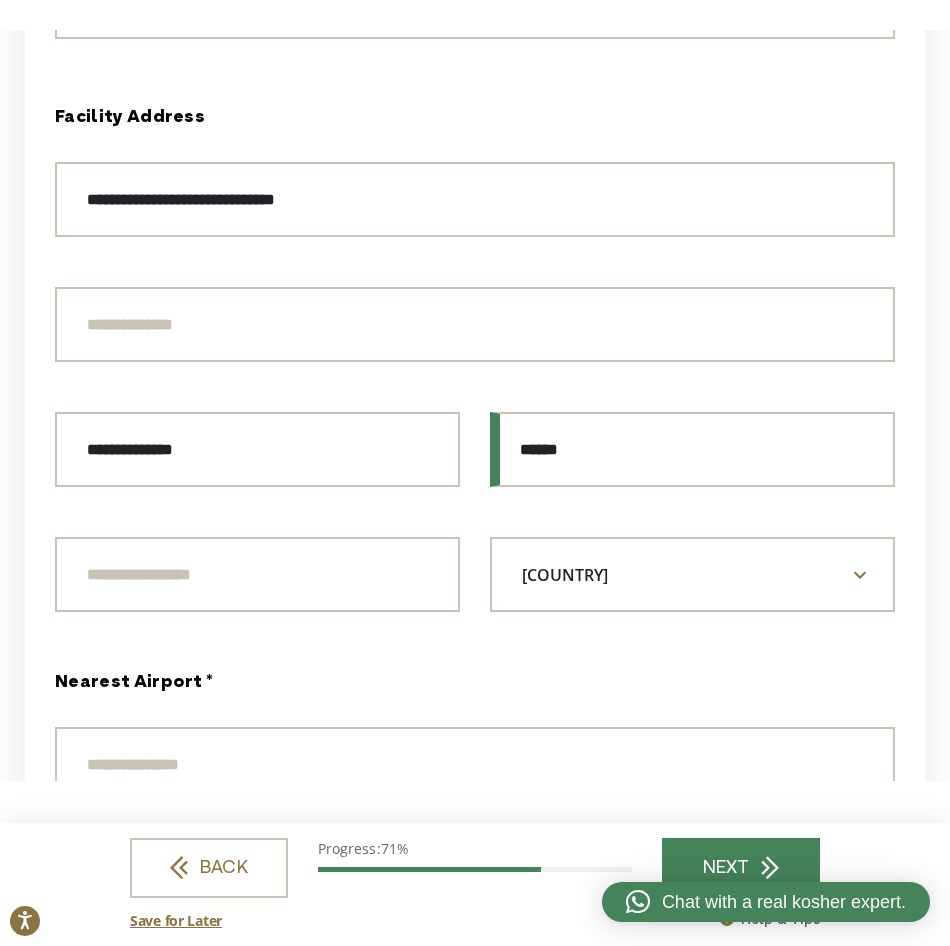 type on "******" 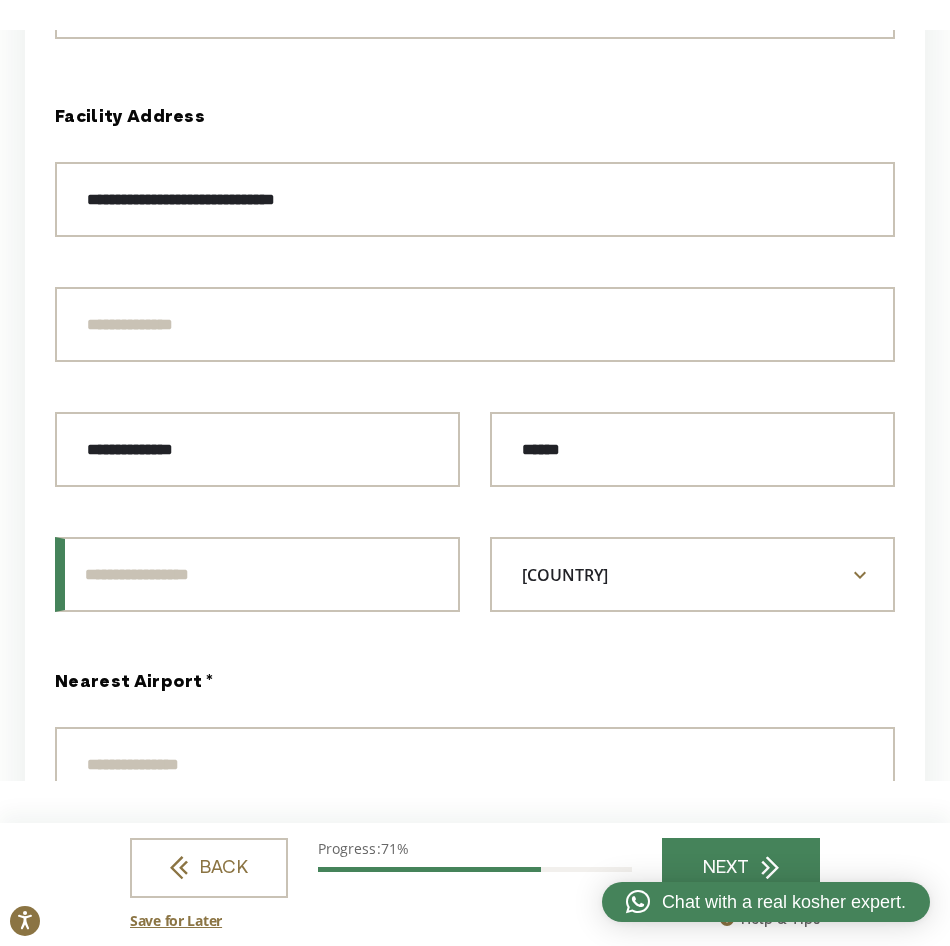 click at bounding box center (257, 574) 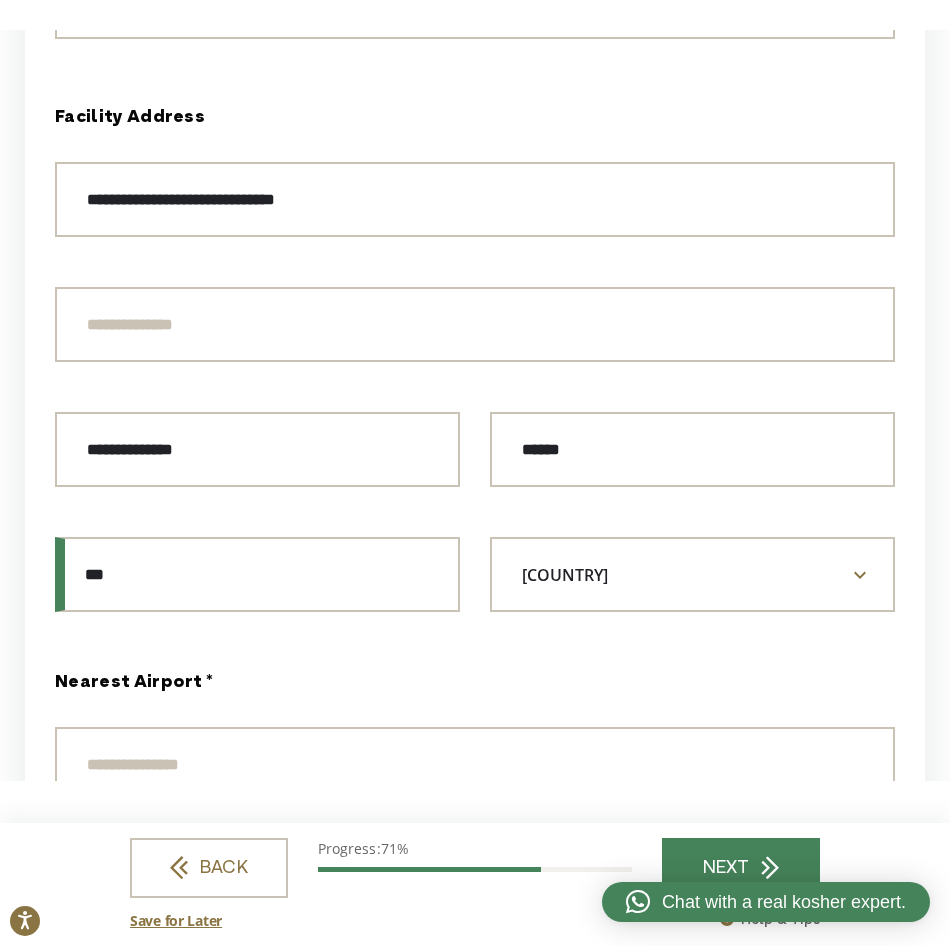 type on "**" 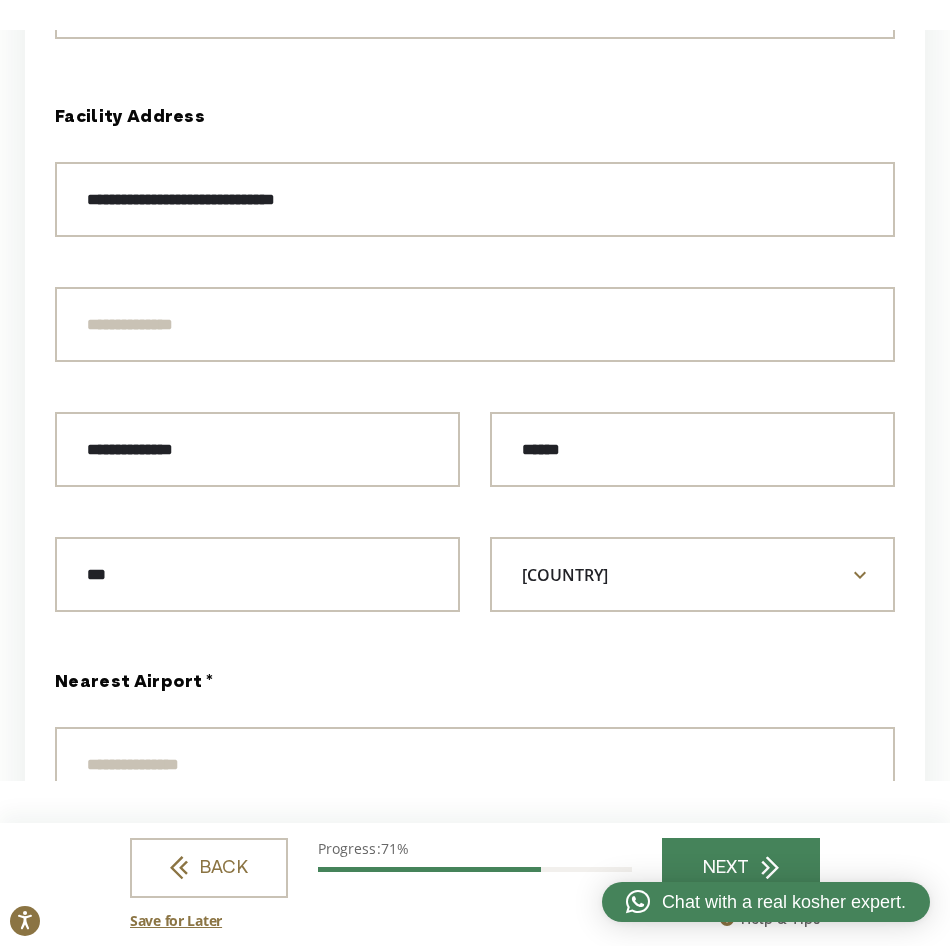 click on "[COUNTRY]" at bounding box center [592, 575] 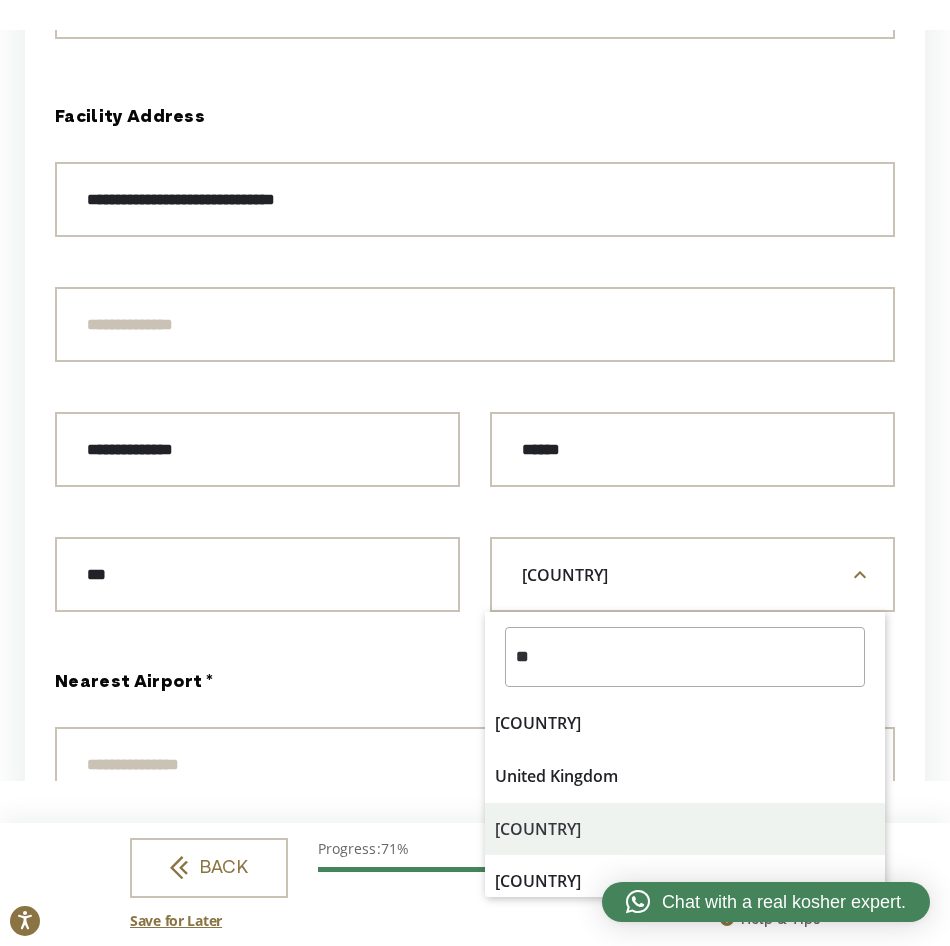scroll, scrollTop: 0, scrollLeft: 0, axis: both 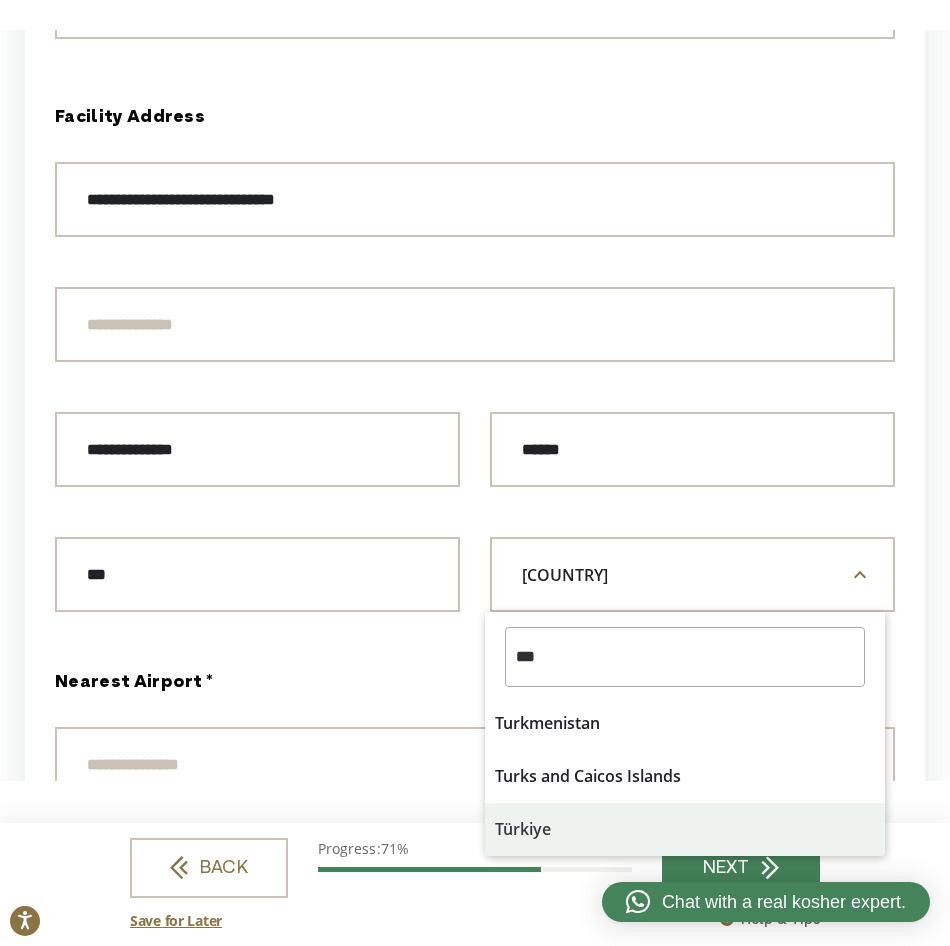type on "***" 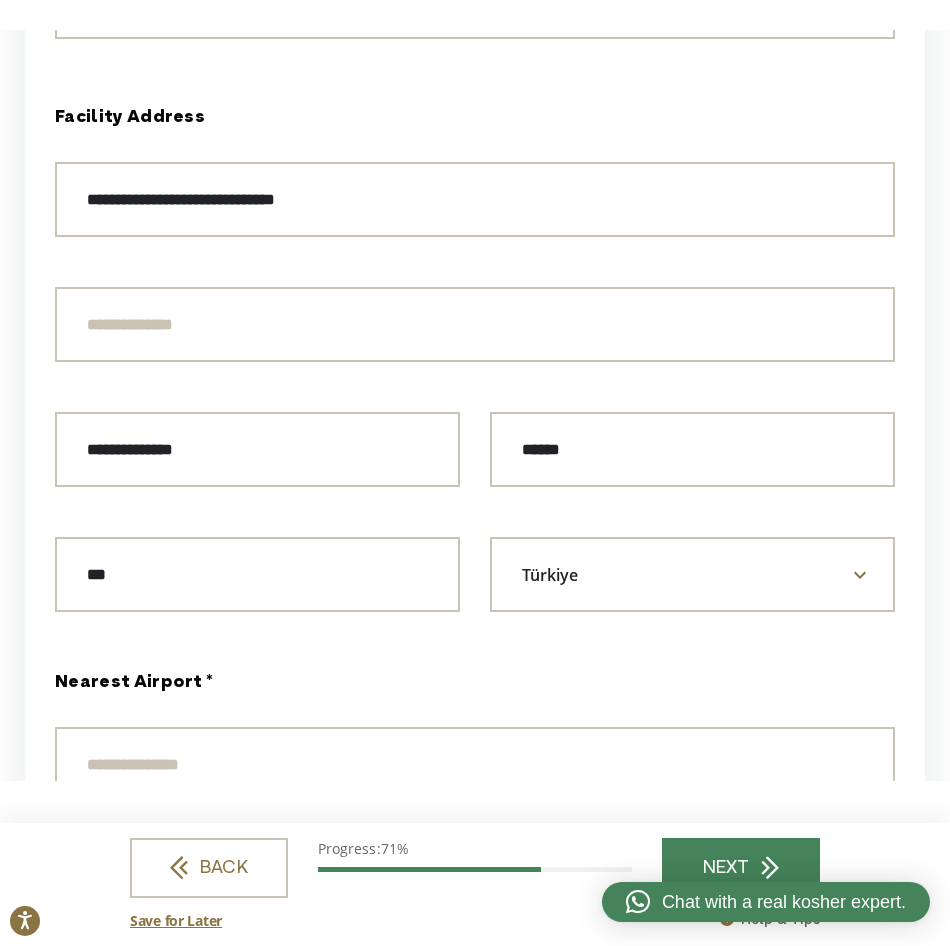 select on "*******" 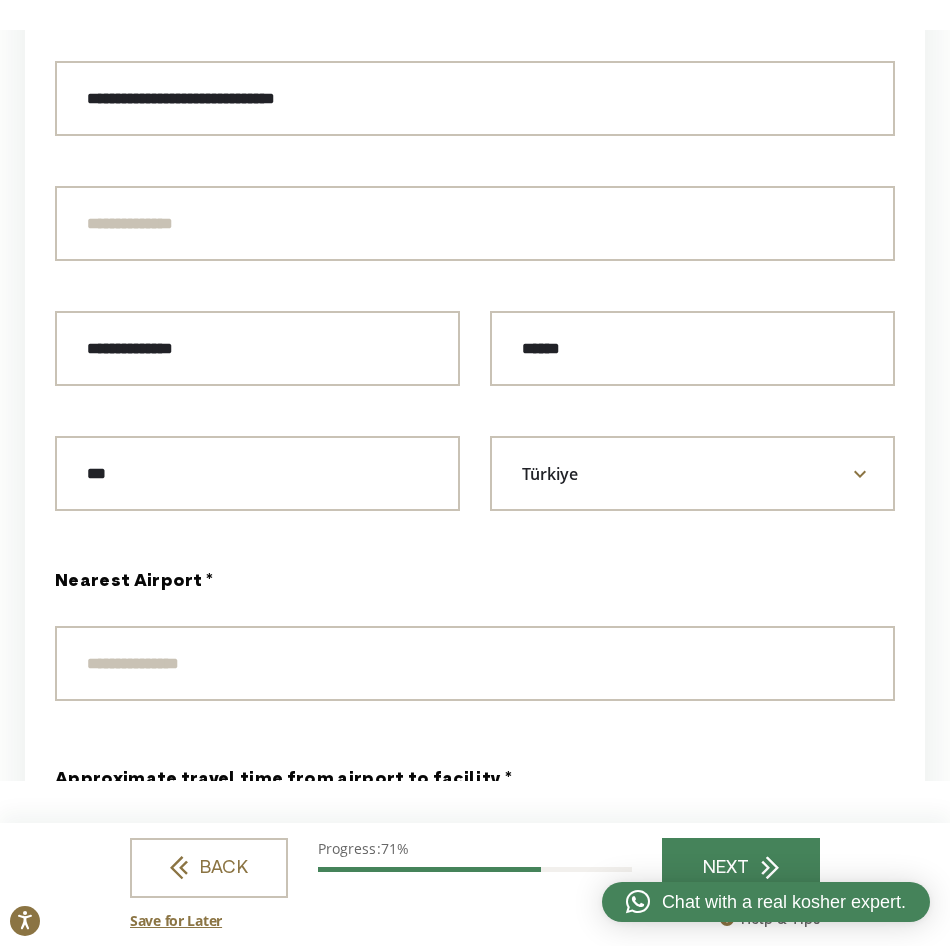 scroll, scrollTop: 1800, scrollLeft: 0, axis: vertical 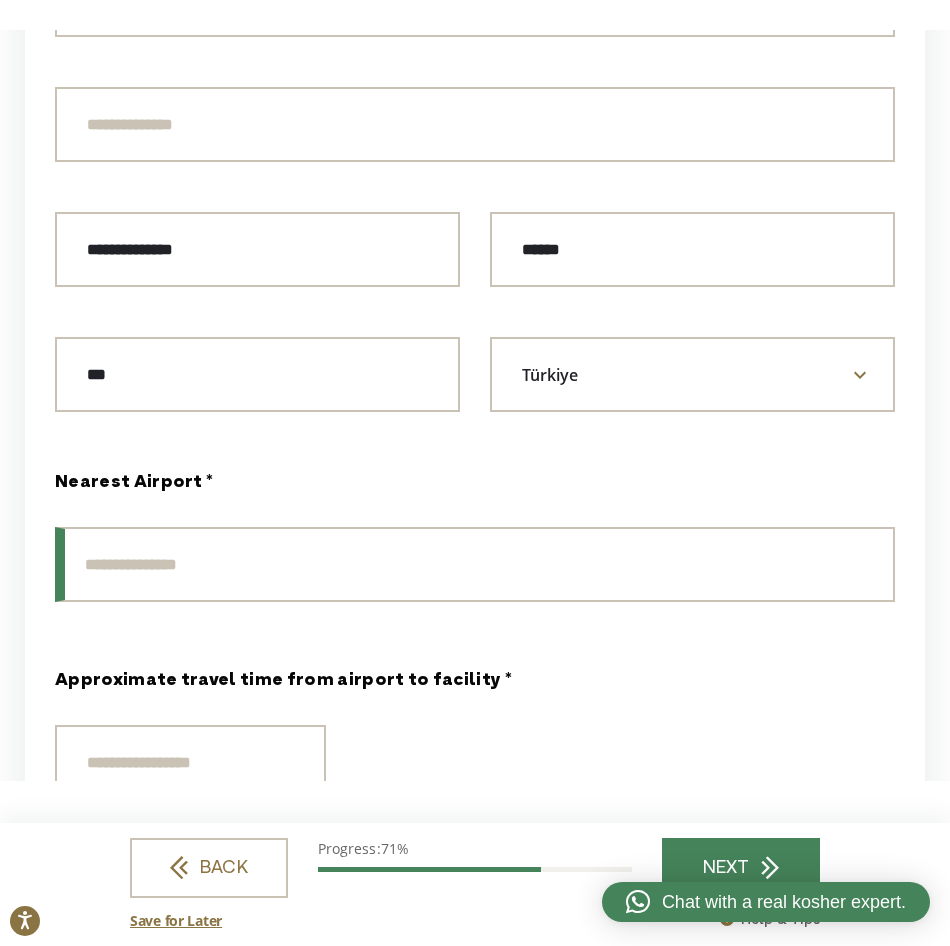 click on "Nearest Airport *" at bounding box center (475, 564) 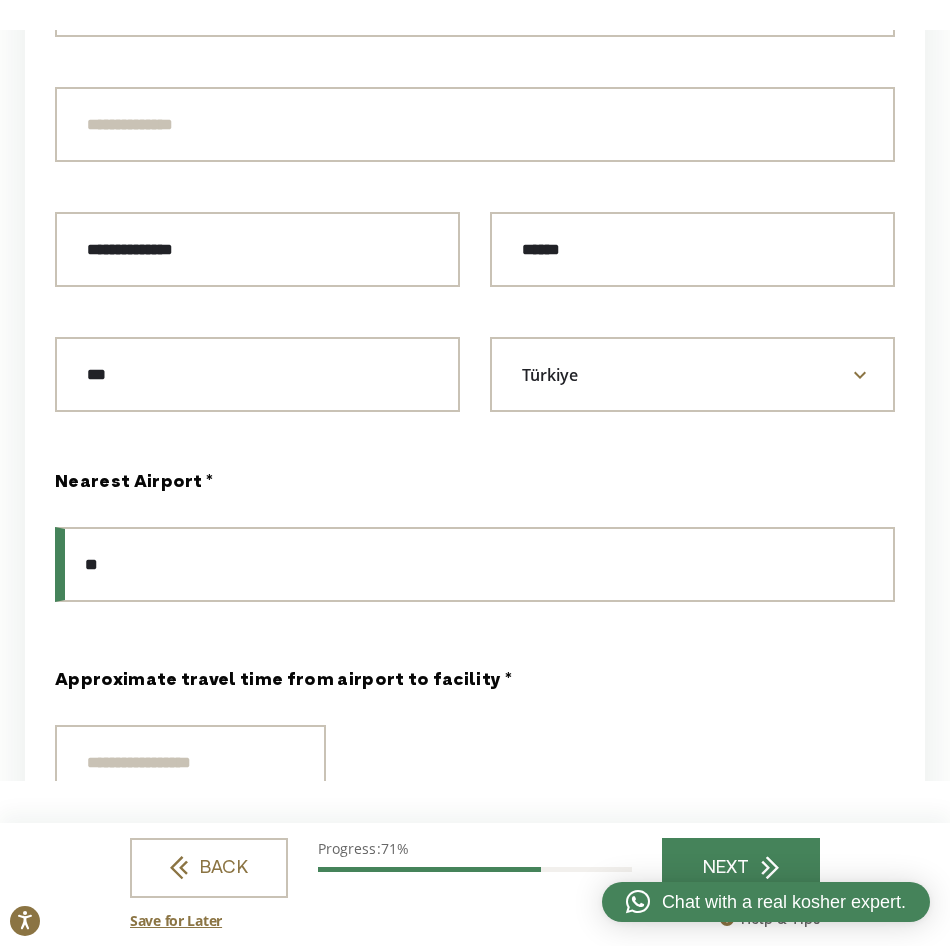 type on "*" 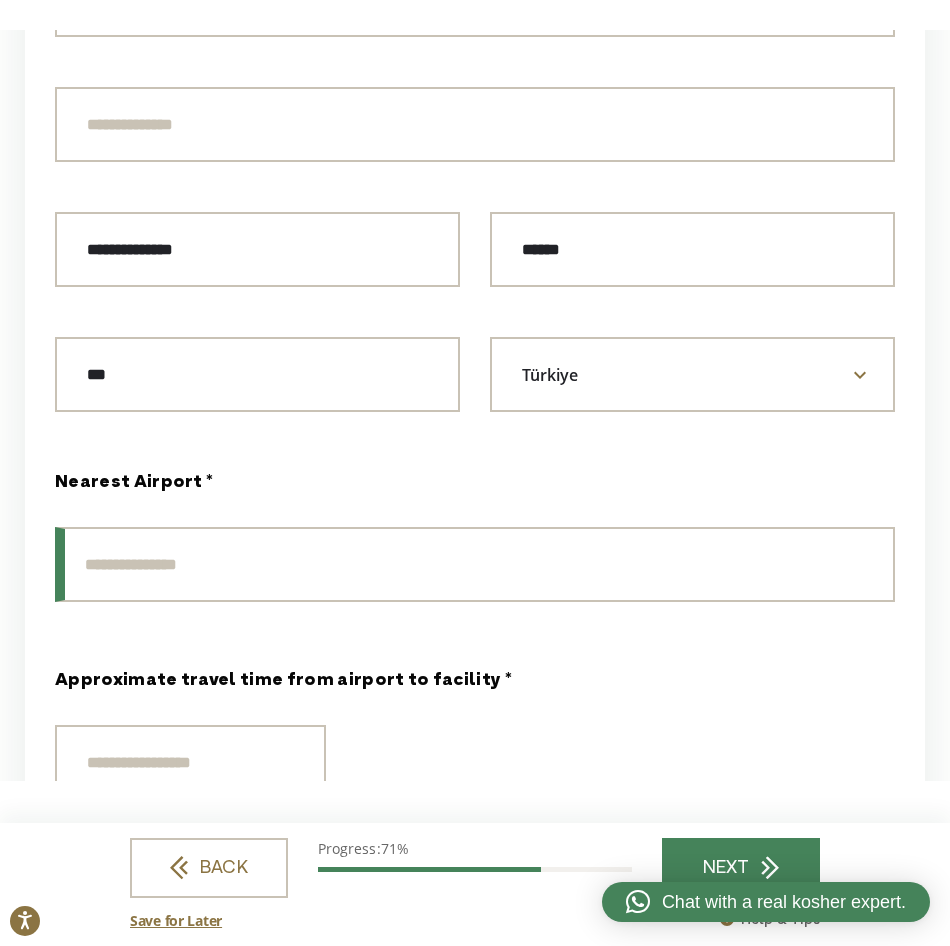paste on "**********" 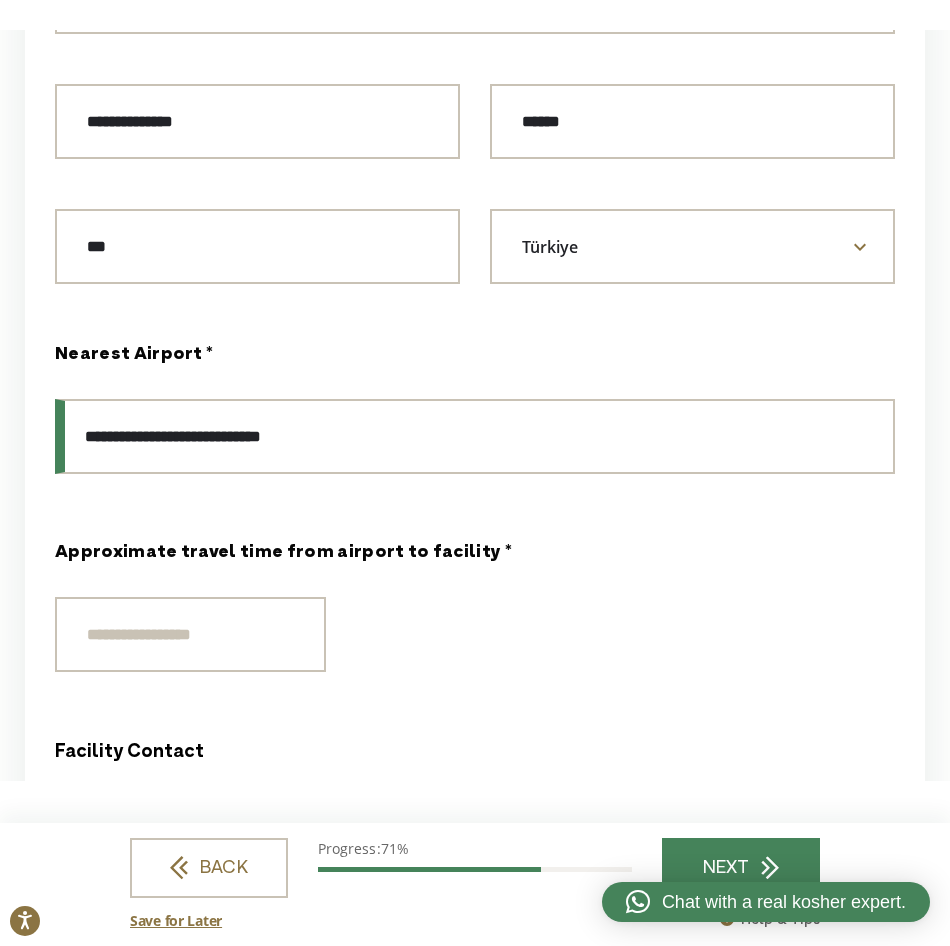 scroll, scrollTop: 2000, scrollLeft: 0, axis: vertical 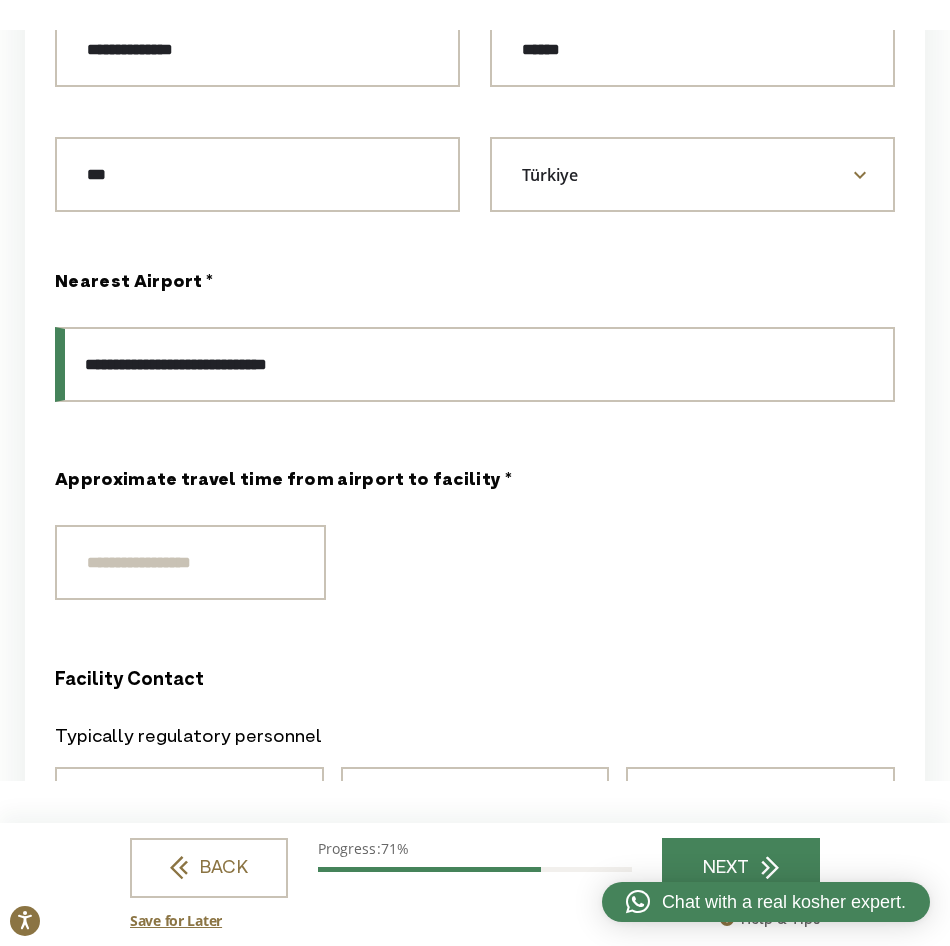 type on "**********" 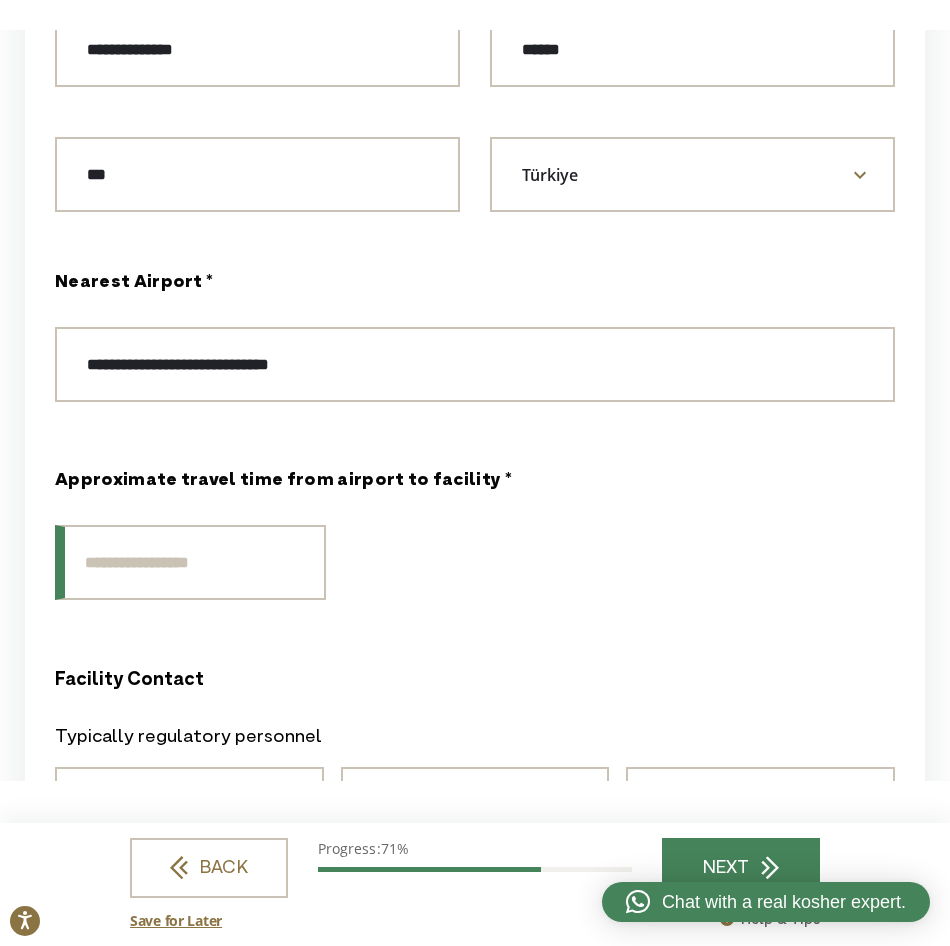 click on "Approximate travel time from airport to facility *" at bounding box center [190, 562] 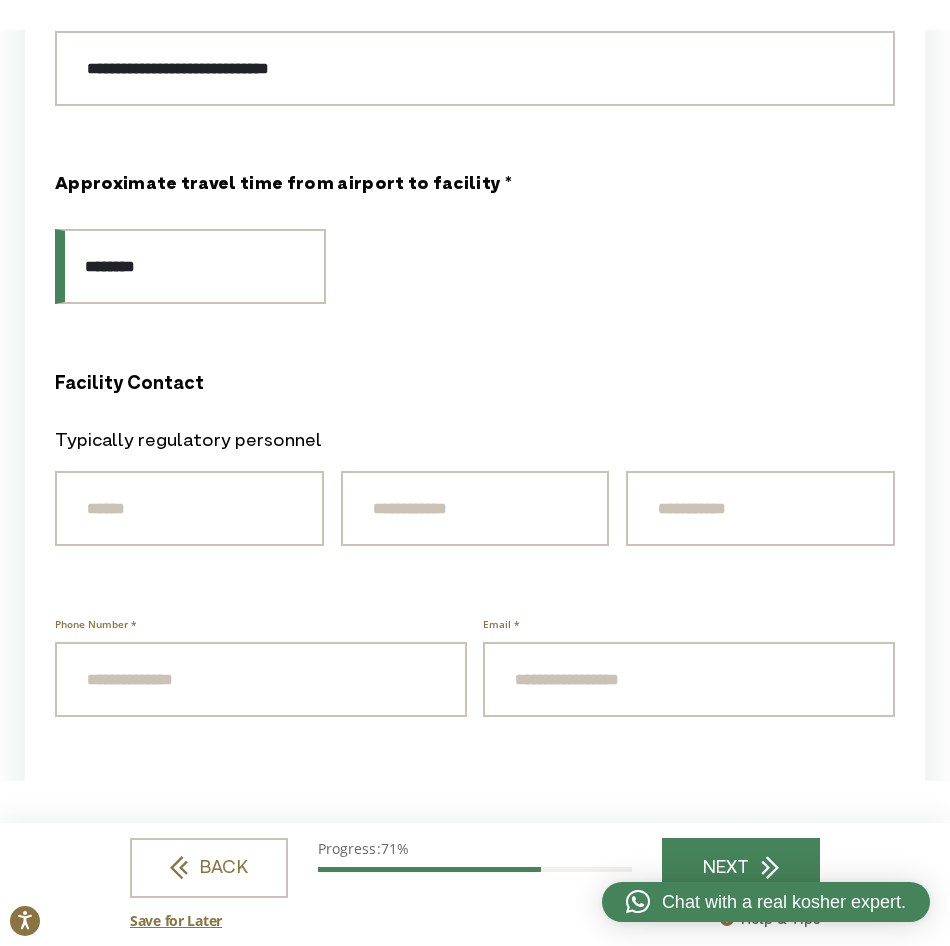 scroll, scrollTop: 2300, scrollLeft: 0, axis: vertical 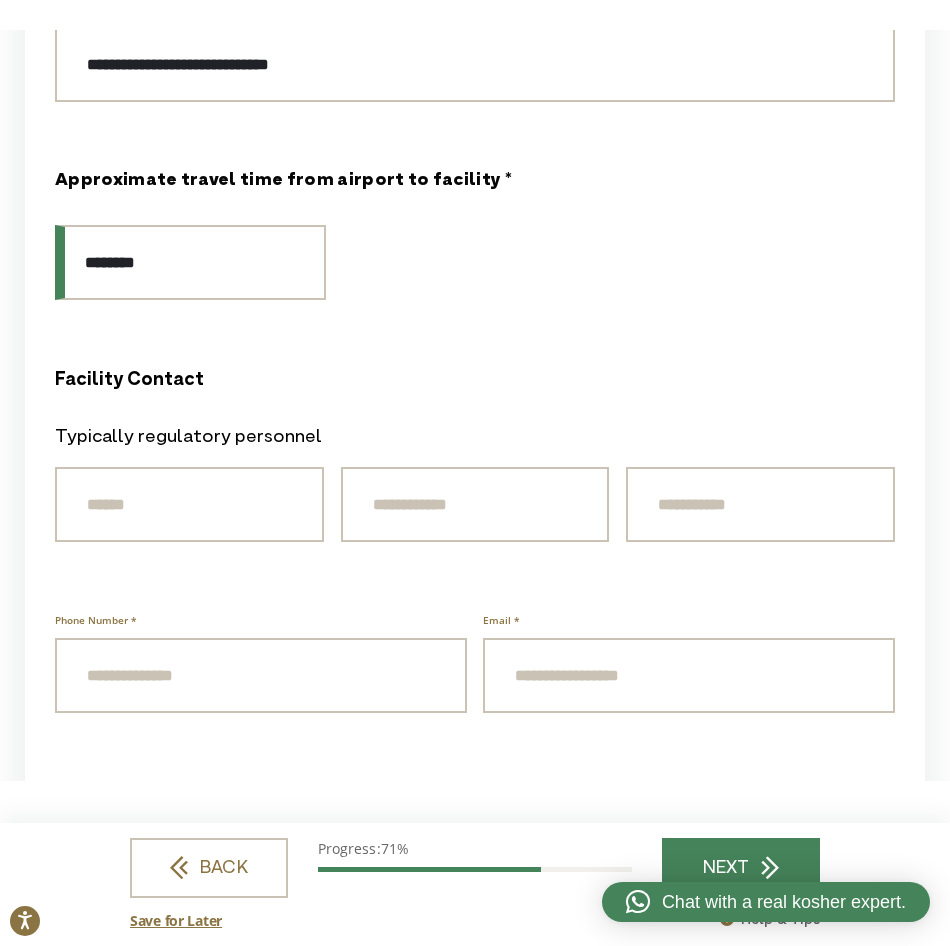 type on "*******" 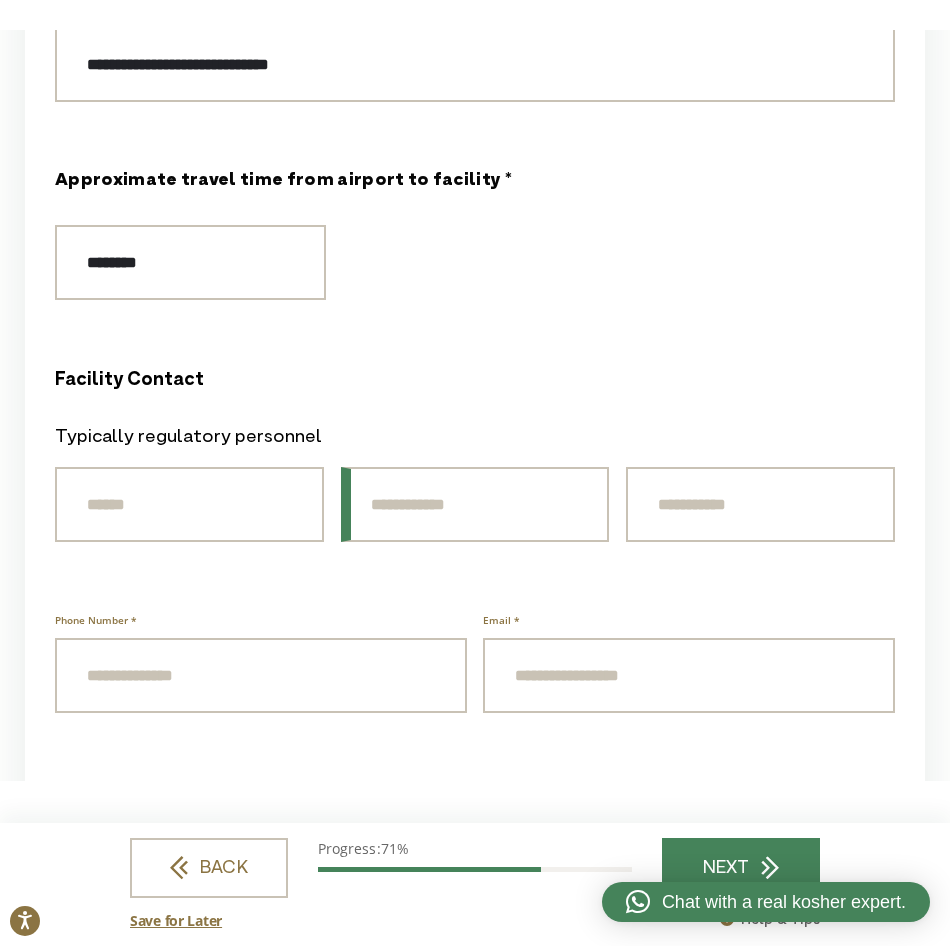 click on "First Name *" at bounding box center [475, 504] 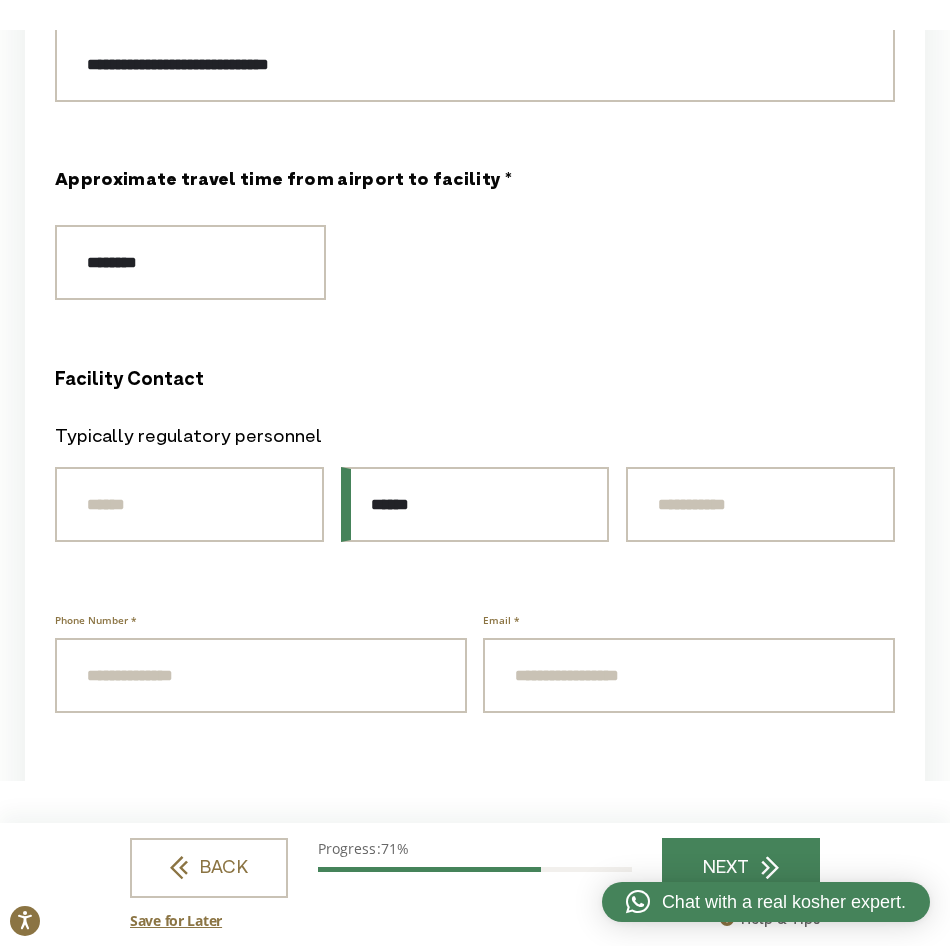 type on "*****" 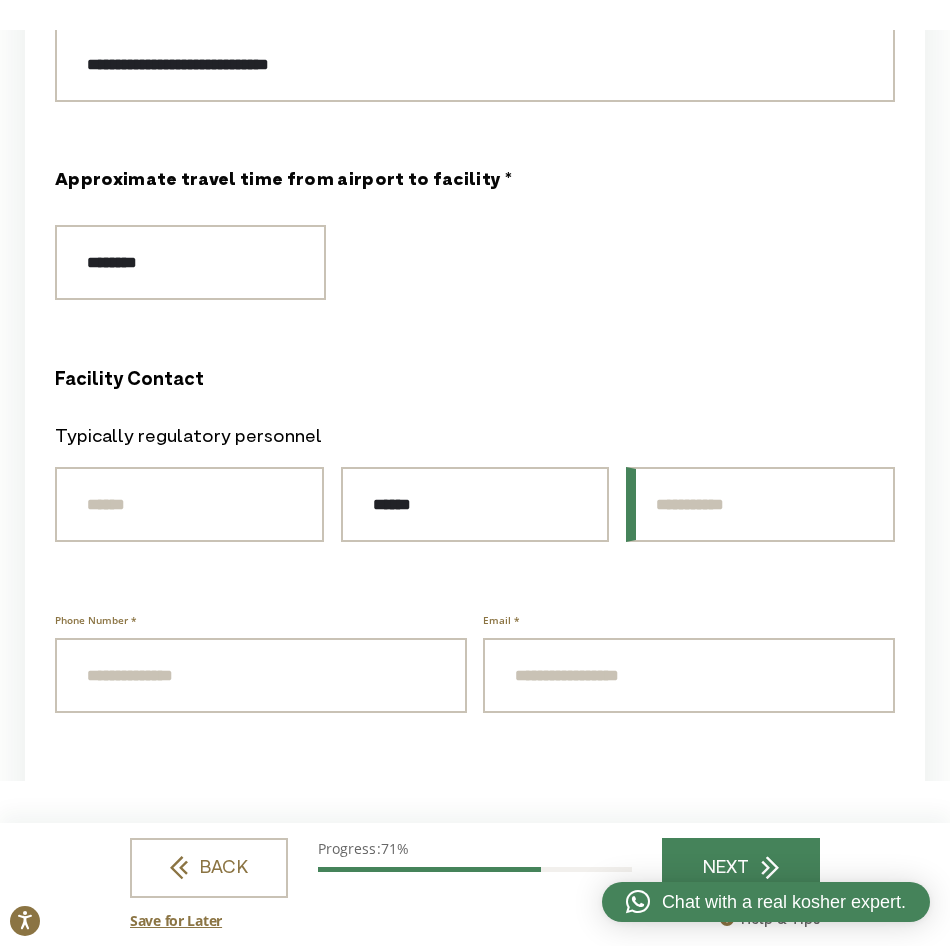 click on "Last Name *" at bounding box center [760, 504] 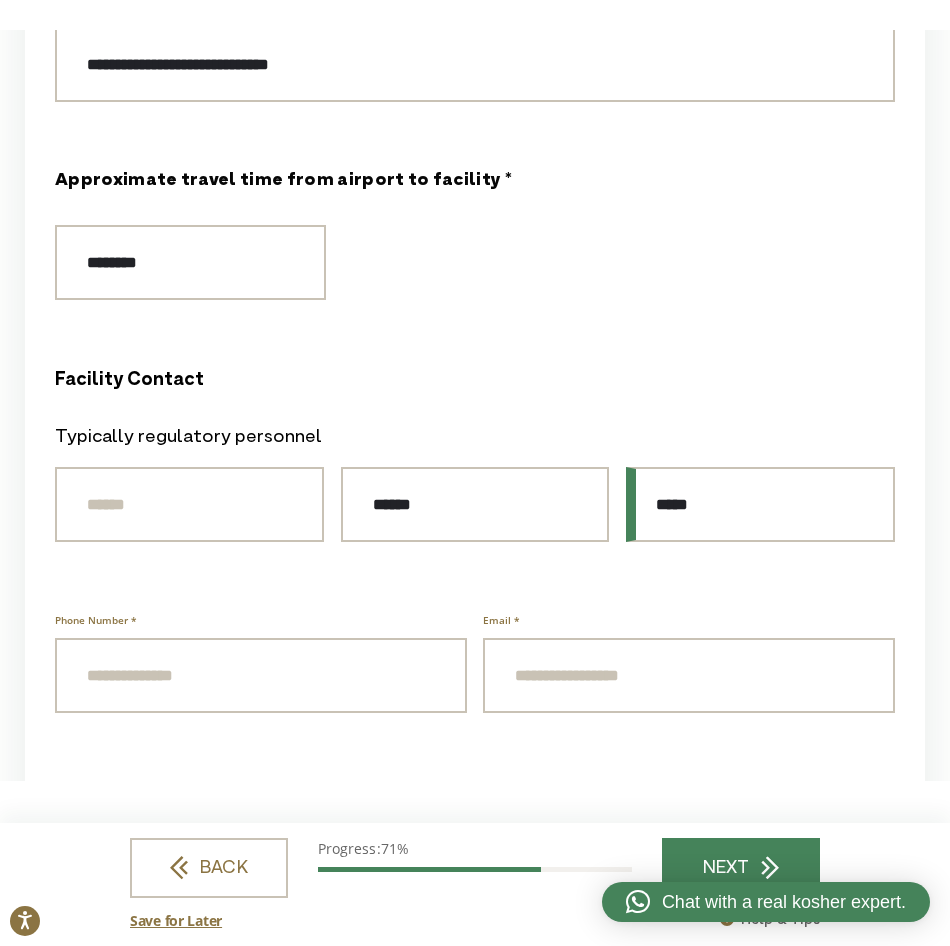 type on "*****" 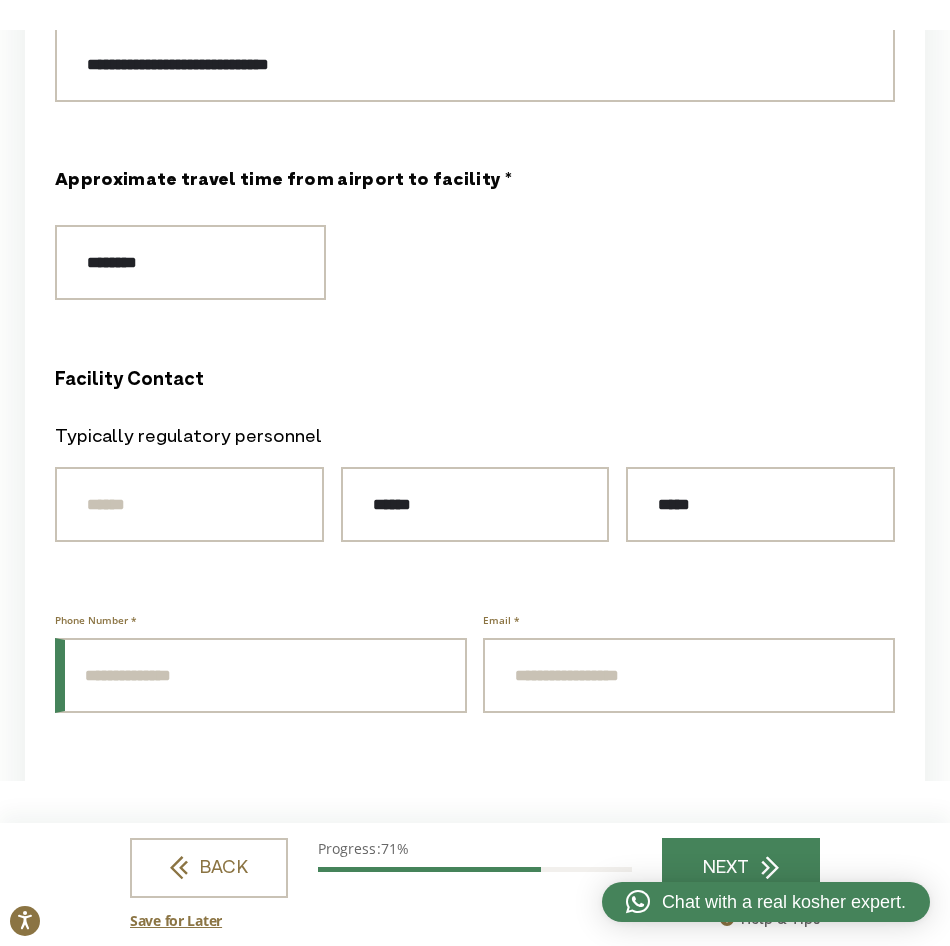 click on "Phone Number *" at bounding box center (261, 675) 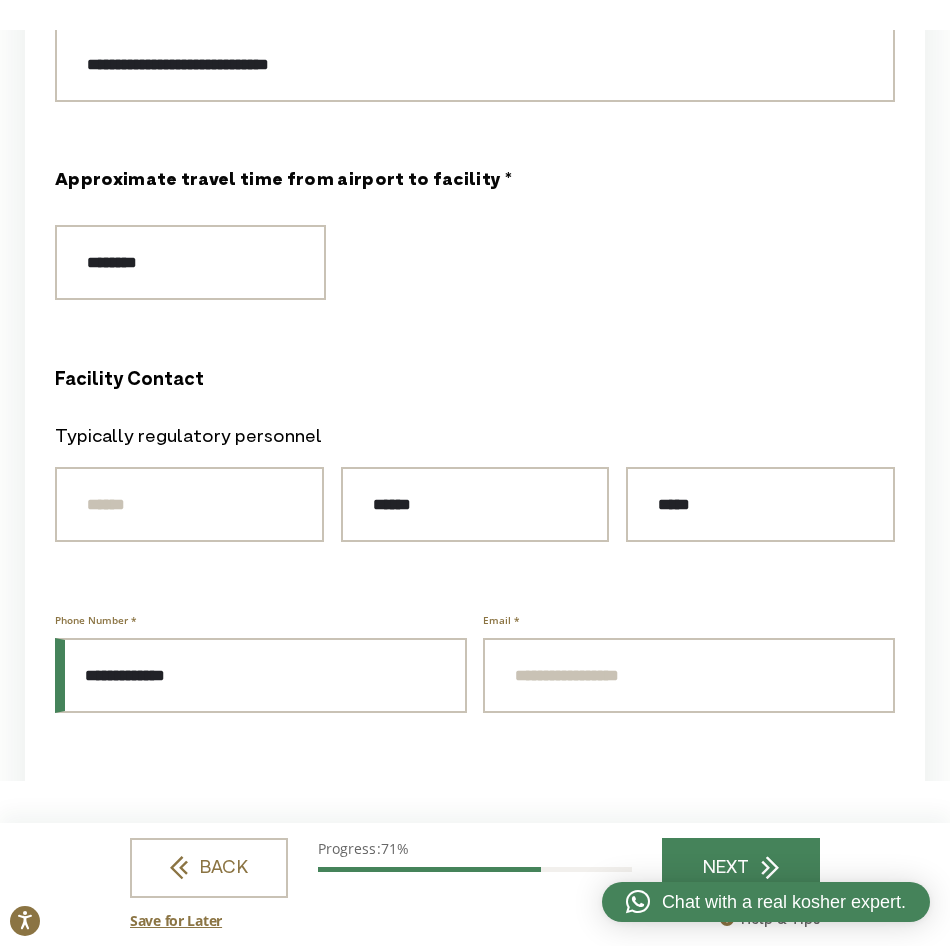 type on "**********" 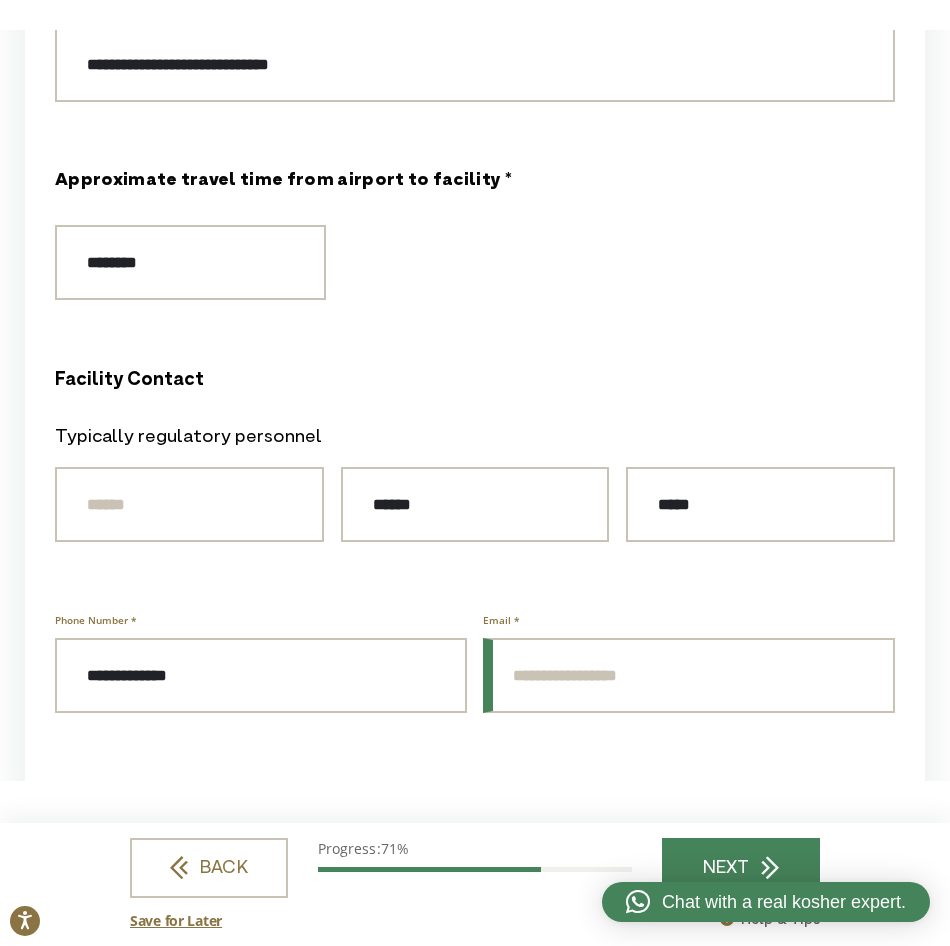 click on "Email *" at bounding box center (689, 675) 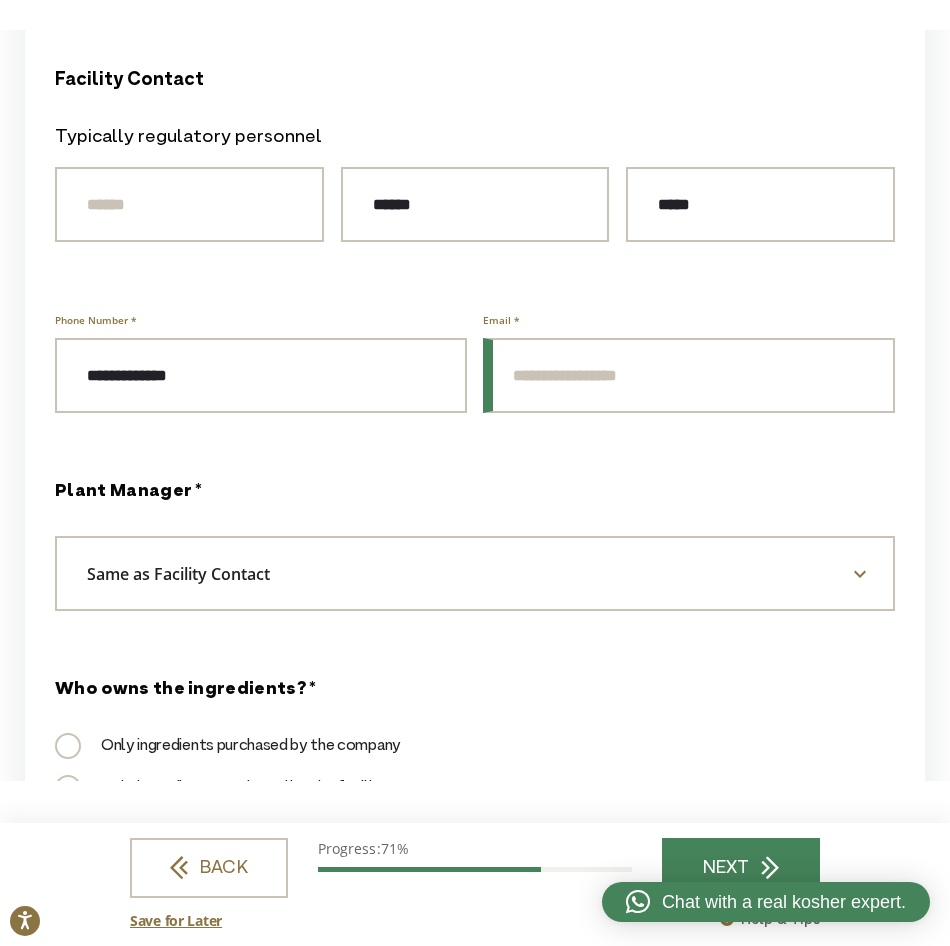 scroll, scrollTop: 2700, scrollLeft: 0, axis: vertical 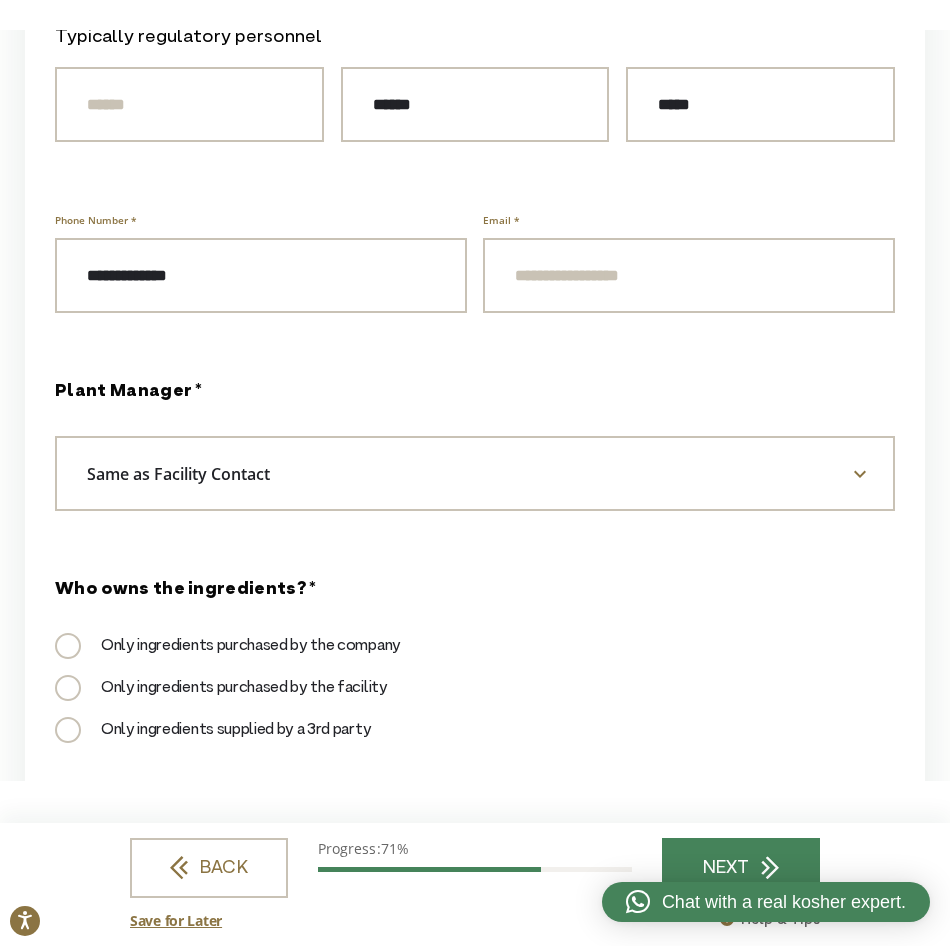 click on "Only ingredients purchased by the company" at bounding box center (228, 646) 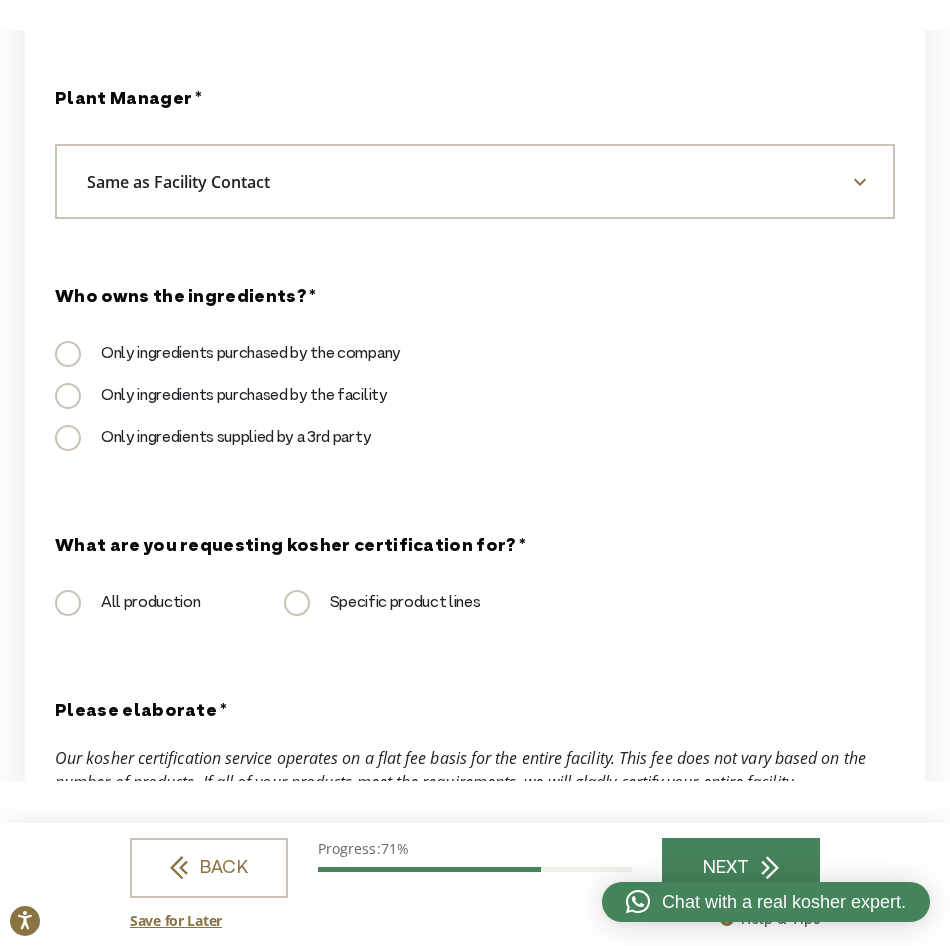 scroll, scrollTop: 3100, scrollLeft: 0, axis: vertical 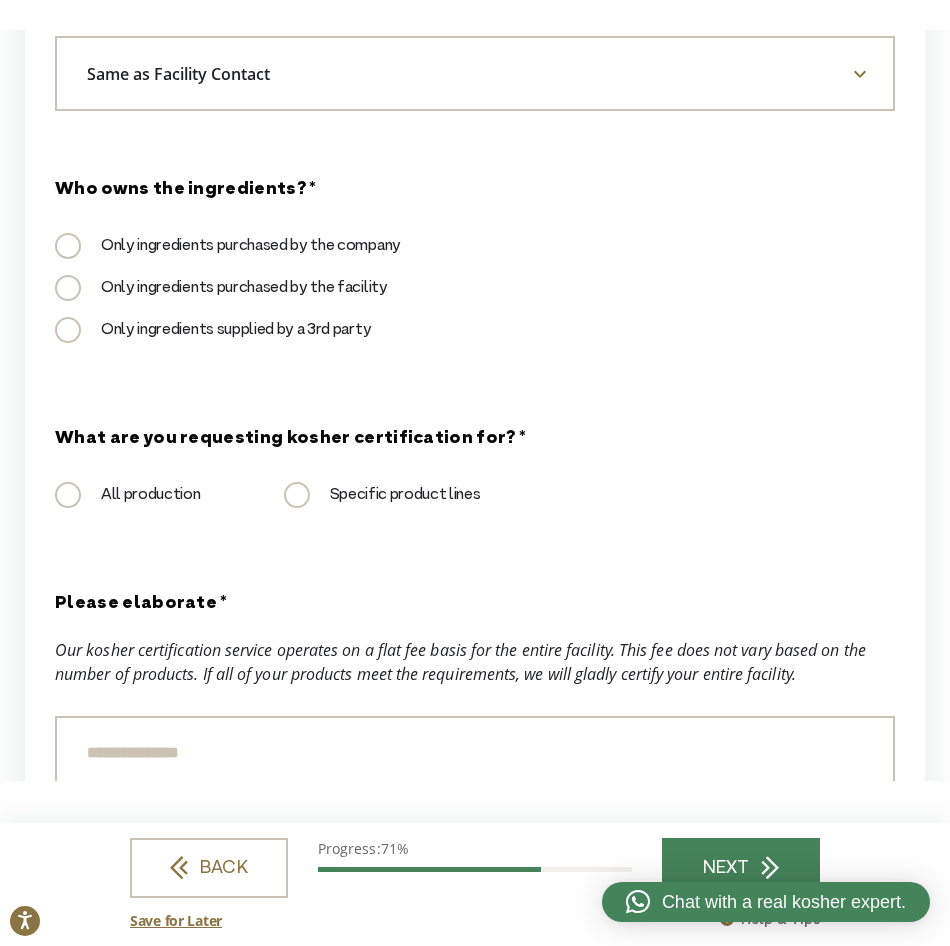 click on "Specific product lines" at bounding box center (382, 495) 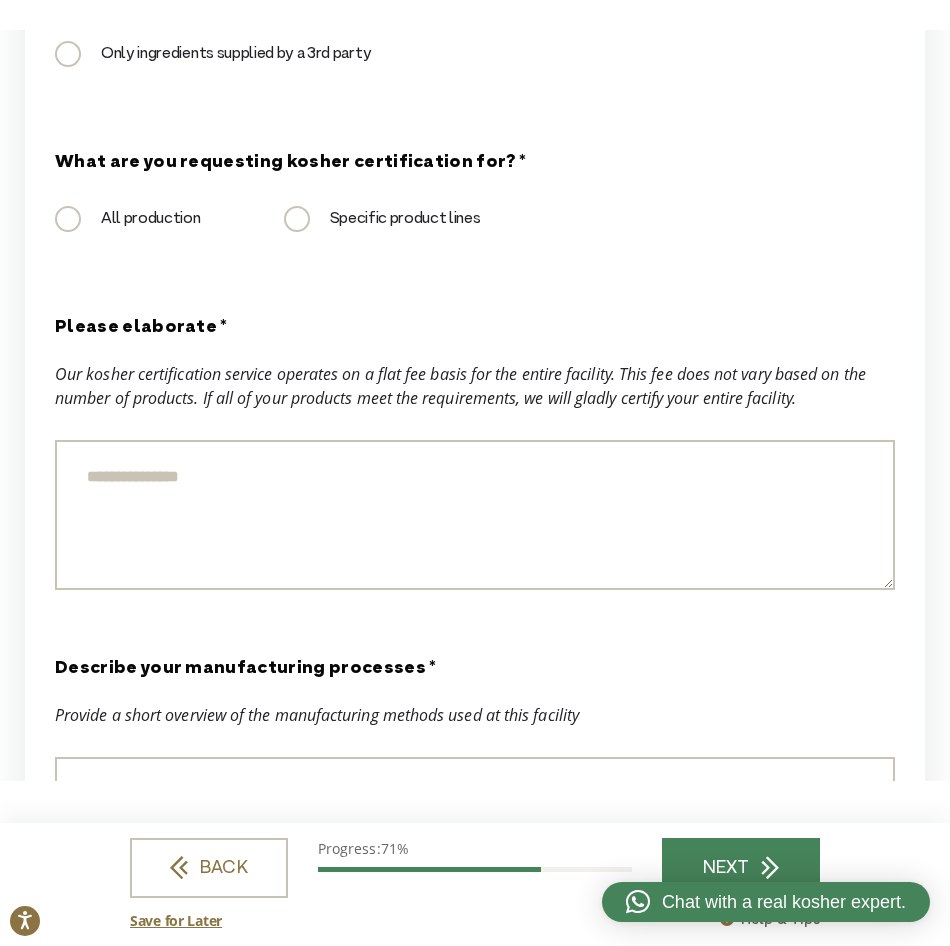 scroll, scrollTop: 3400, scrollLeft: 0, axis: vertical 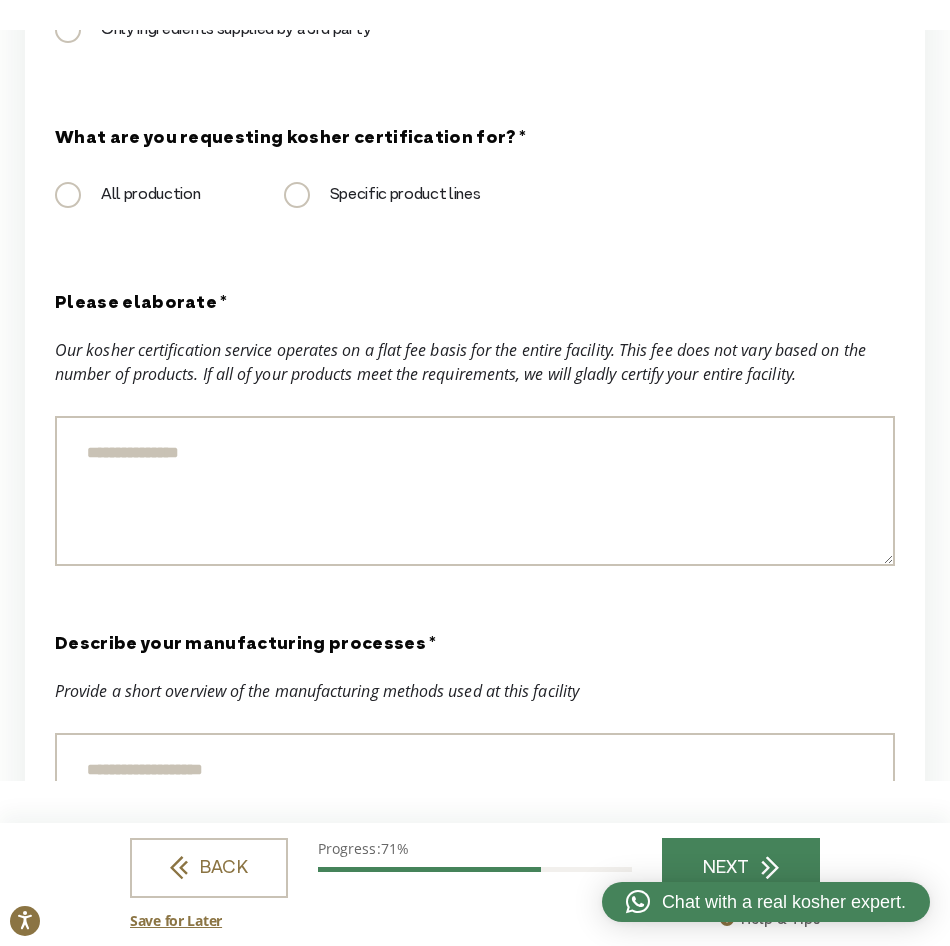 click on "All production" at bounding box center (128, 195) 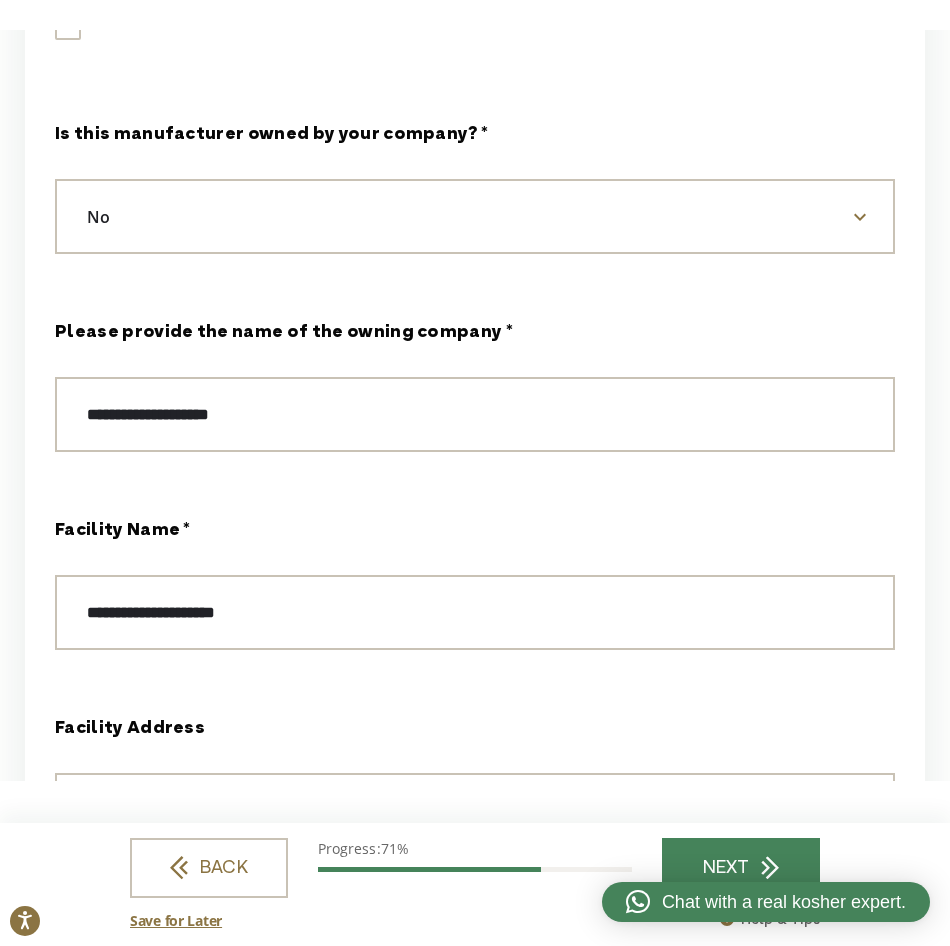 scroll, scrollTop: 1000, scrollLeft: 0, axis: vertical 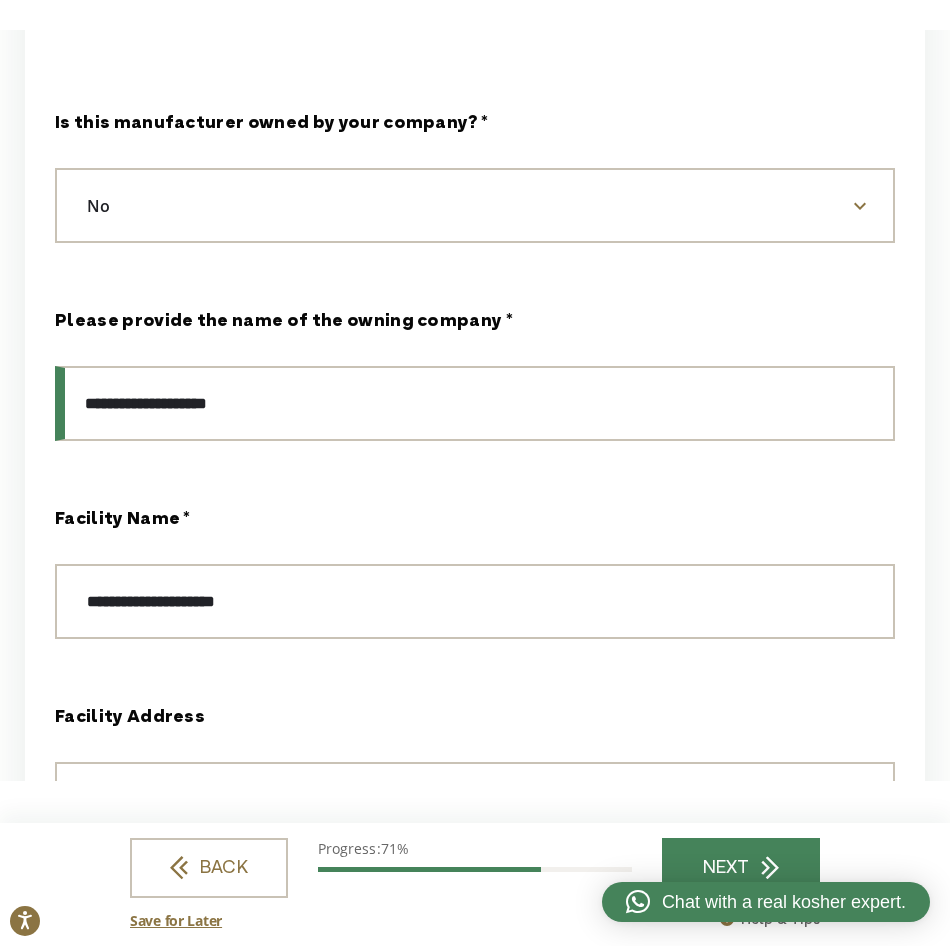drag, startPoint x: 276, startPoint y: 413, endPoint x: -56, endPoint y: 401, distance: 332.2168 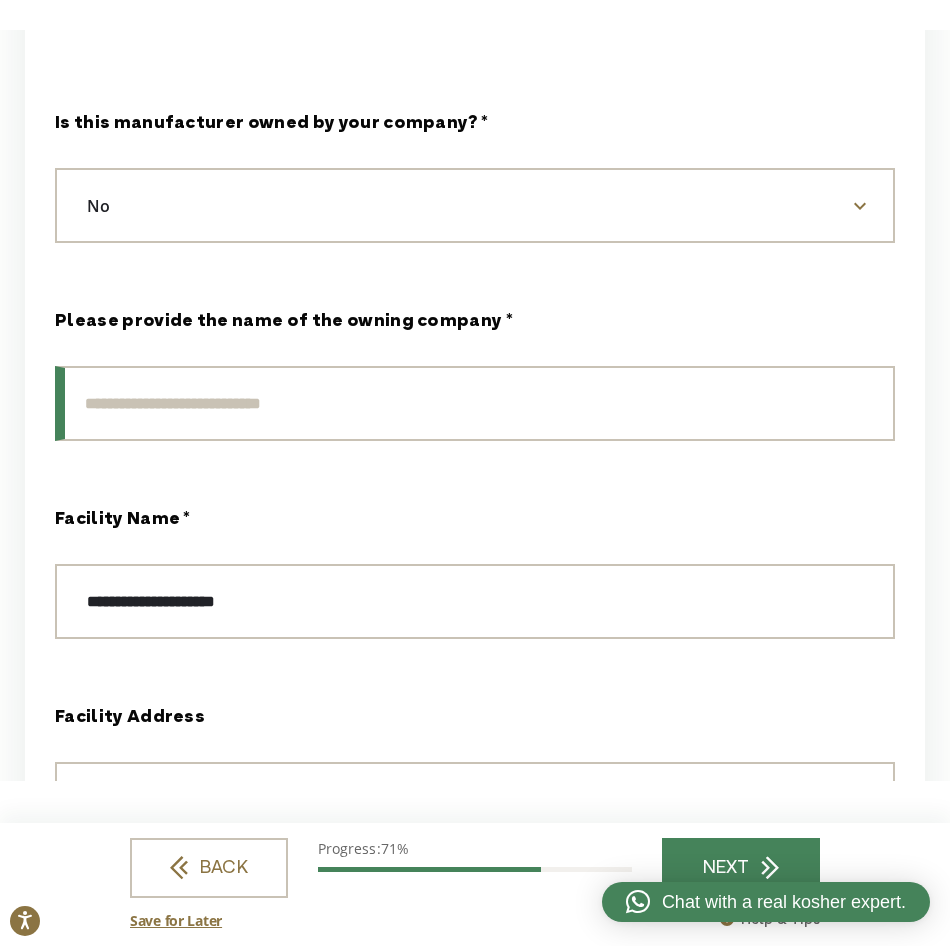 click on "Please provide the name of the owning company *" at bounding box center [475, 403] 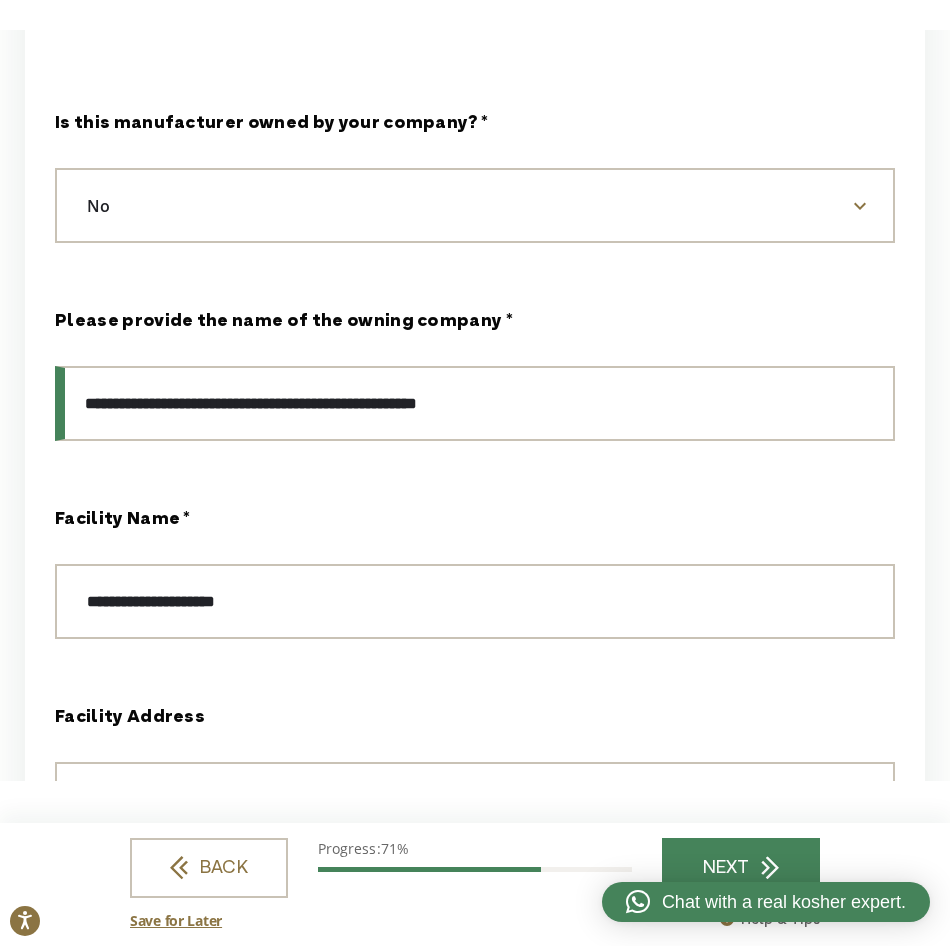 drag, startPoint x: 510, startPoint y: 406, endPoint x: 88, endPoint y: 401, distance: 422.02963 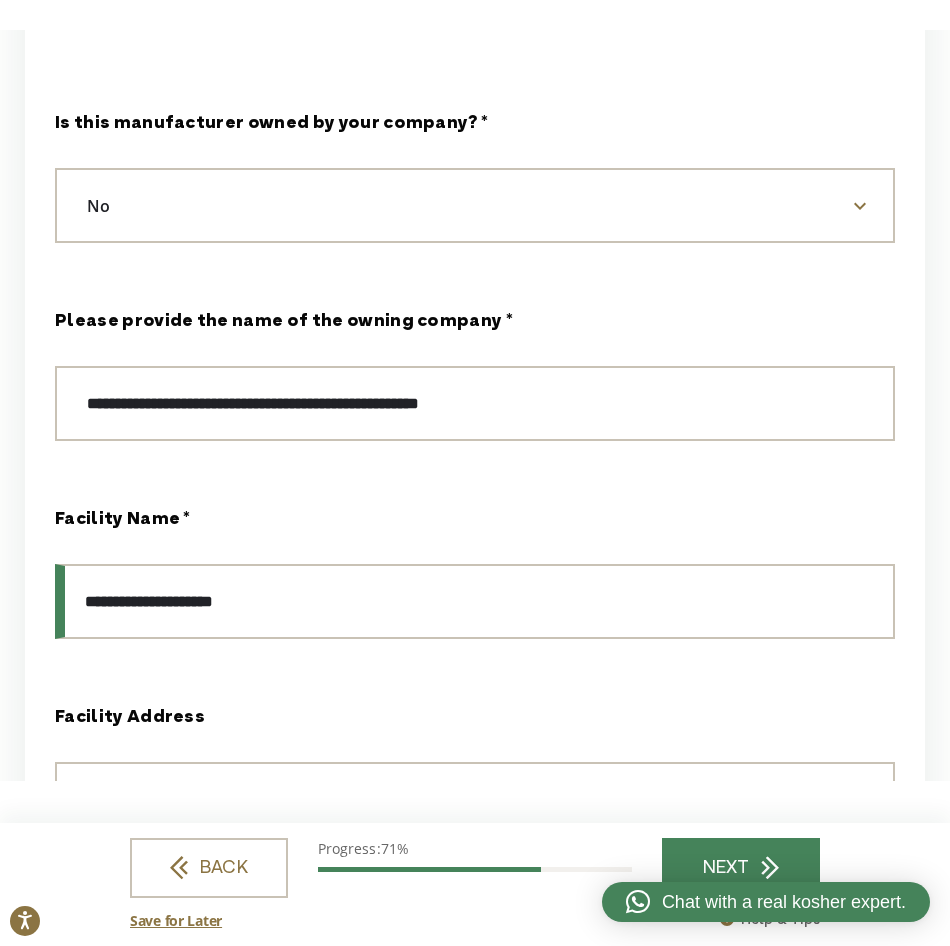 drag, startPoint x: 234, startPoint y: 606, endPoint x: 32, endPoint y: 596, distance: 202.24738 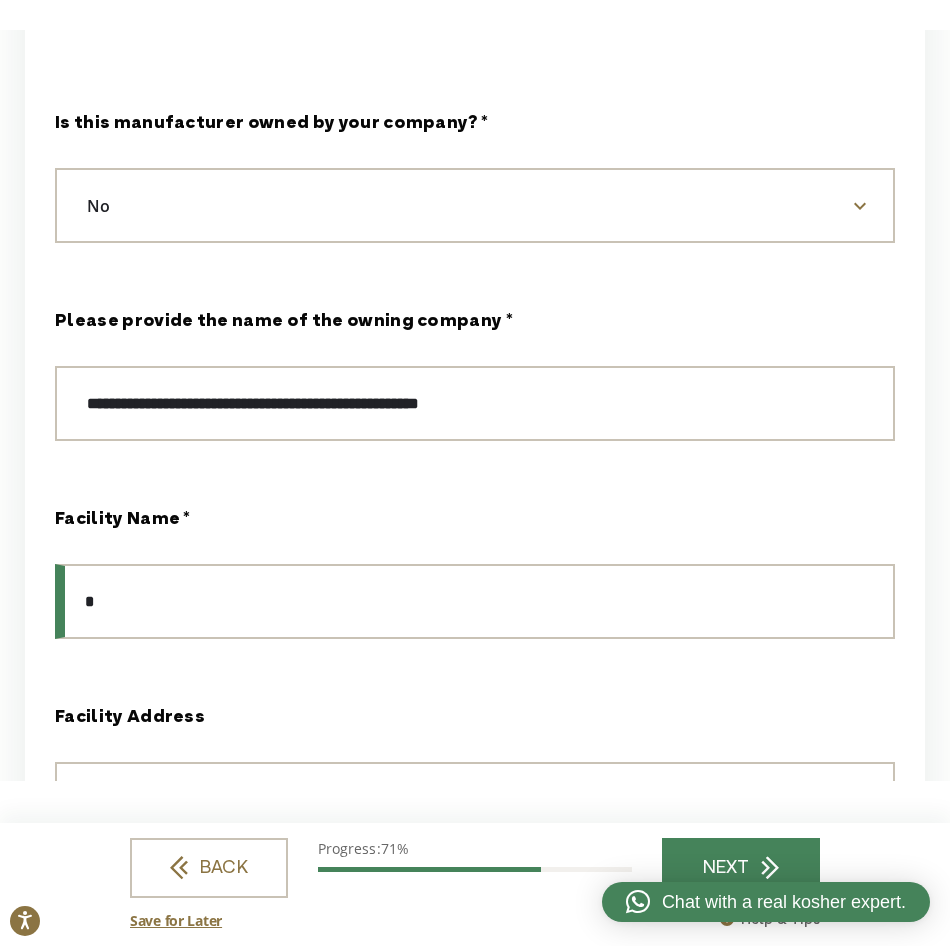 paste on "**********" 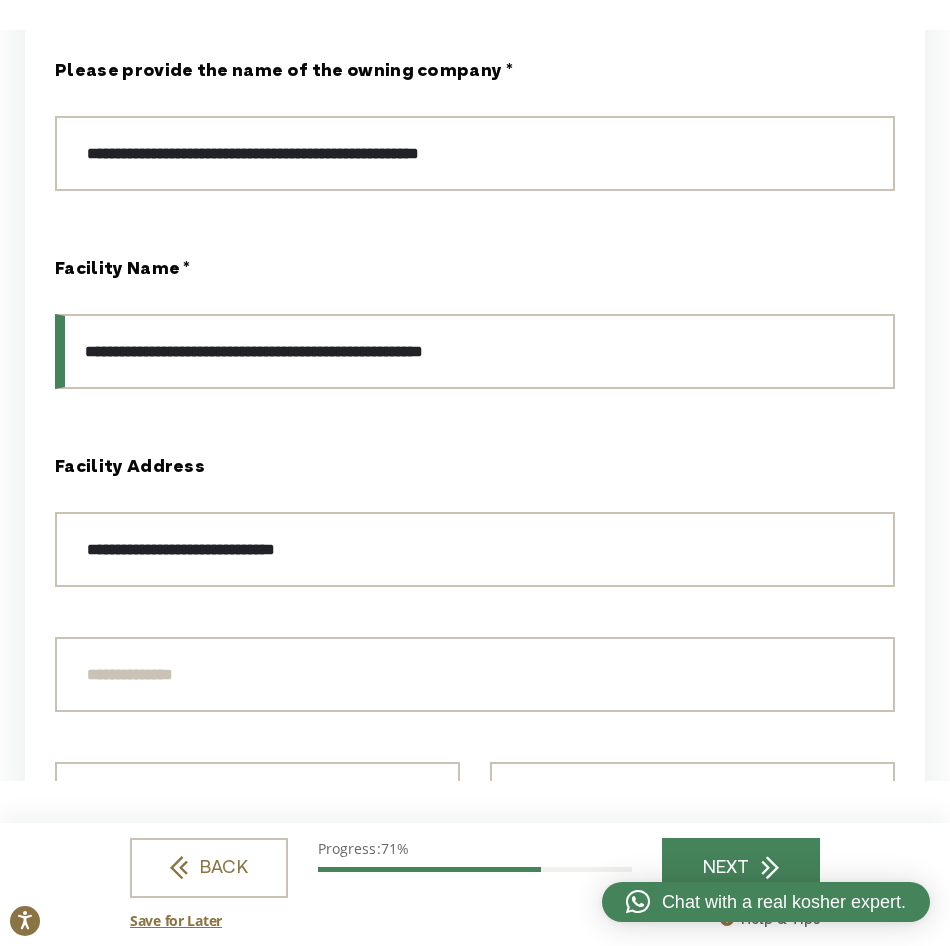 scroll, scrollTop: 1300, scrollLeft: 0, axis: vertical 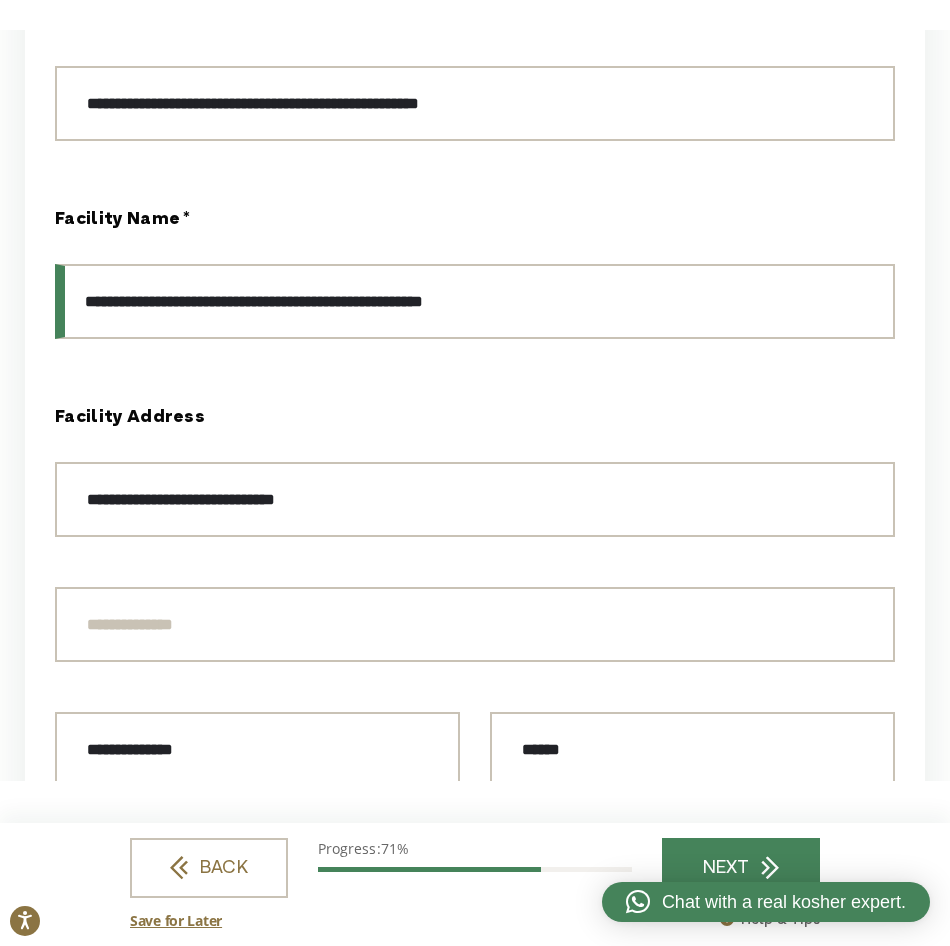 type on "**********" 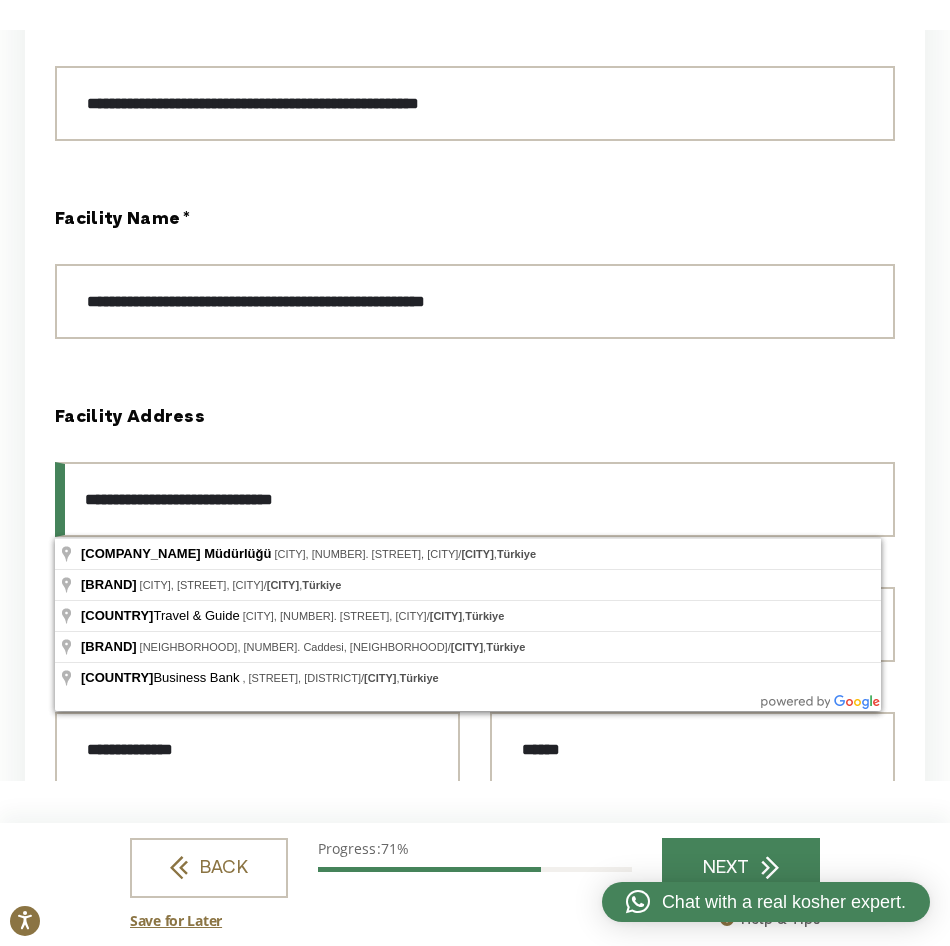 drag, startPoint x: 343, startPoint y: 505, endPoint x: 39, endPoint y: 492, distance: 304.27783 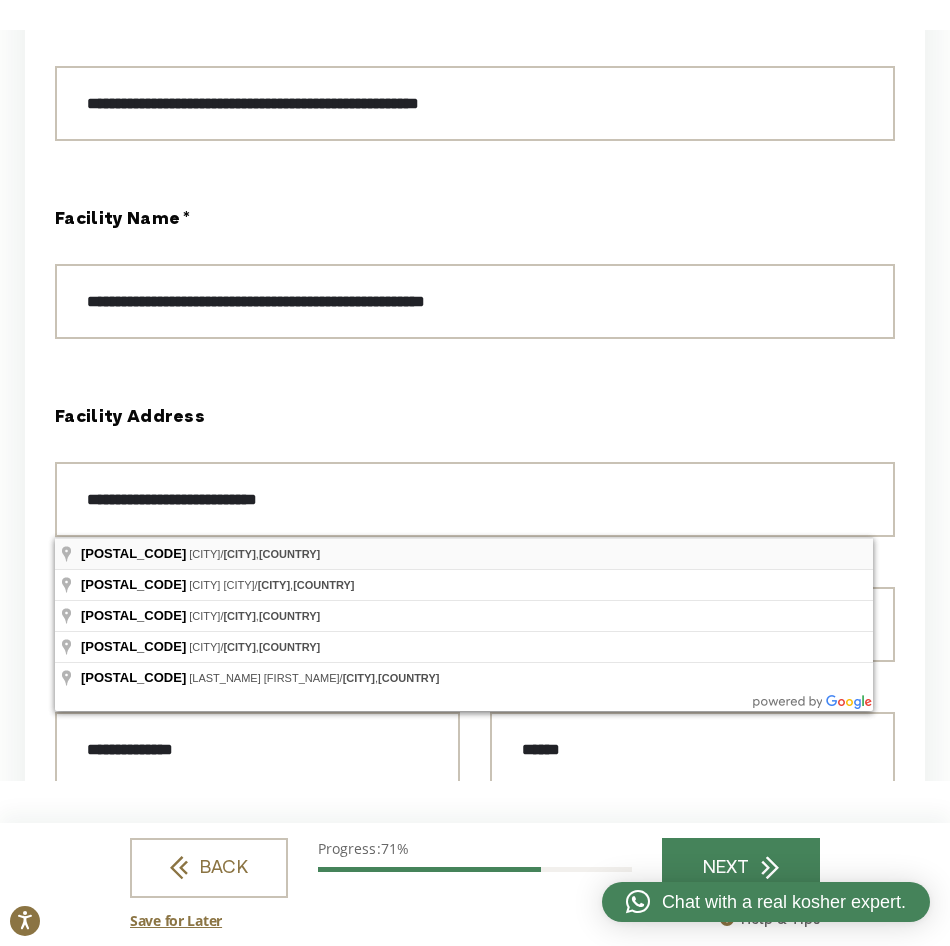 type on "*****" 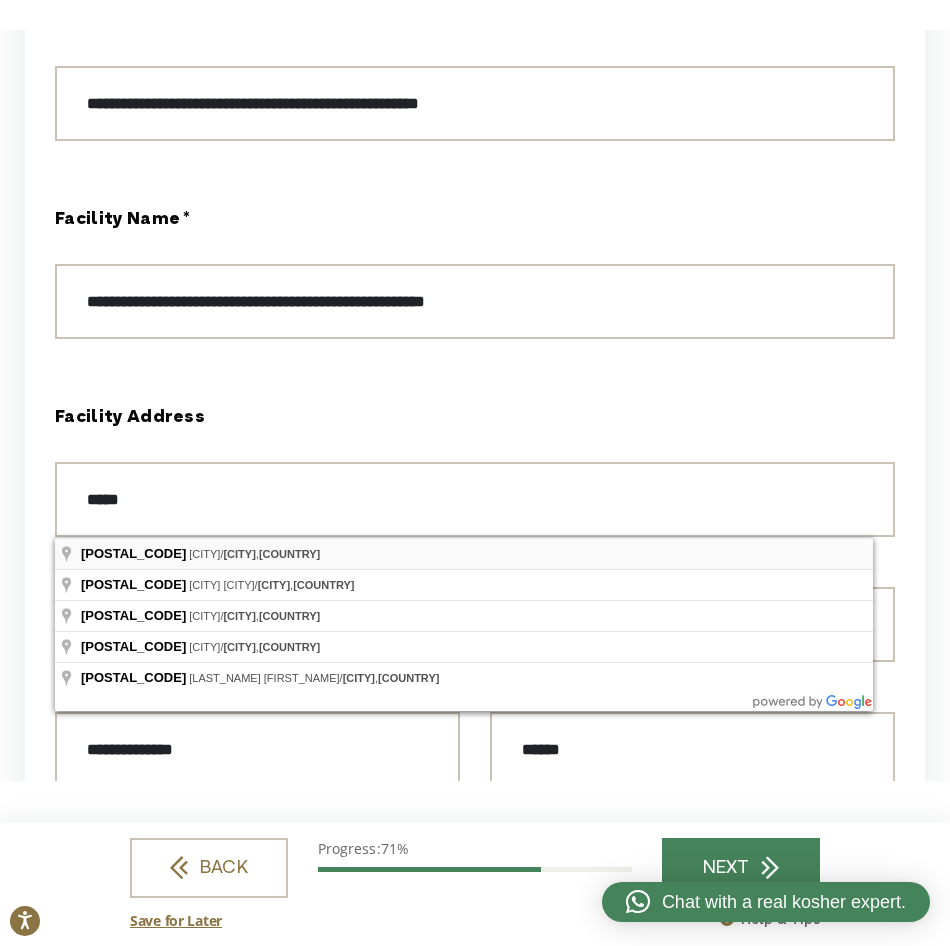 type 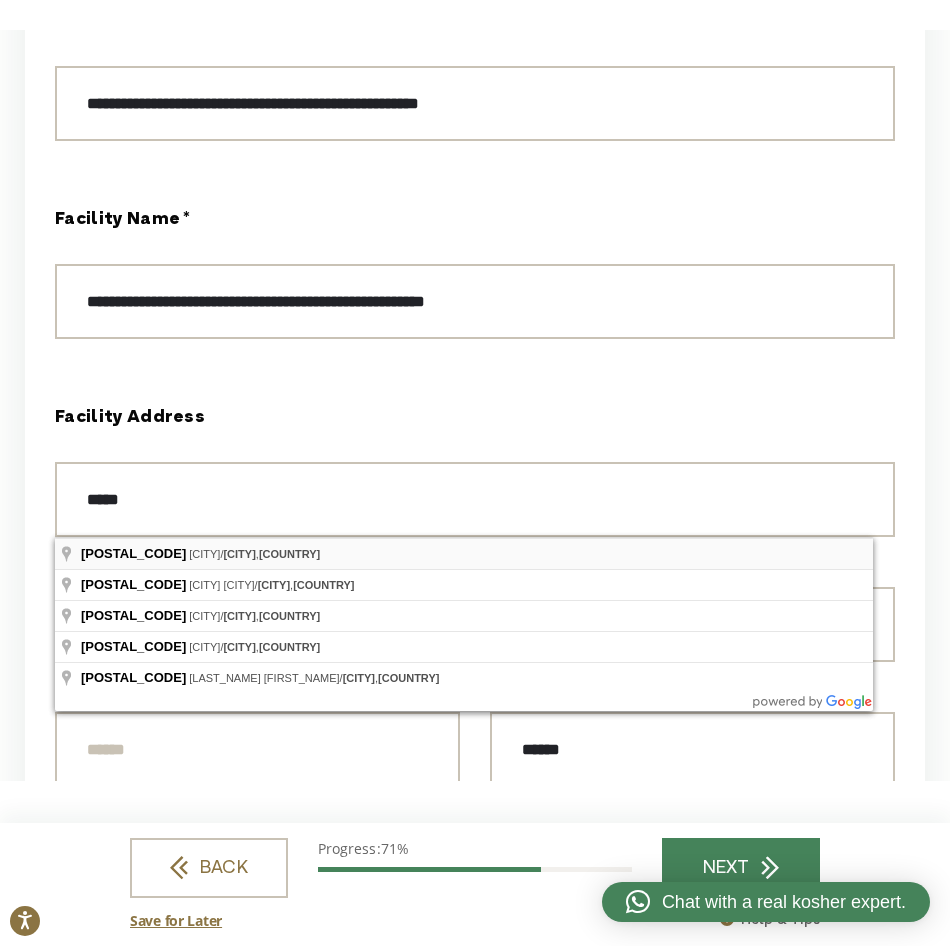 type on "*****" 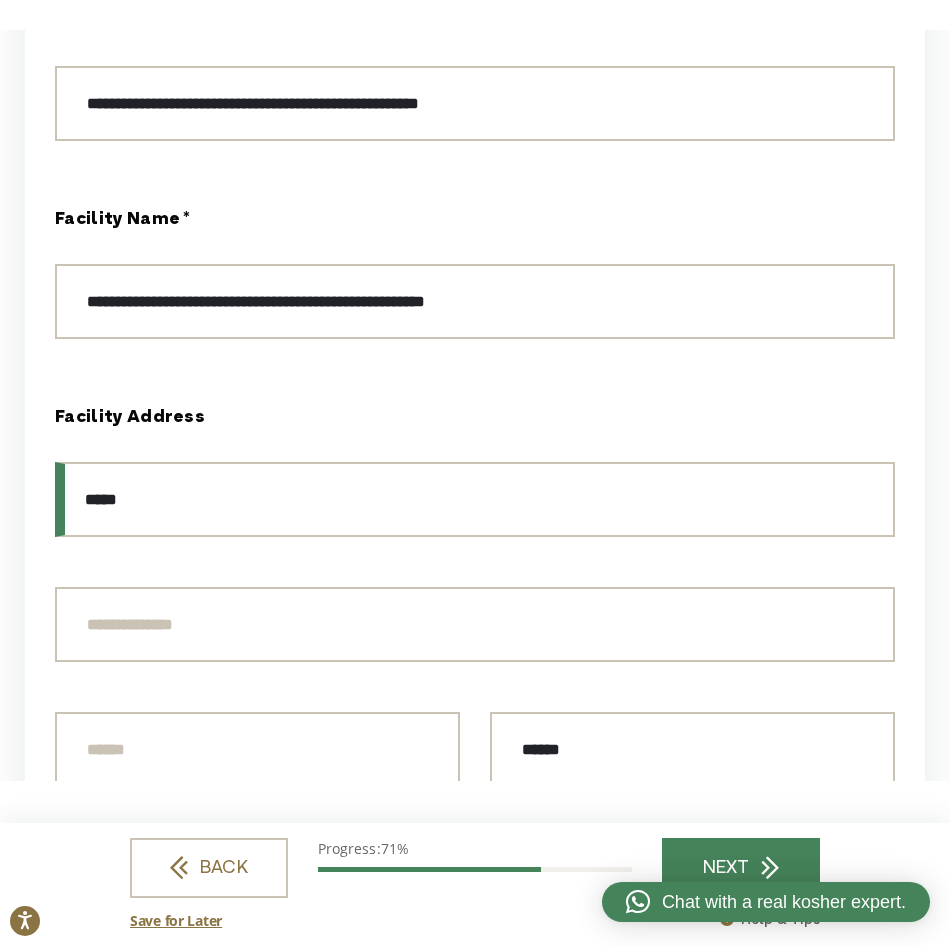 click on "*****" at bounding box center [475, 499] 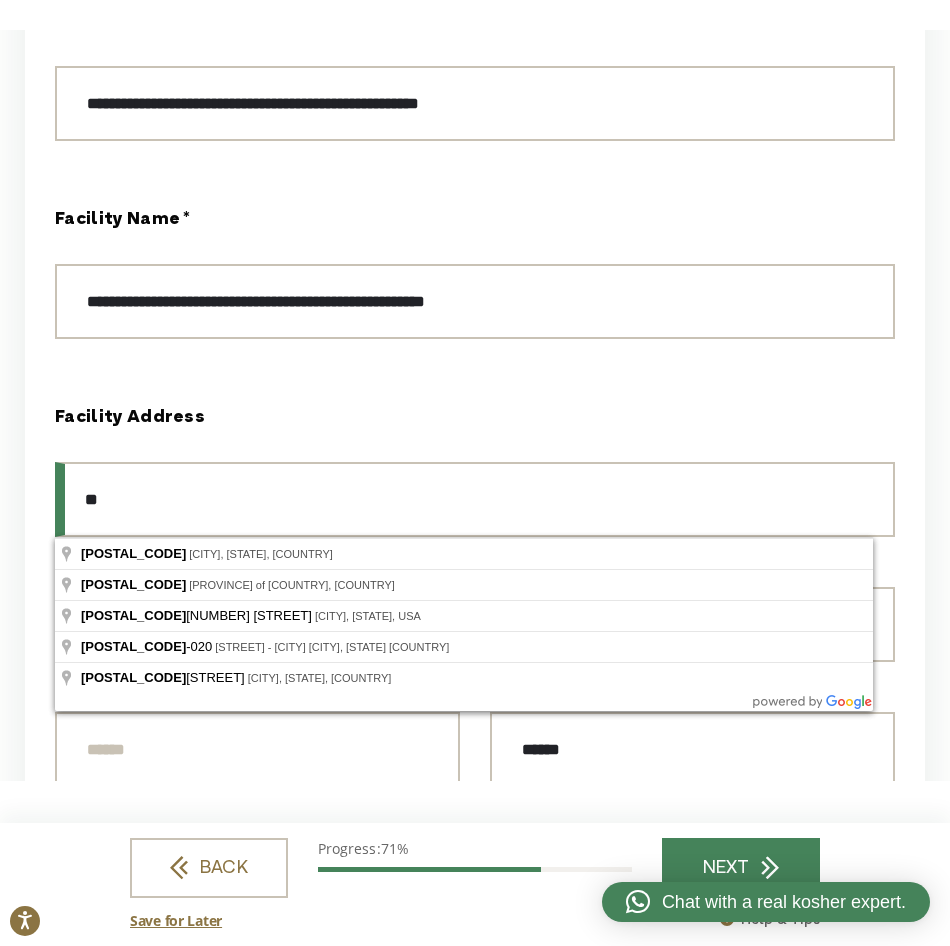 type on "*" 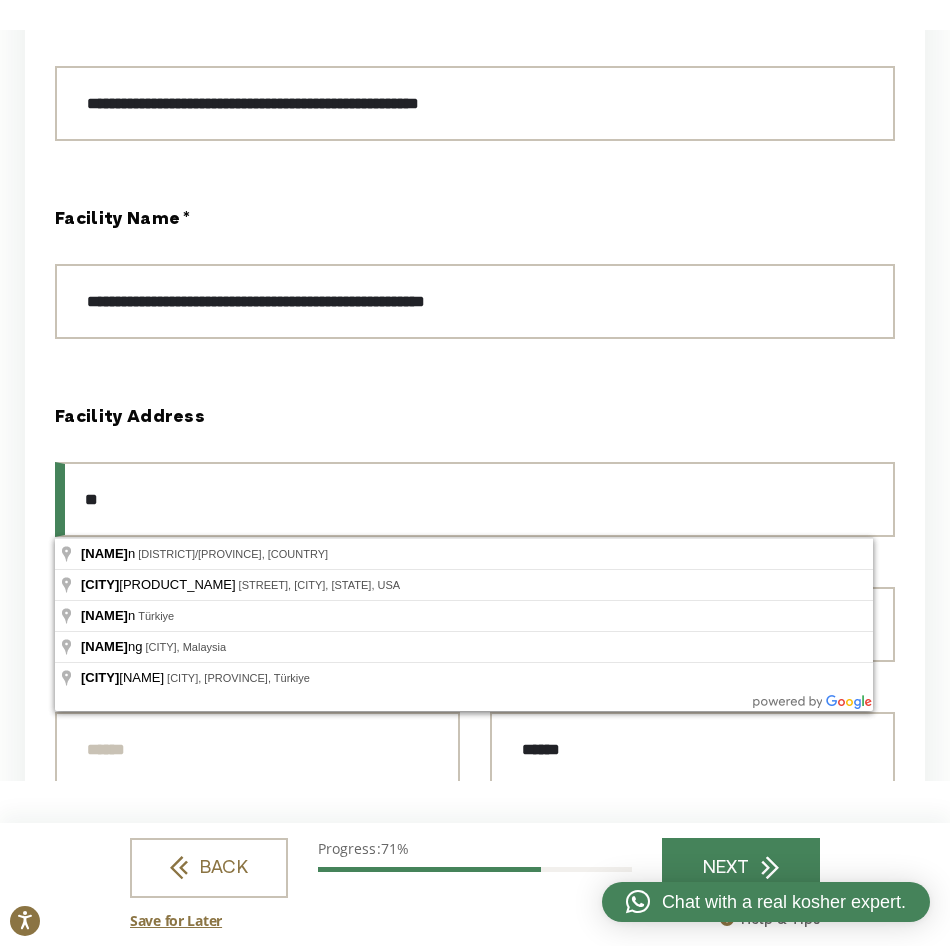 type on "*" 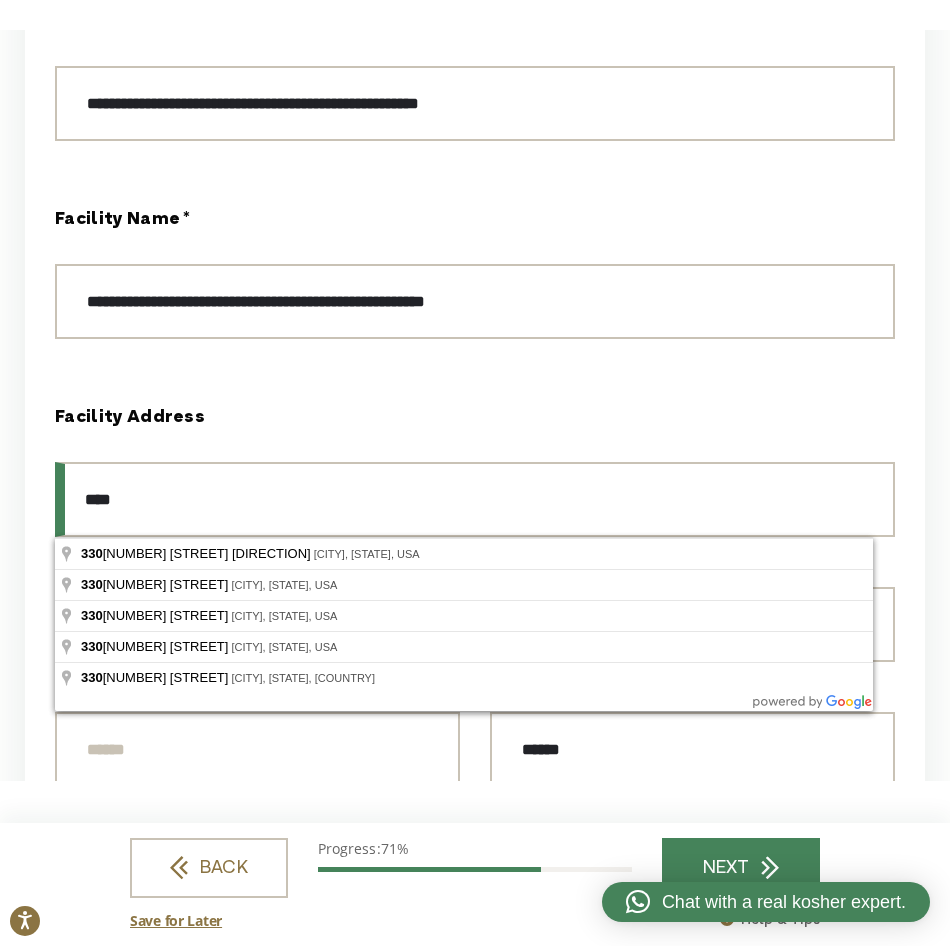 type on "*****" 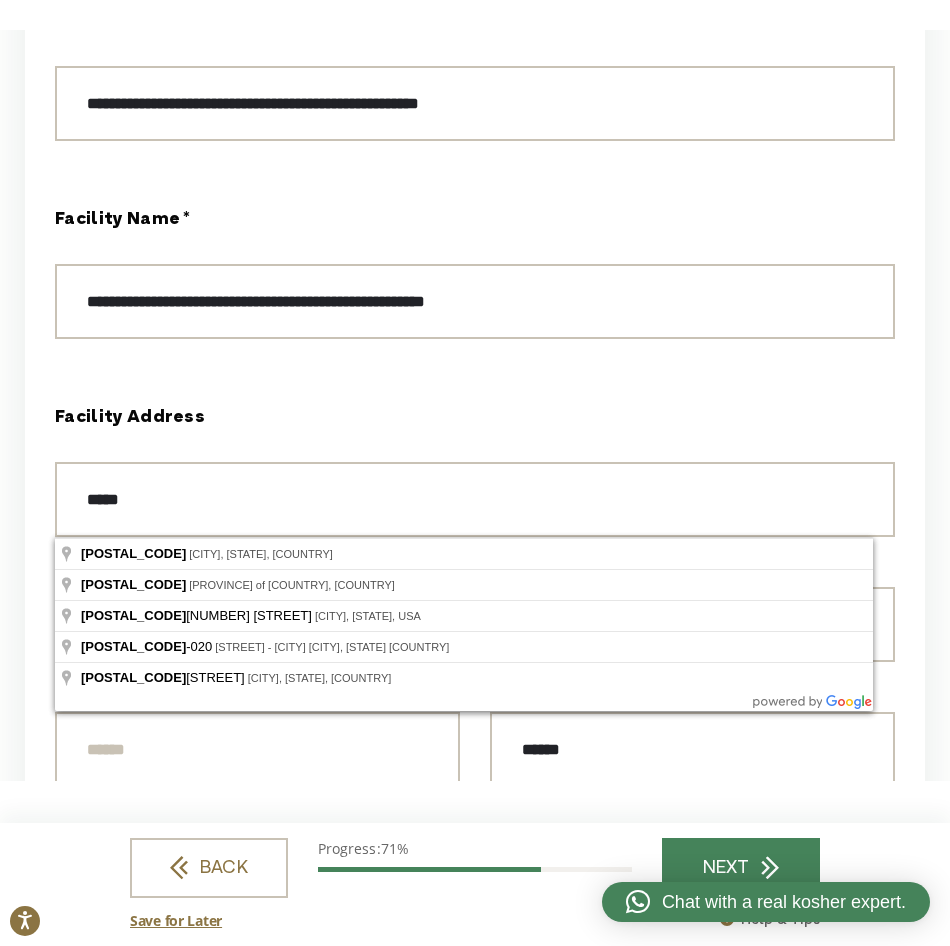 click on "**********" at bounding box center (475, 679) 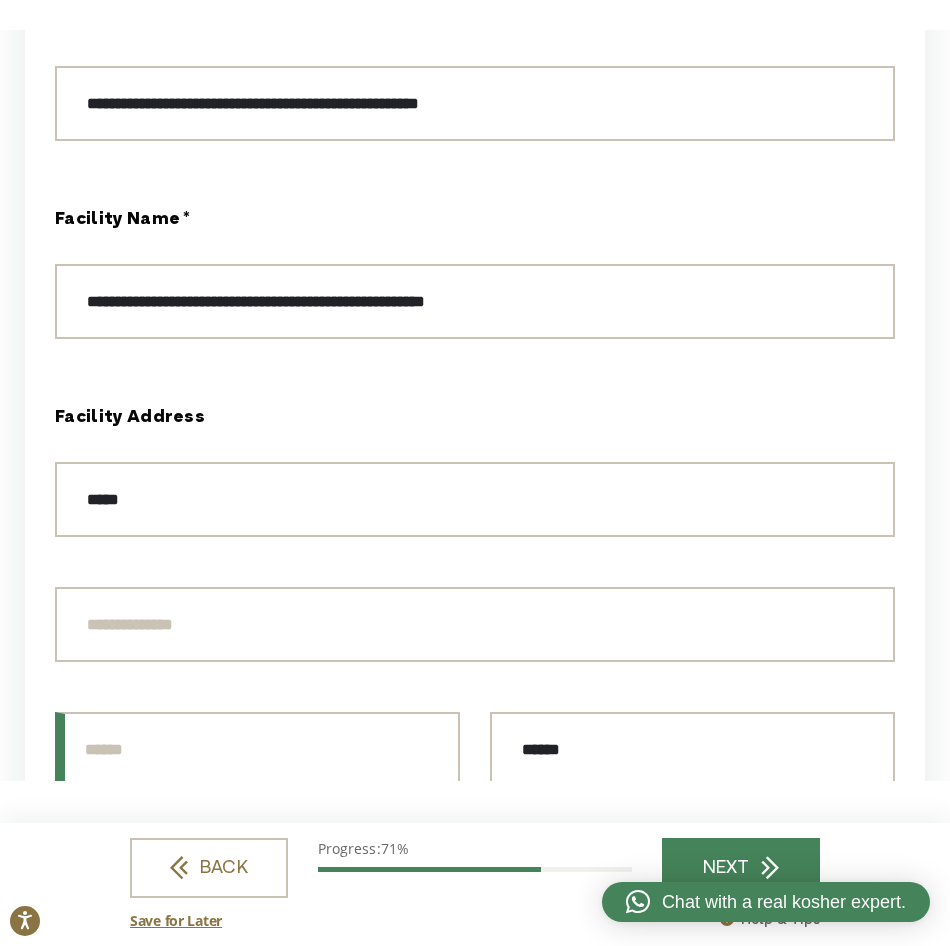 click at bounding box center (257, 749) 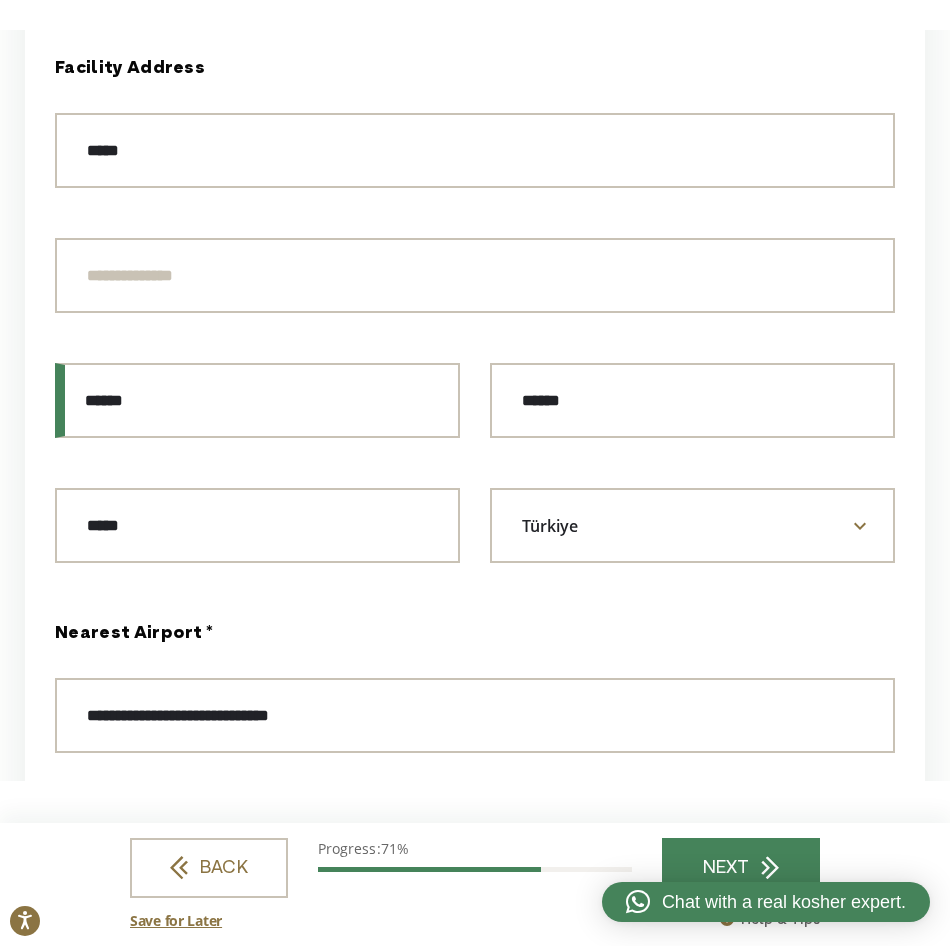 scroll, scrollTop: 1700, scrollLeft: 0, axis: vertical 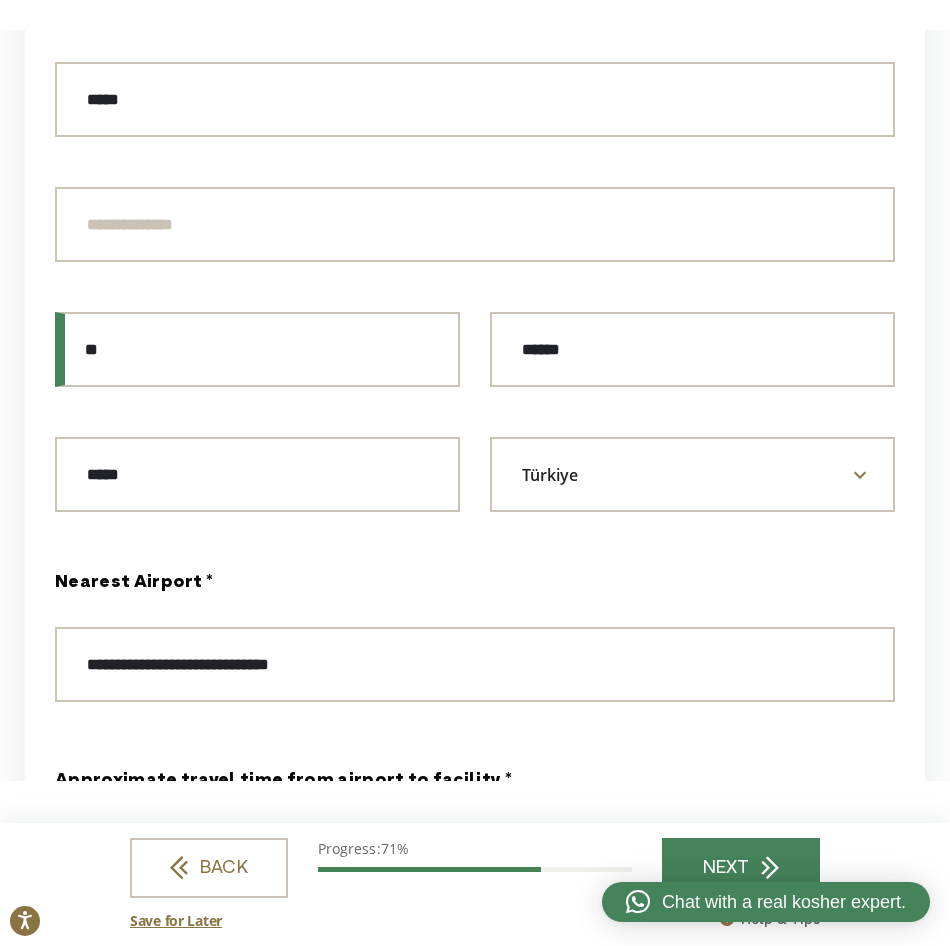 type on "*" 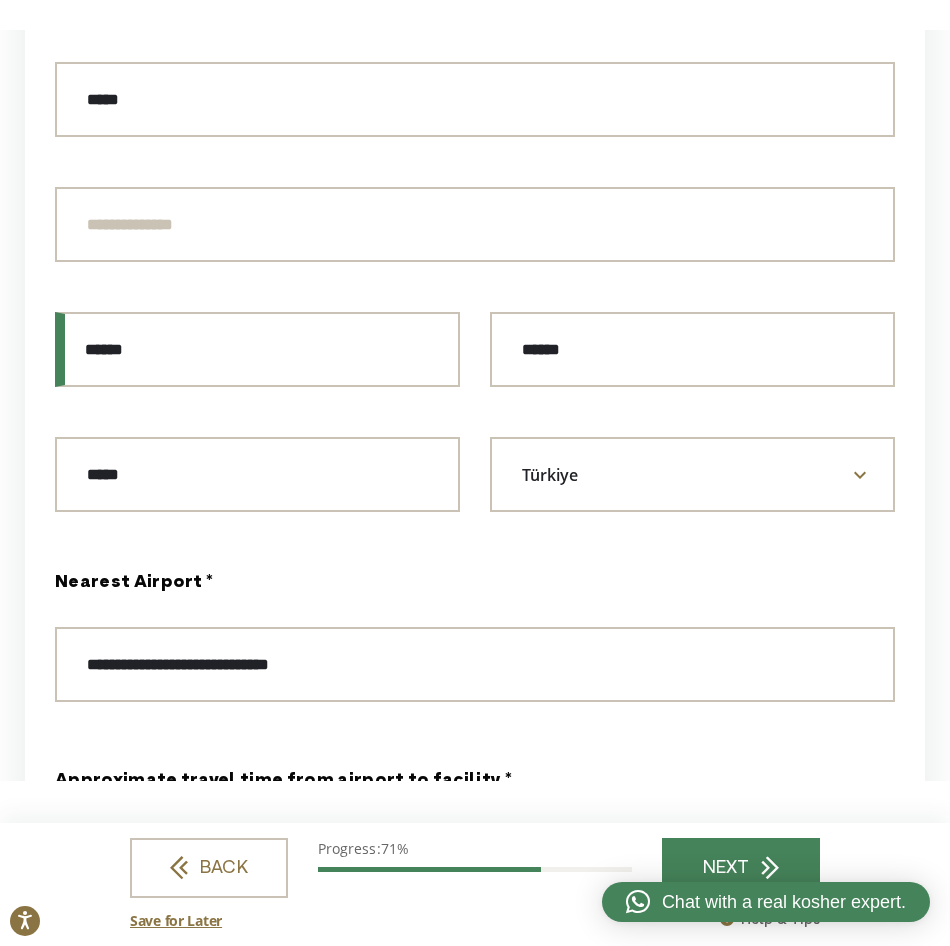type on "******" 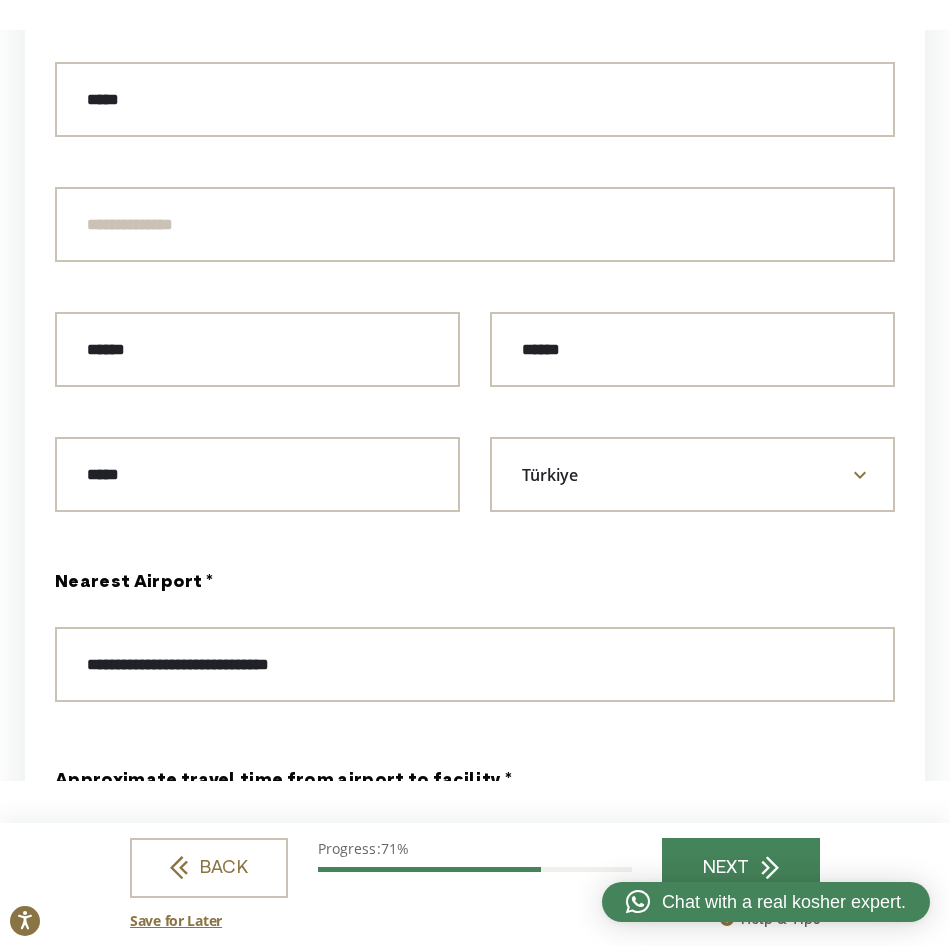 click on "**********" at bounding box center [475, 312] 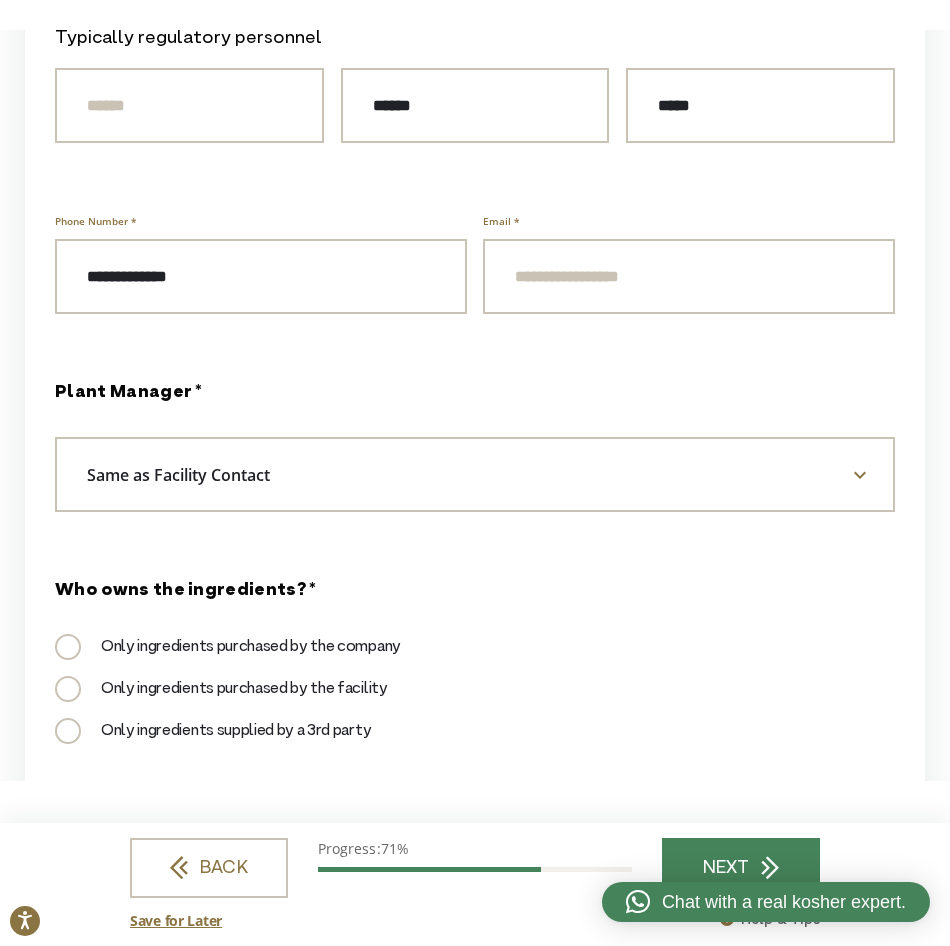 scroll, scrollTop: 2700, scrollLeft: 0, axis: vertical 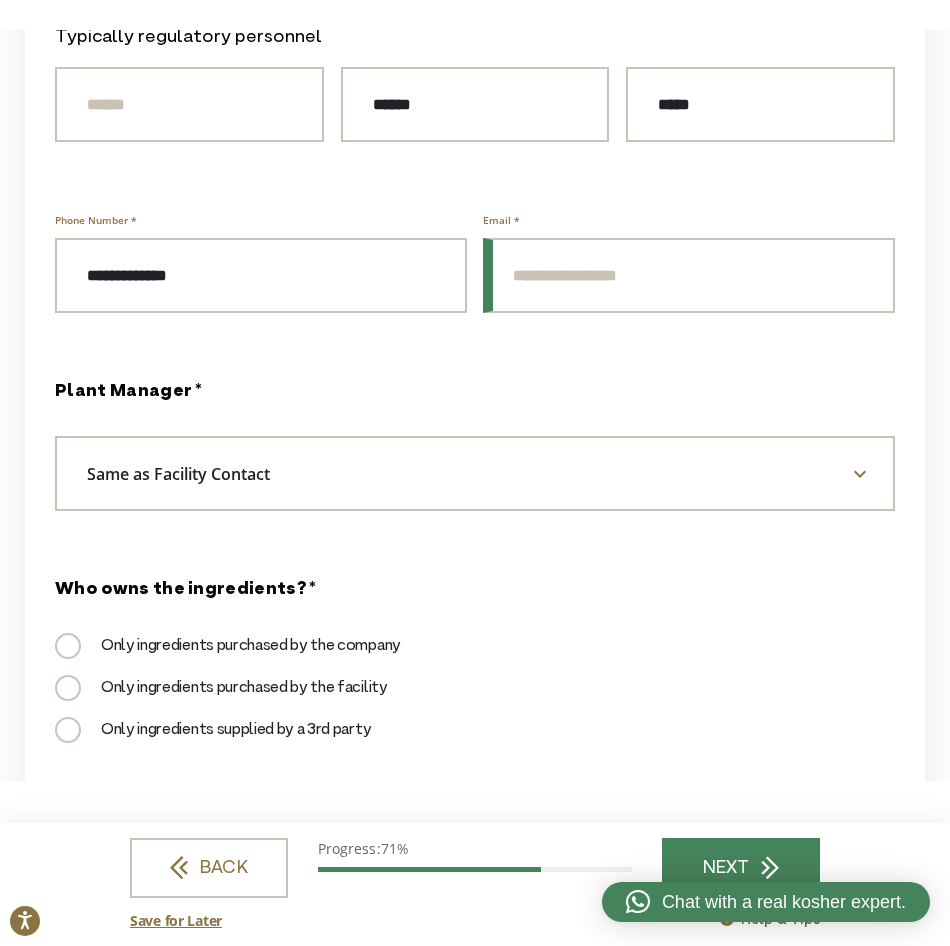 click on "Email *" at bounding box center (689, 275) 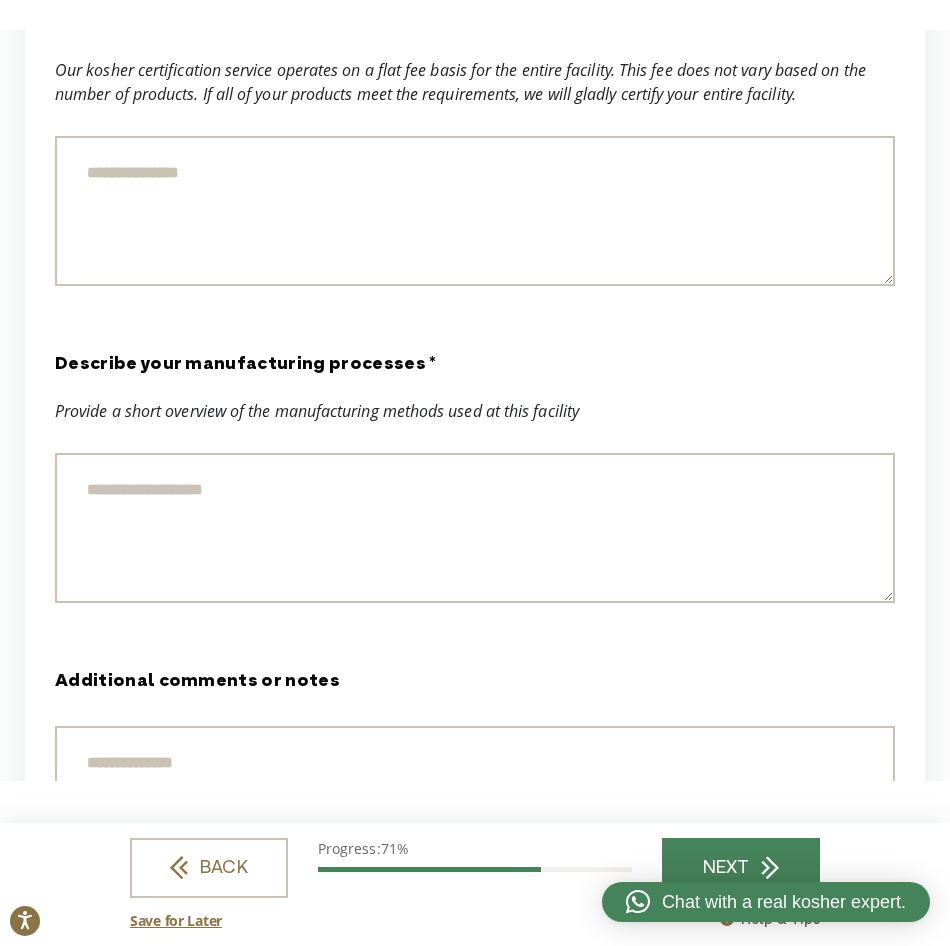 scroll, scrollTop: 3800, scrollLeft: 0, axis: vertical 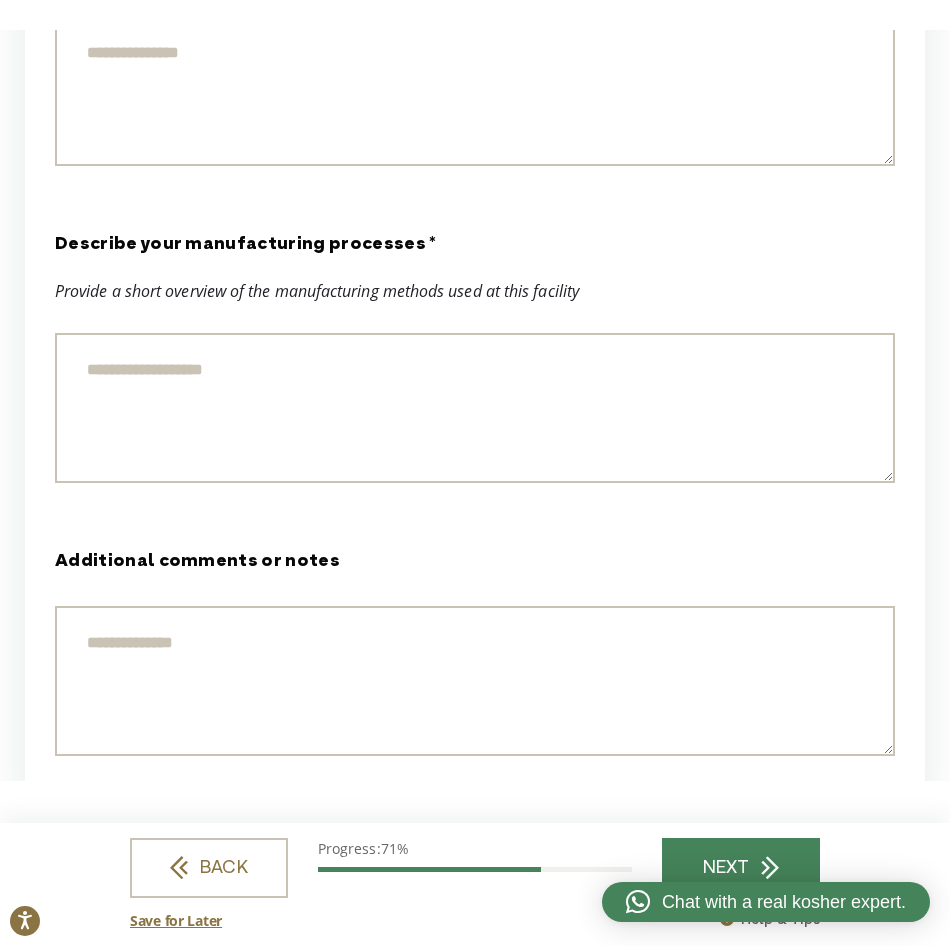 type on "**********" 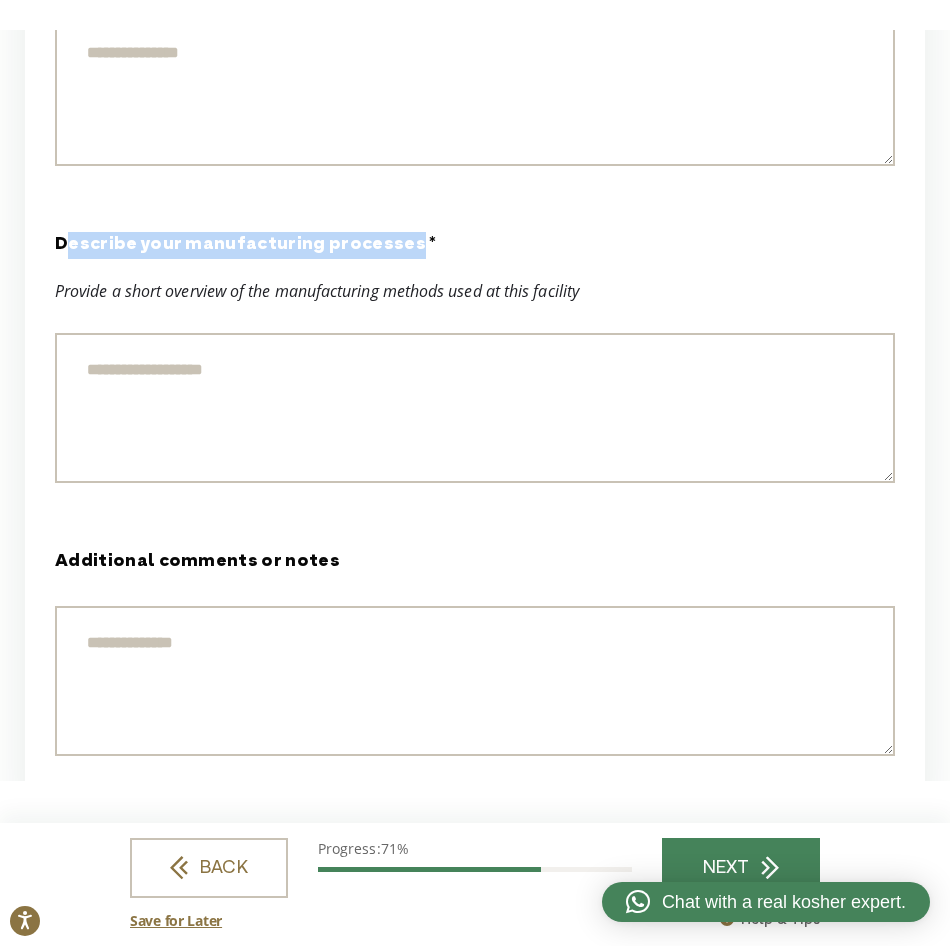 drag, startPoint x: 401, startPoint y: 240, endPoint x: 62, endPoint y: 242, distance: 339.0059 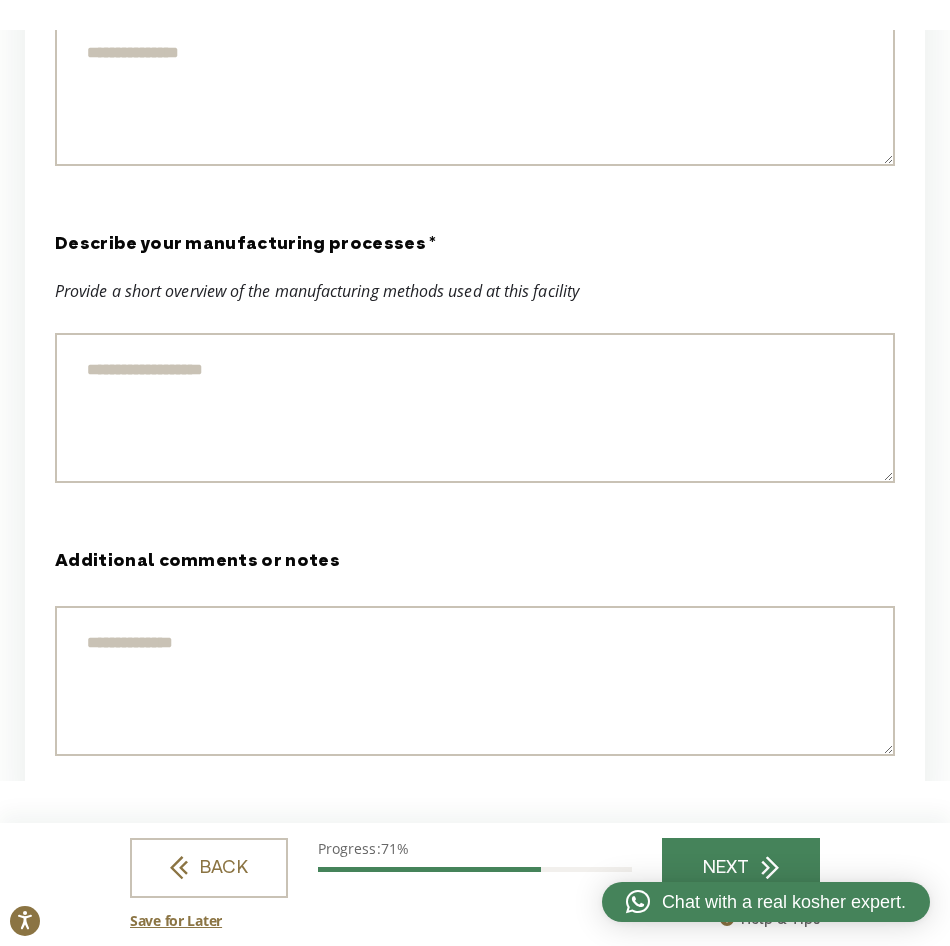 click on "Describe your manufacturing processes *" at bounding box center (475, 408) 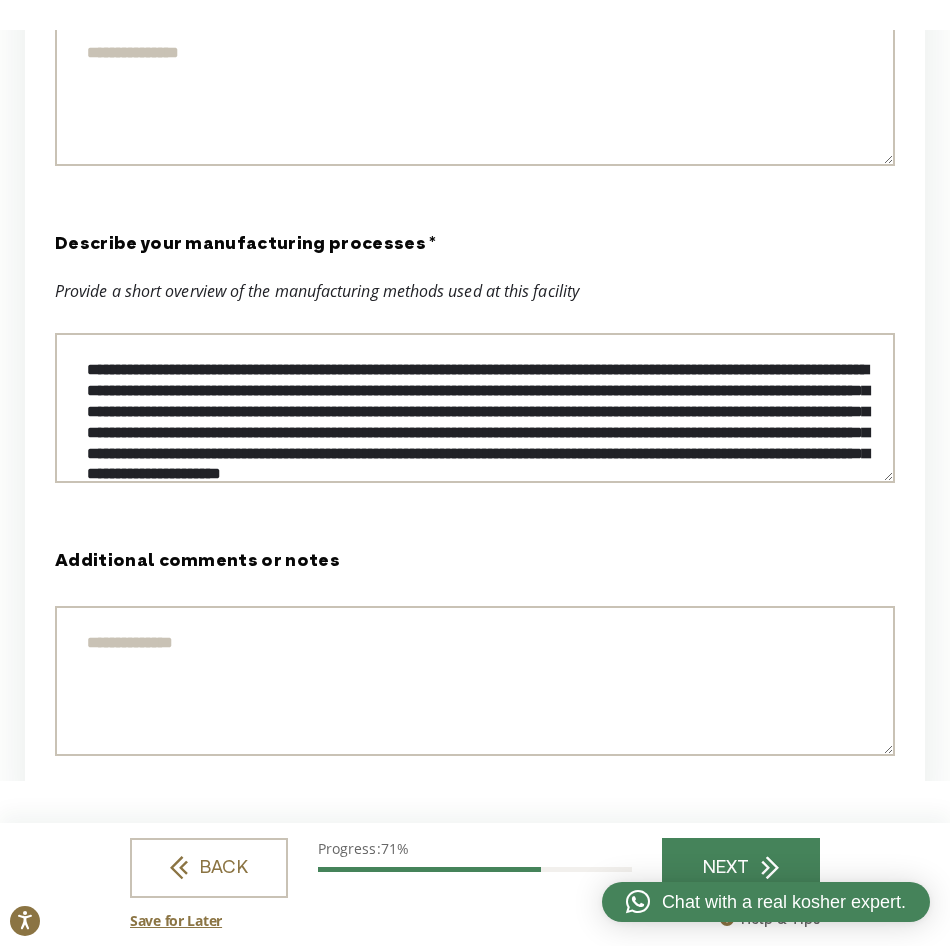 scroll, scrollTop: 26, scrollLeft: 0, axis: vertical 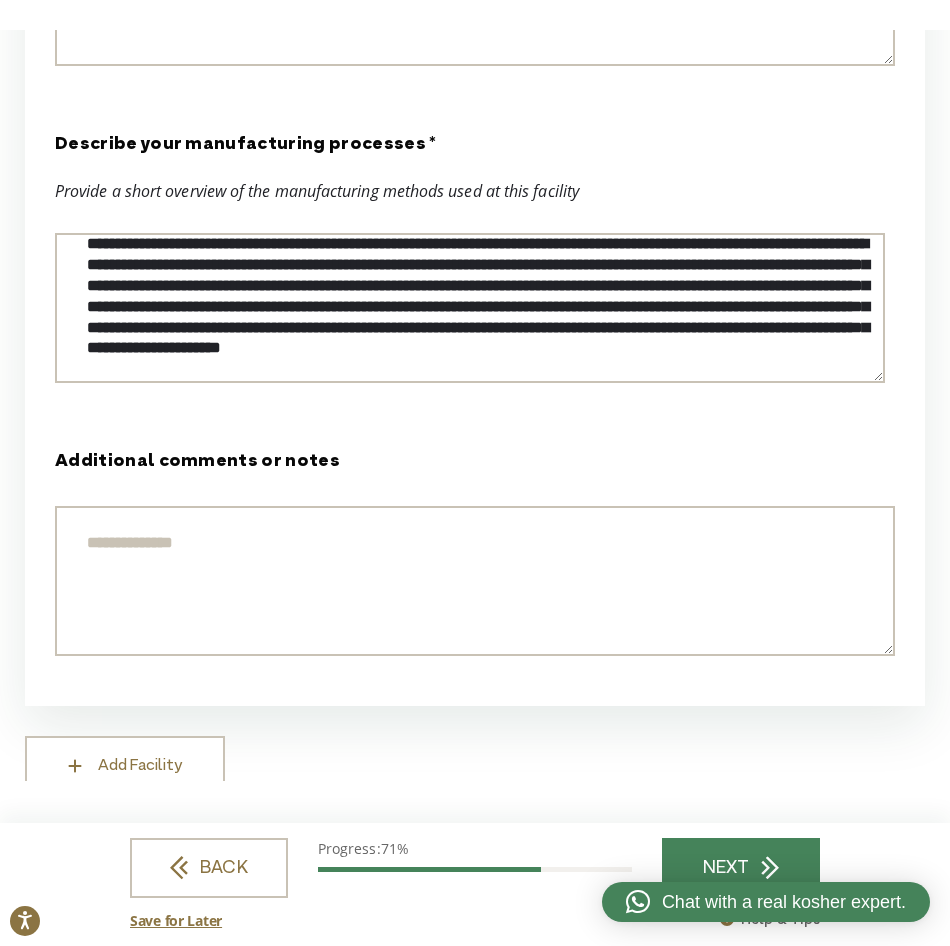 type on "**********" 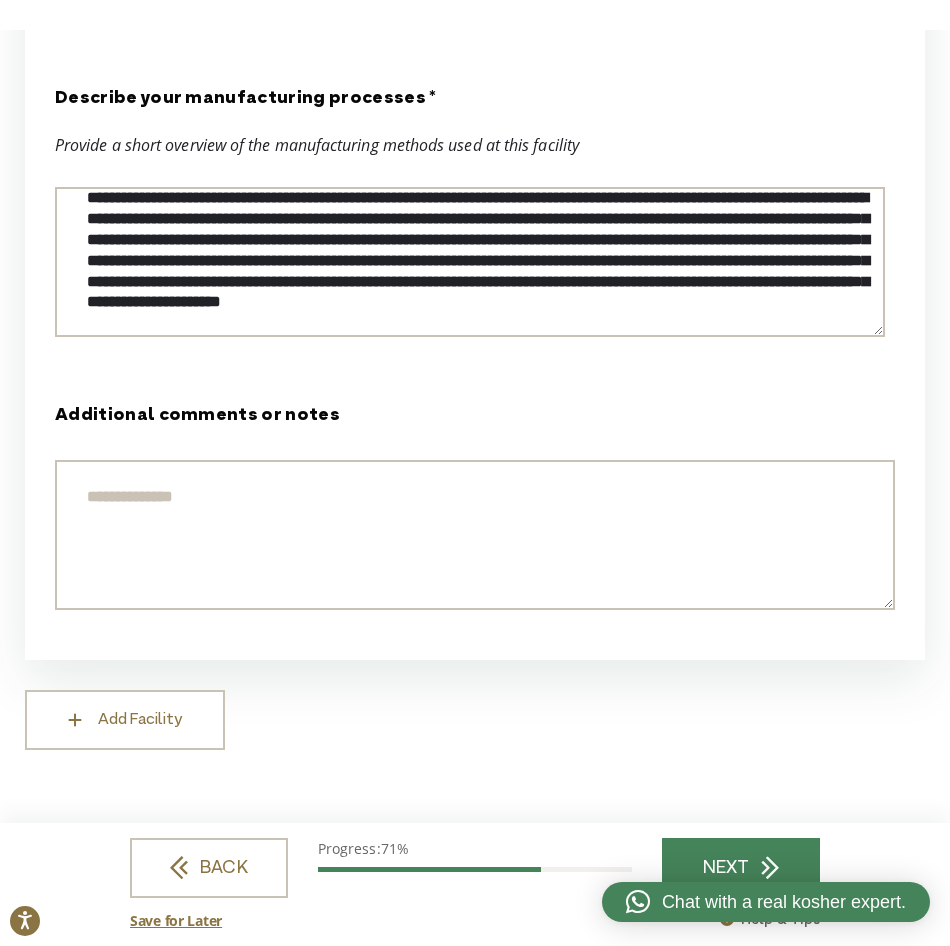 scroll, scrollTop: 3965, scrollLeft: 0, axis: vertical 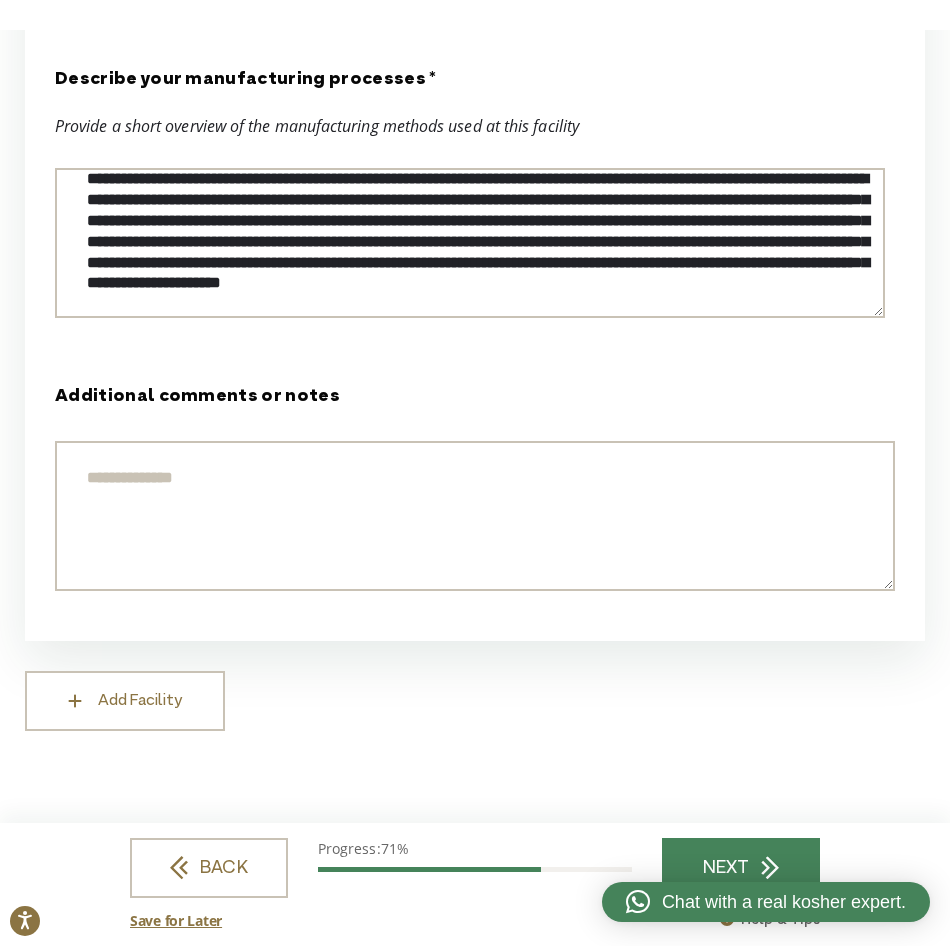 click on "NEXT" at bounding box center [741, 868] 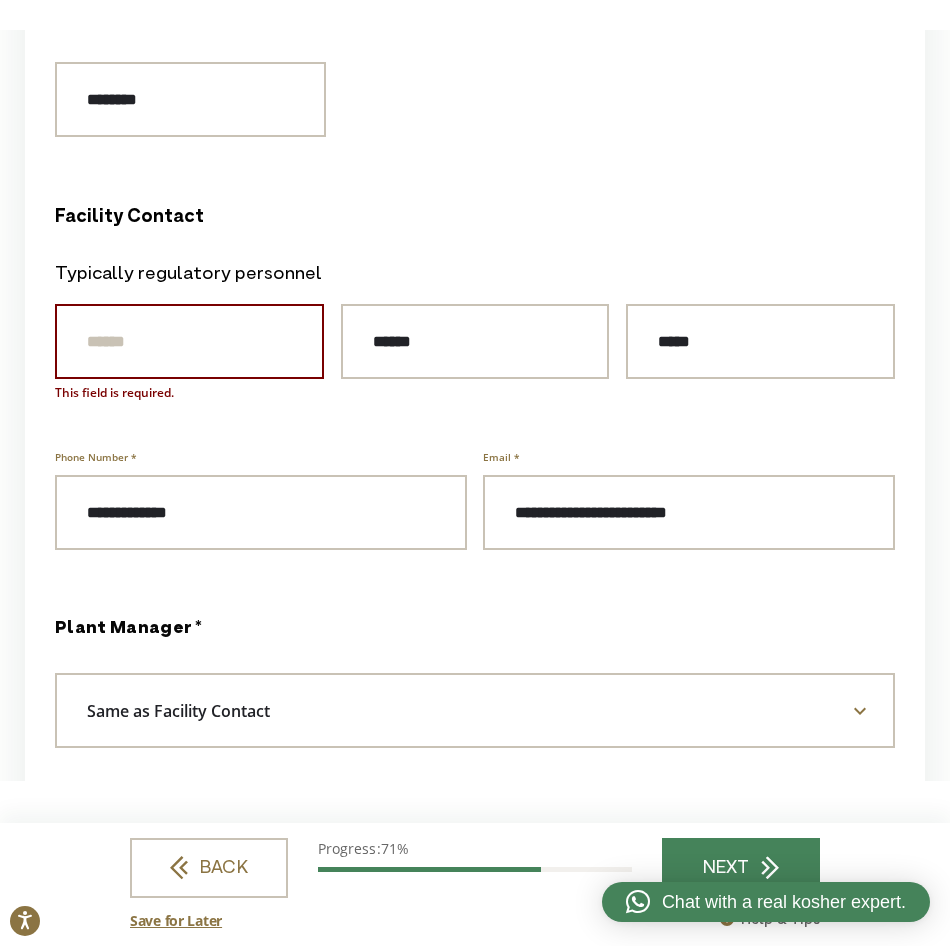 scroll, scrollTop: 2451, scrollLeft: 0, axis: vertical 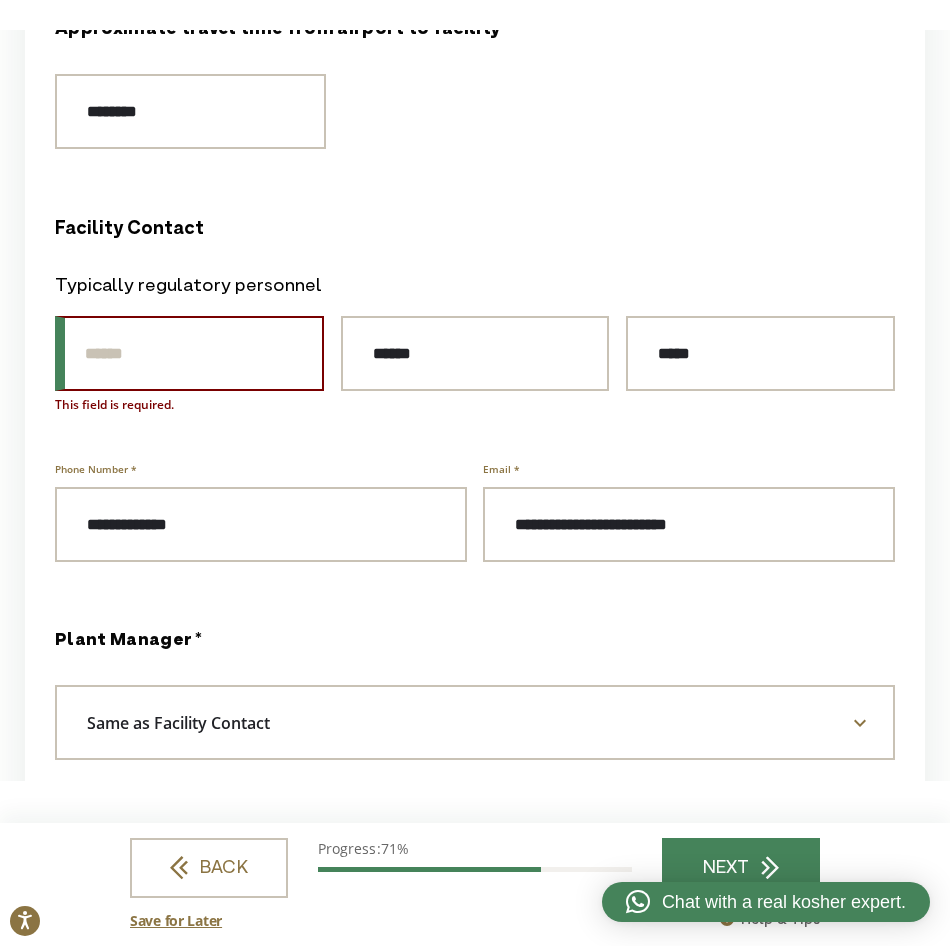 click on "Prefix" at bounding box center (189, 353) 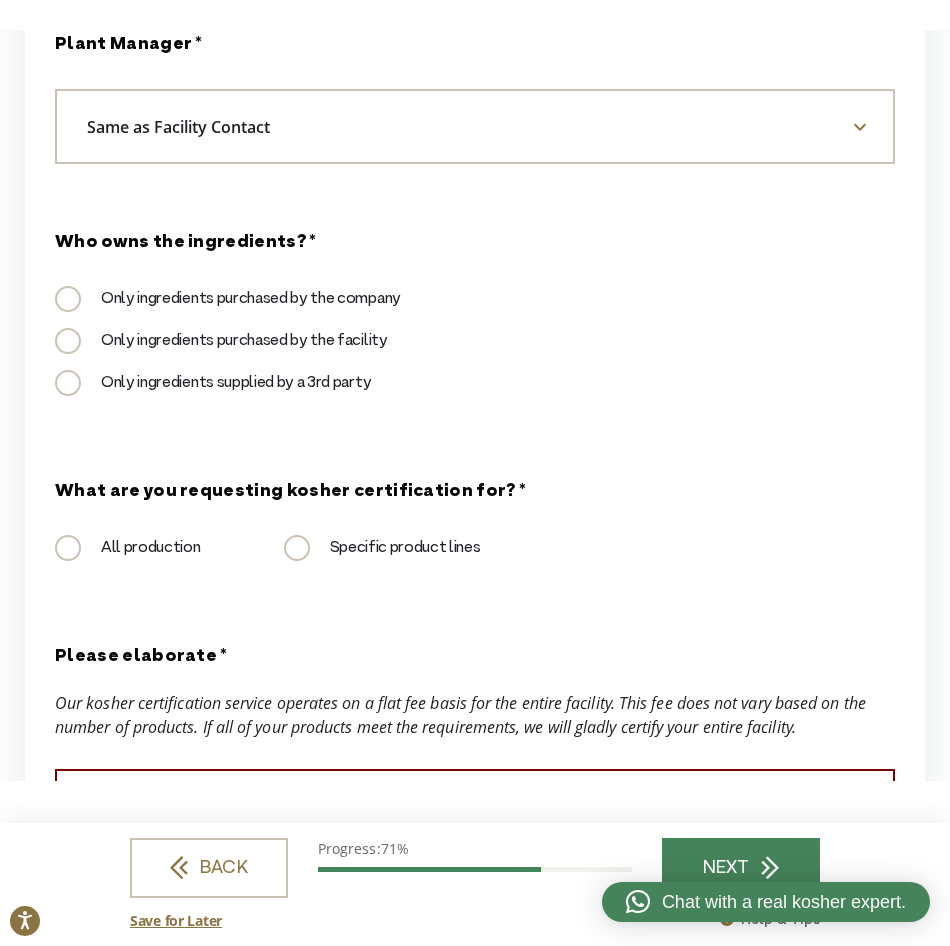 scroll, scrollTop: 3051, scrollLeft: 0, axis: vertical 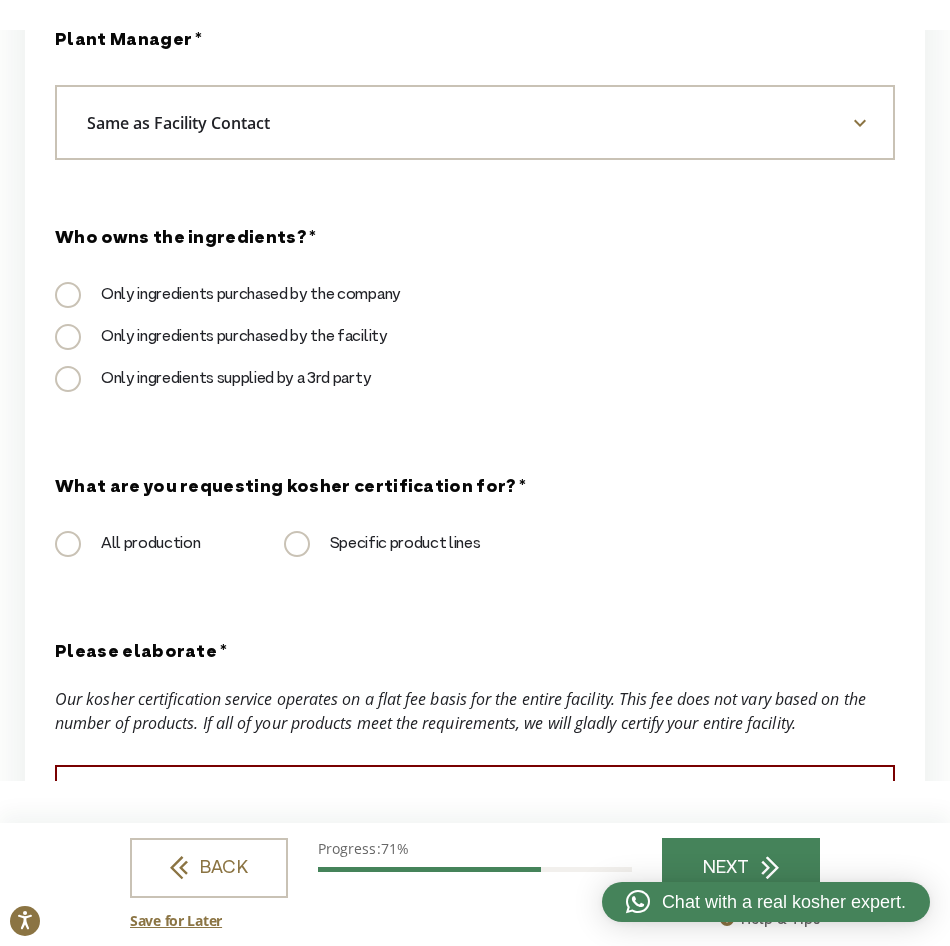 type on "**" 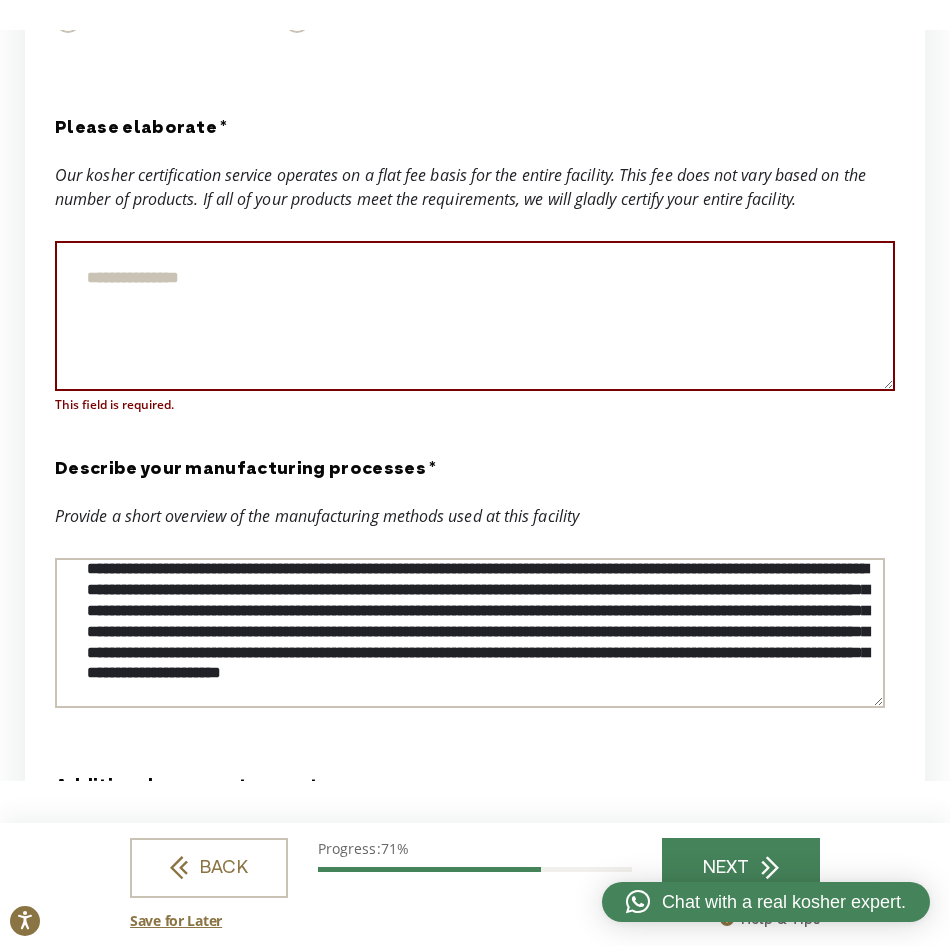 scroll, scrollTop: 3475, scrollLeft: 0, axis: vertical 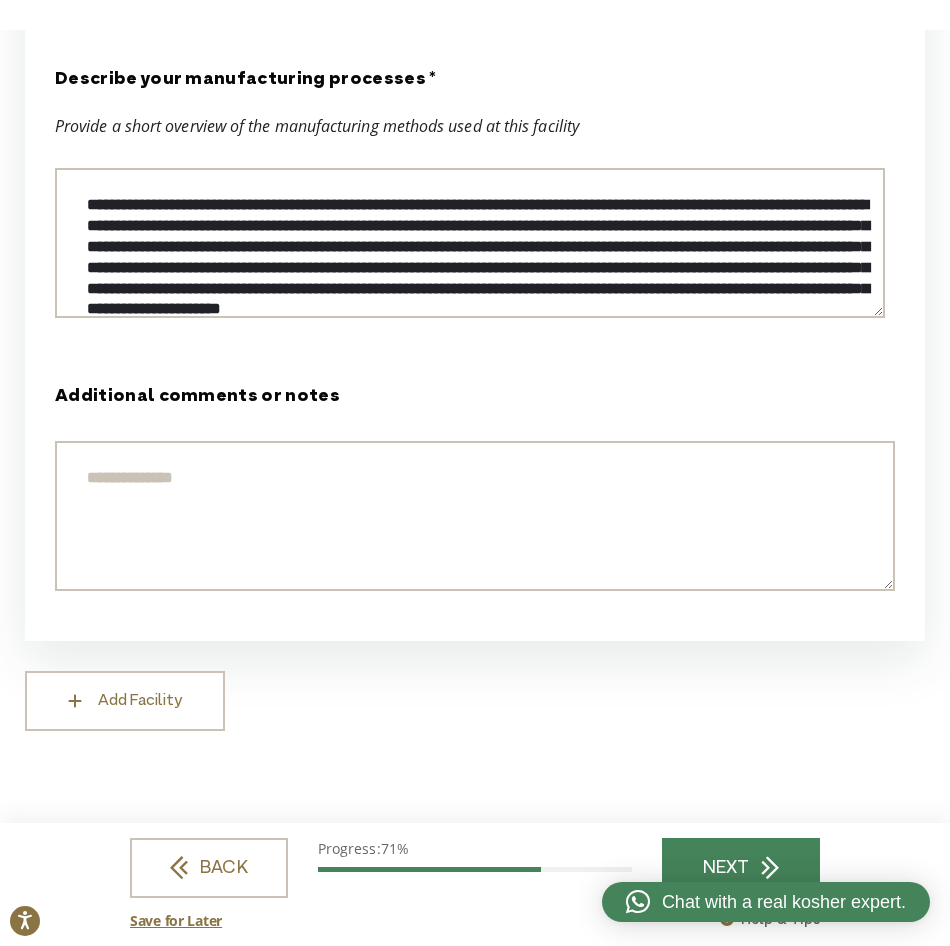 click on "NEXT" at bounding box center [741, 868] 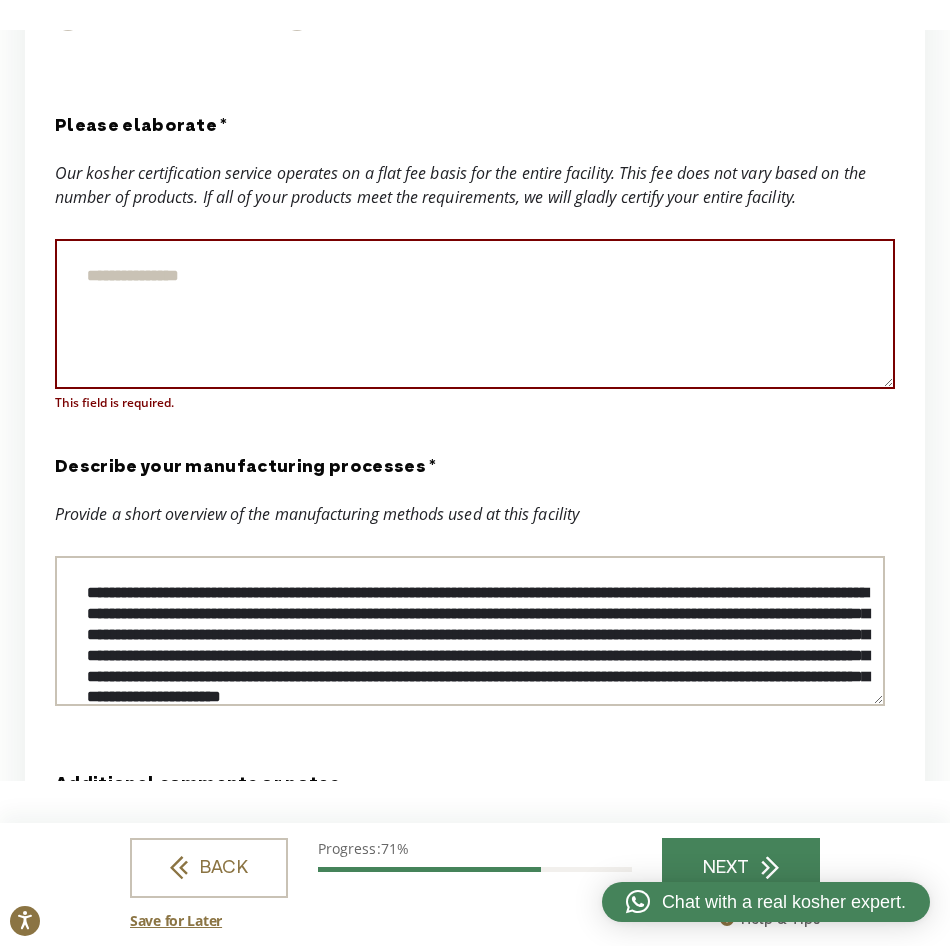 scroll, scrollTop: 3575, scrollLeft: 0, axis: vertical 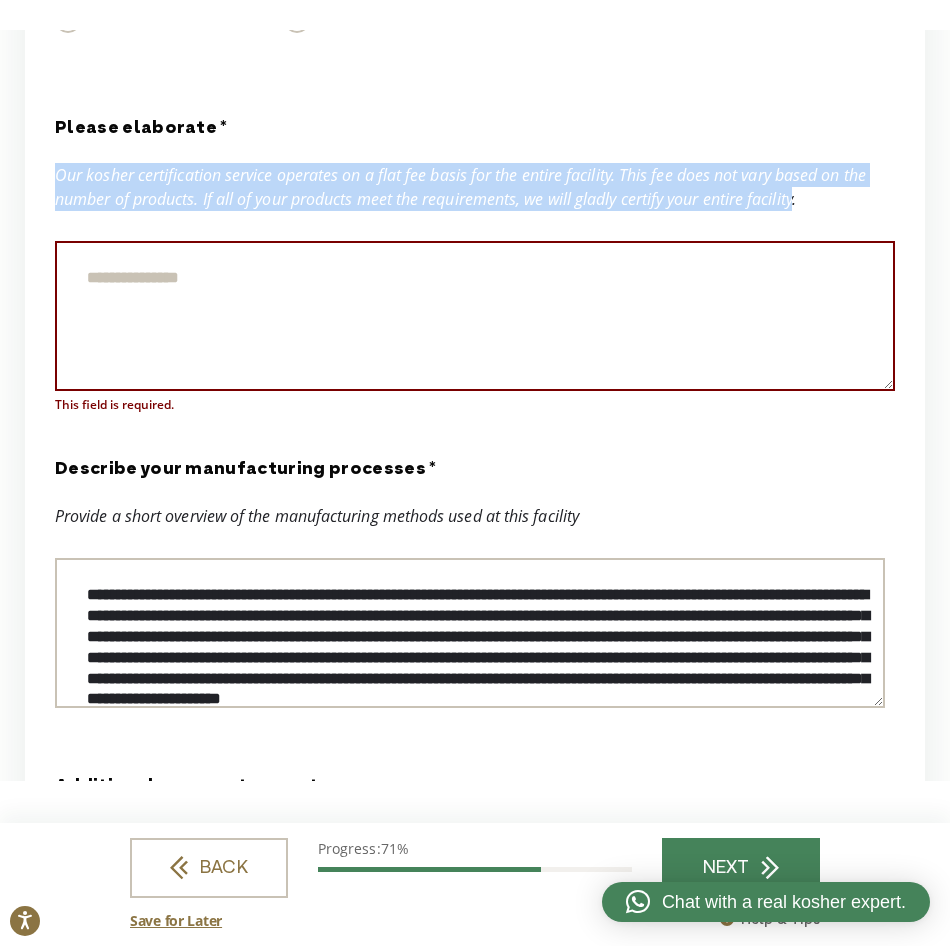 drag, startPoint x: 794, startPoint y: 200, endPoint x: 55, endPoint y: 175, distance: 739.4227 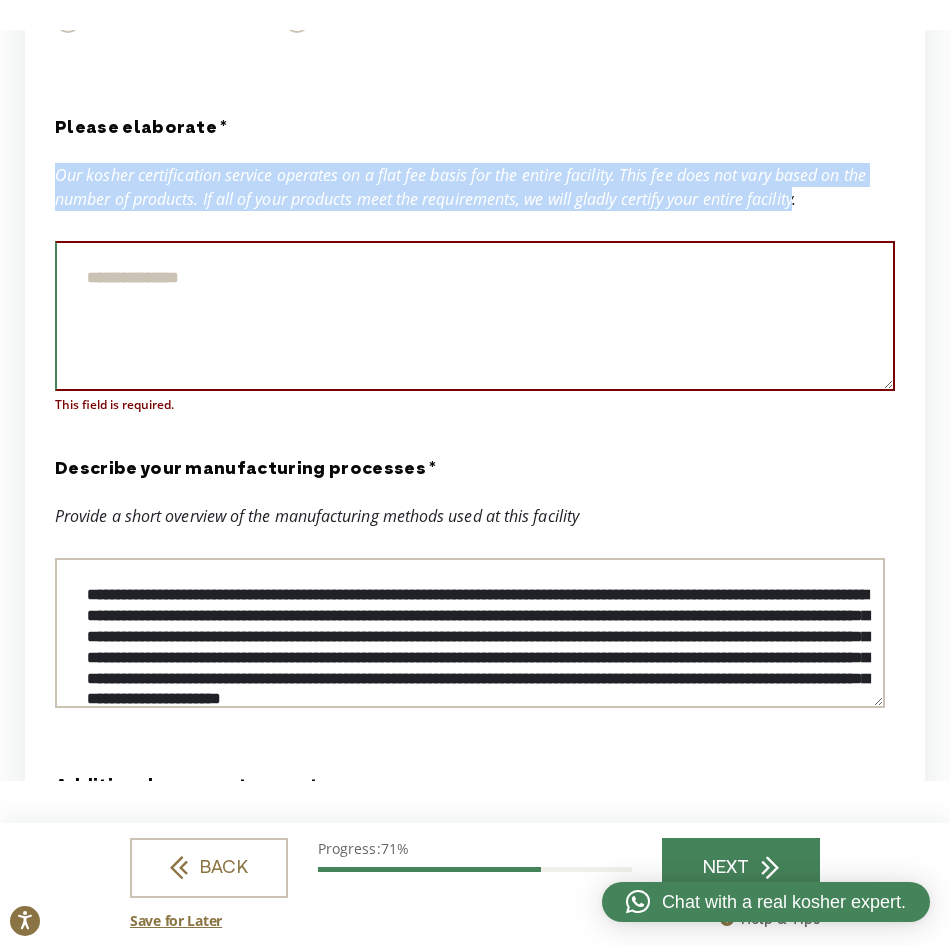 click on "Please elaborate *" at bounding box center (475, 316) 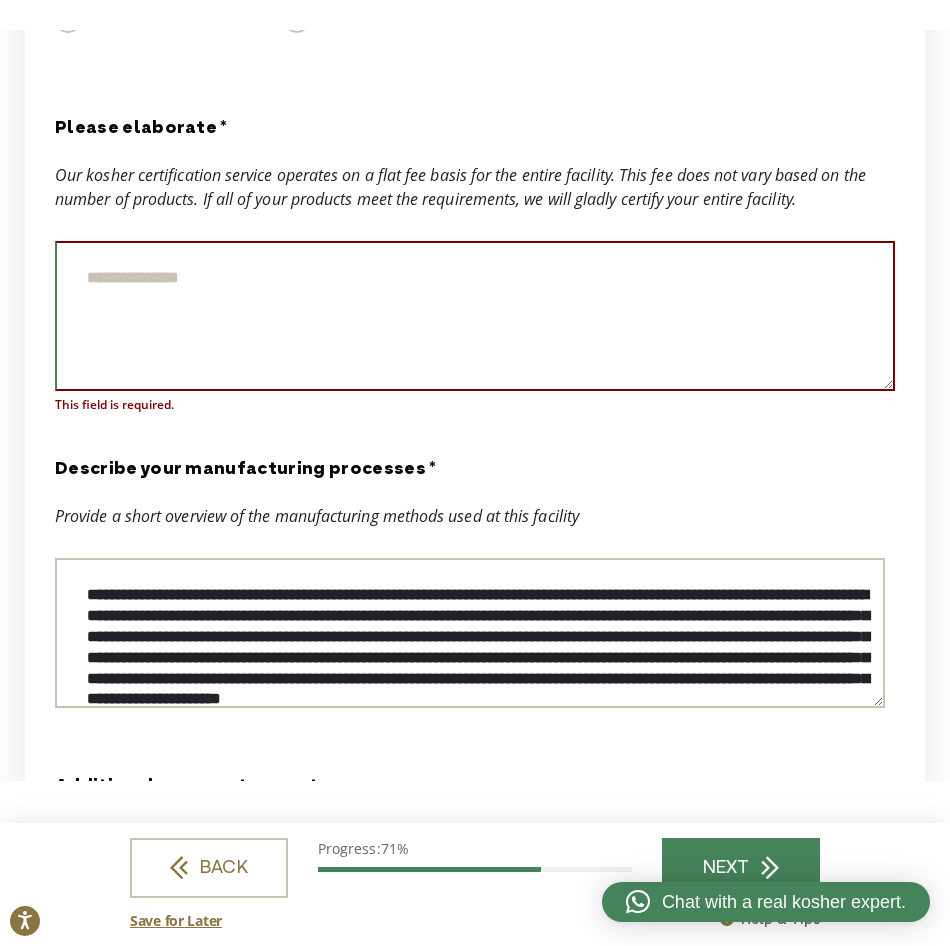 paste on "**********" 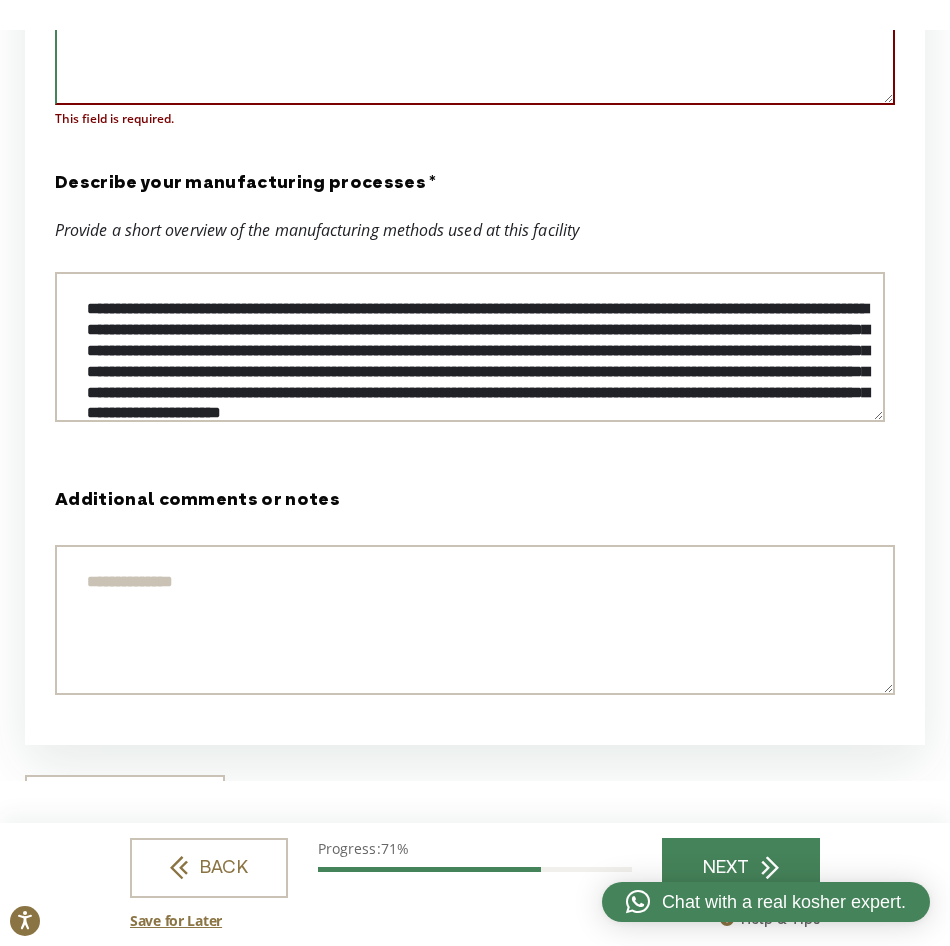scroll, scrollTop: 3965, scrollLeft: 0, axis: vertical 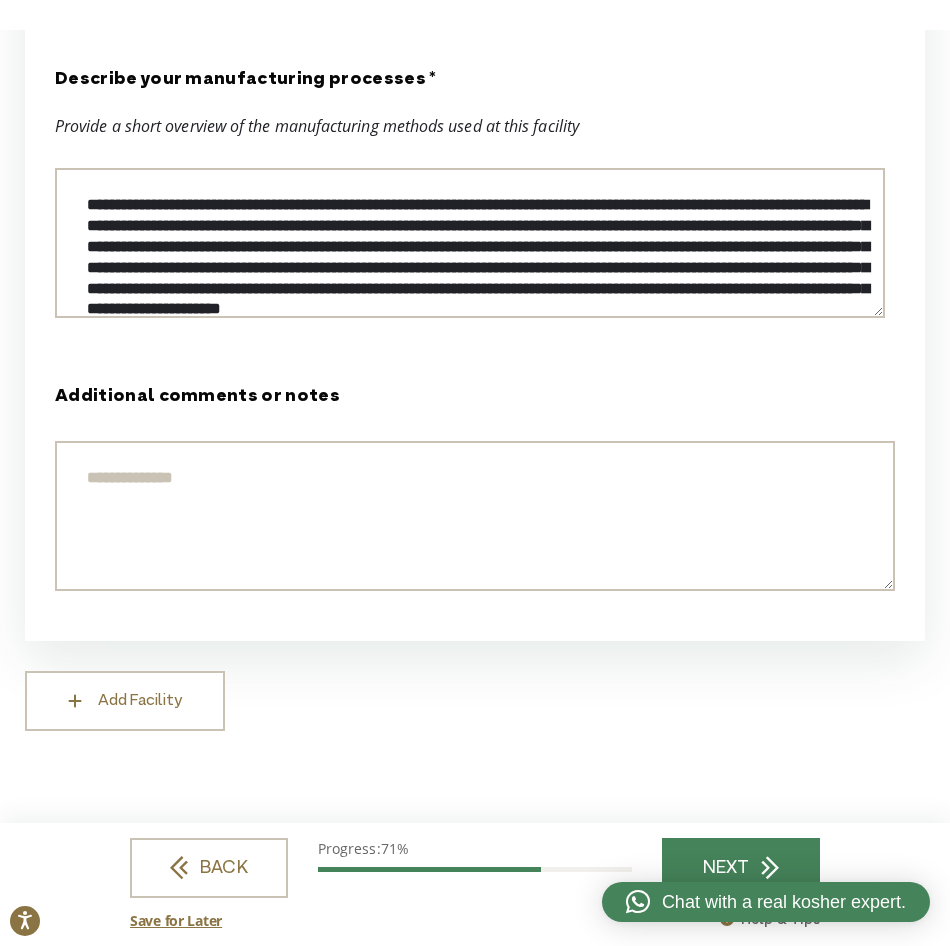 type on "**********" 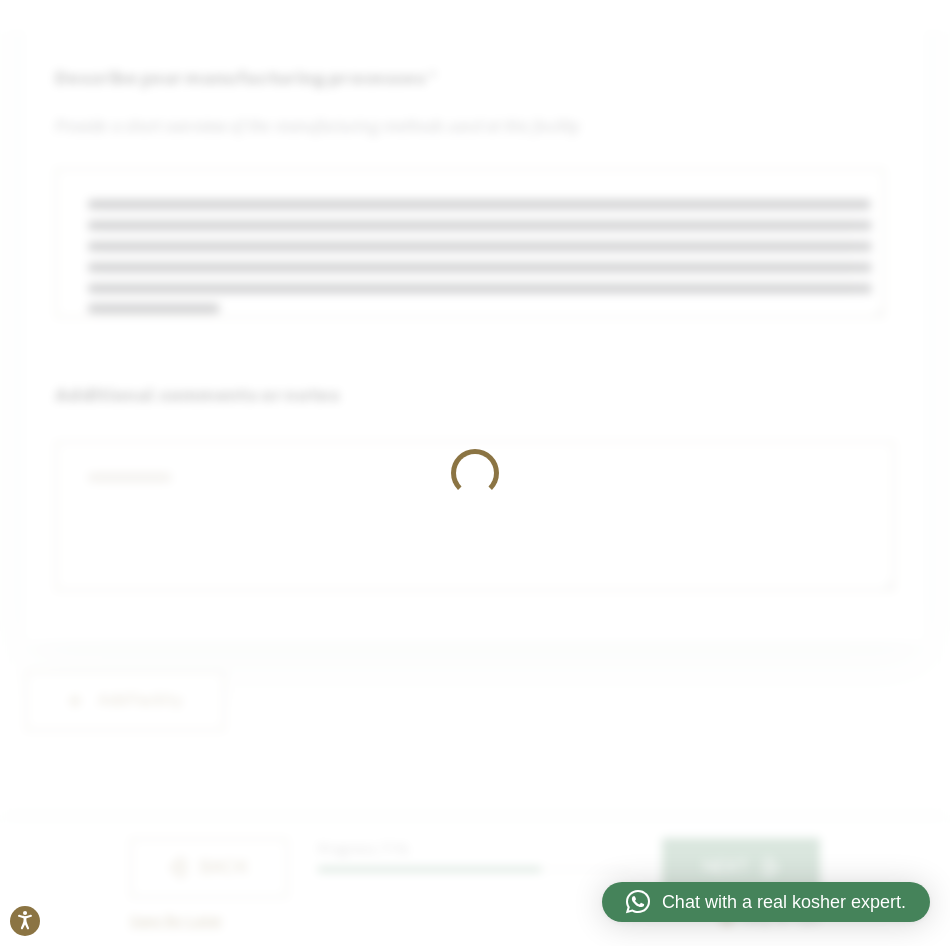 scroll, scrollTop: 0, scrollLeft: 0, axis: both 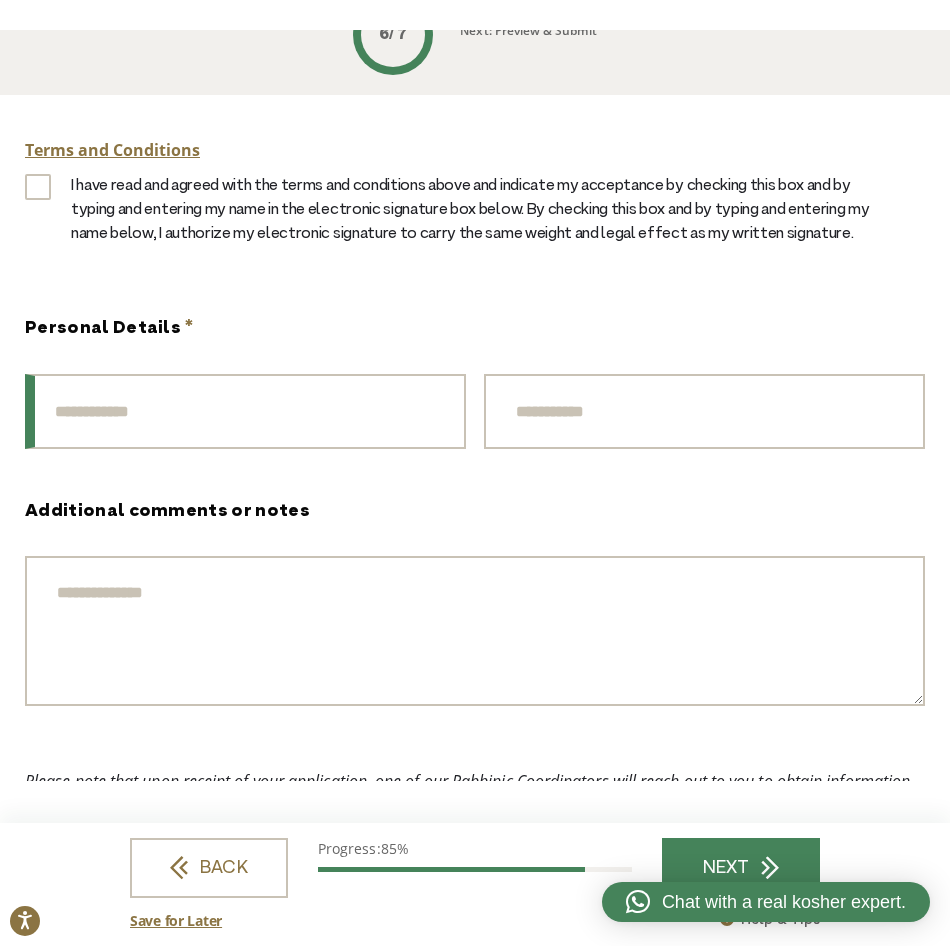 click on "First Name" at bounding box center (245, 411) 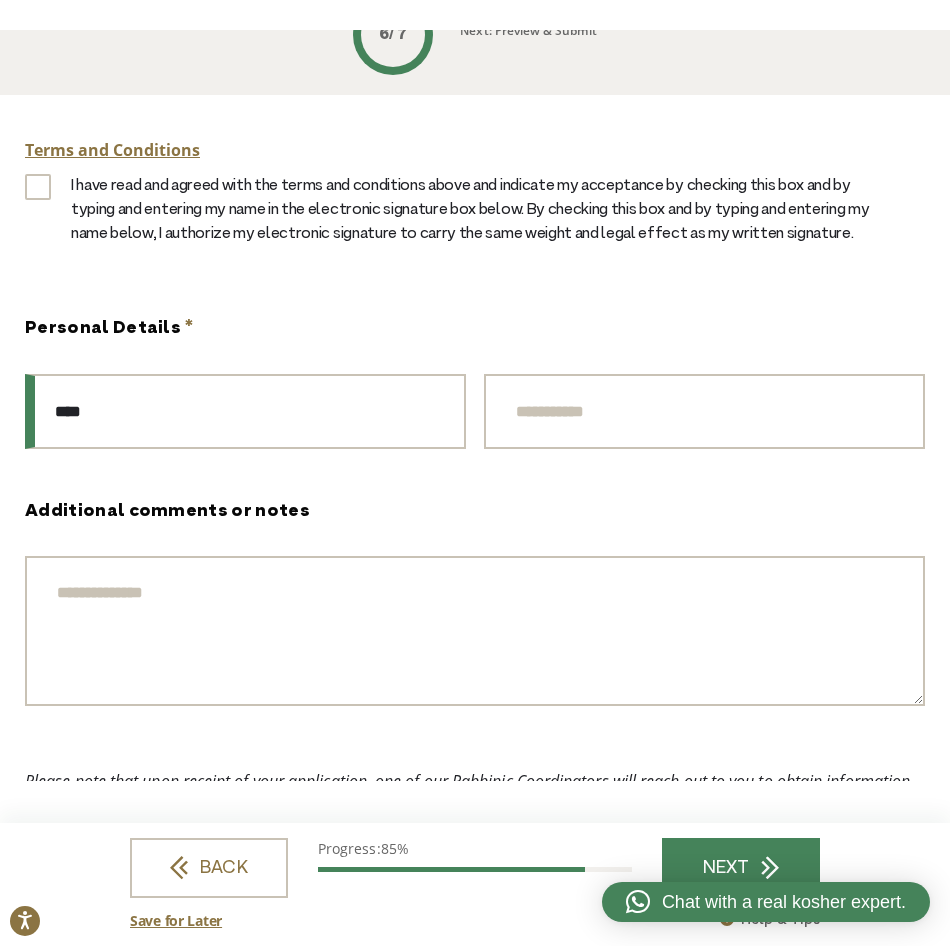 type on "*******" 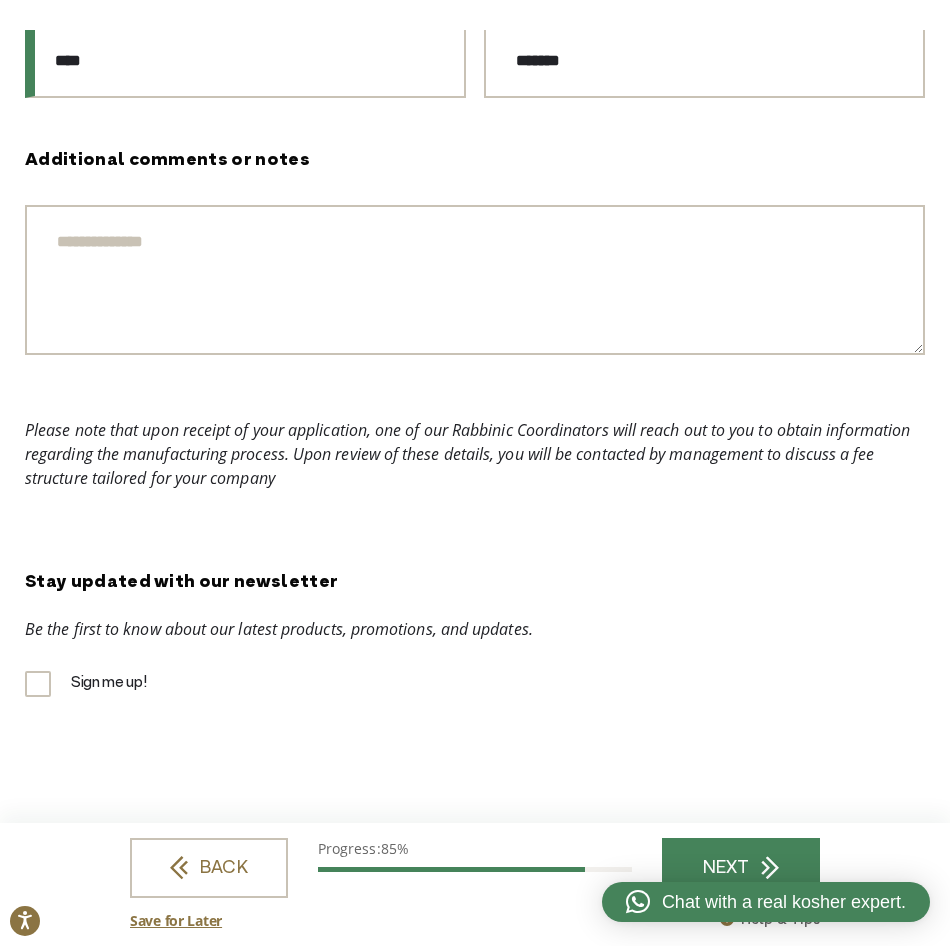 scroll, scrollTop: 553, scrollLeft: 0, axis: vertical 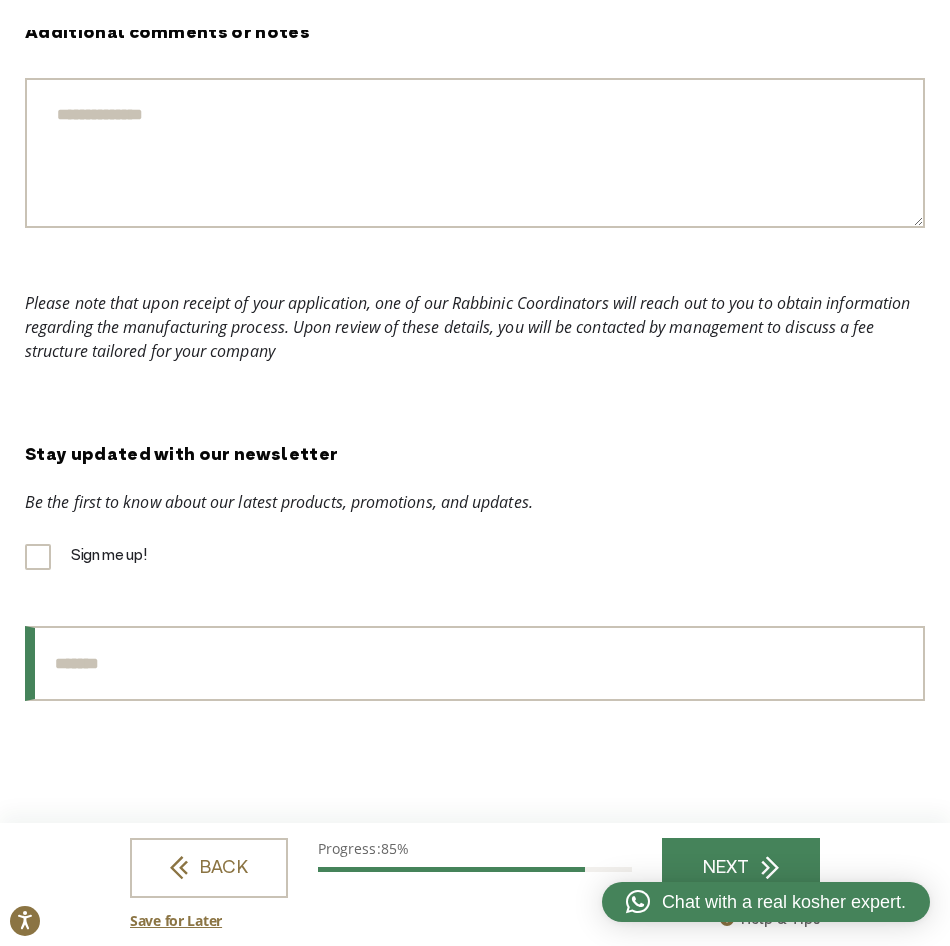 click on "Email *" at bounding box center (475, 663) 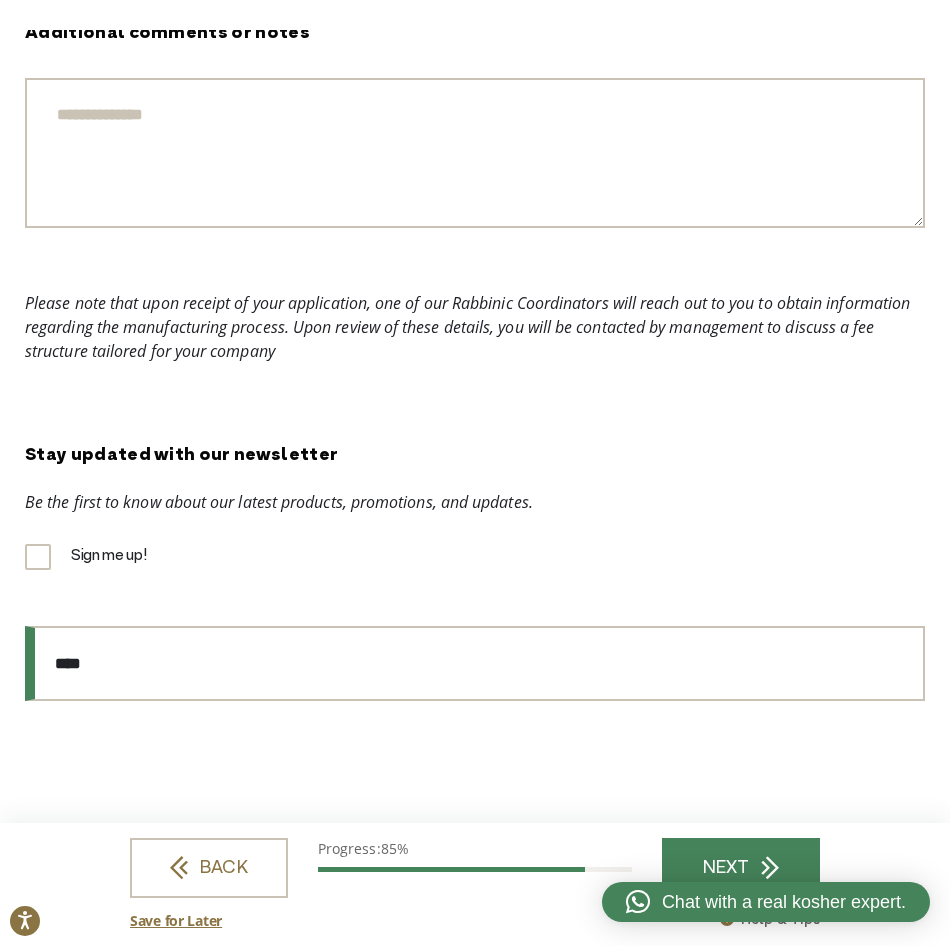 type on "**********" 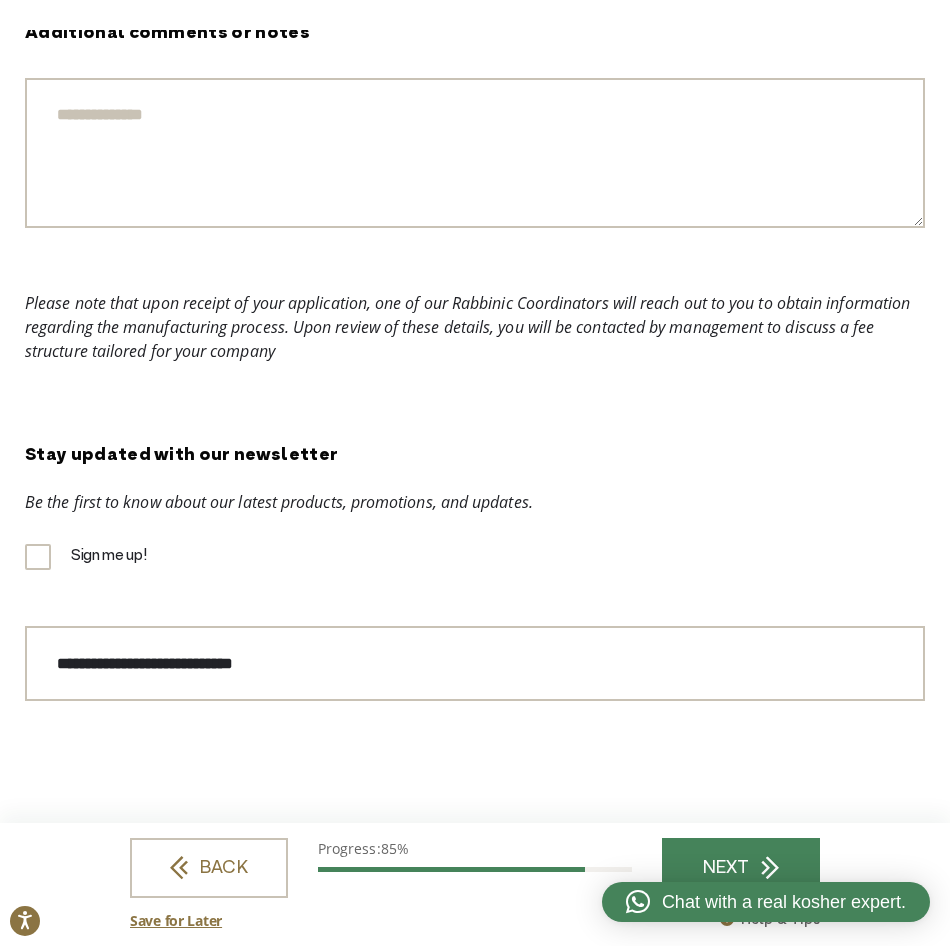 click on "NEXT" at bounding box center (741, 868) 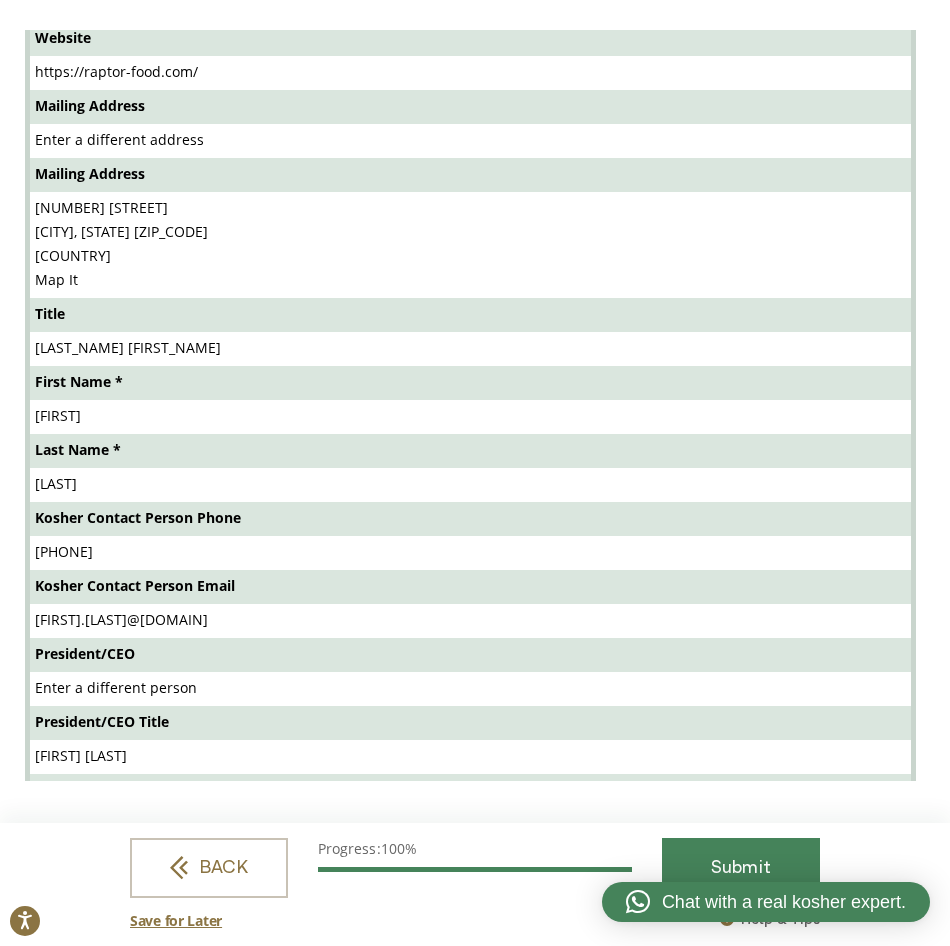 scroll, scrollTop: 0, scrollLeft: 0, axis: both 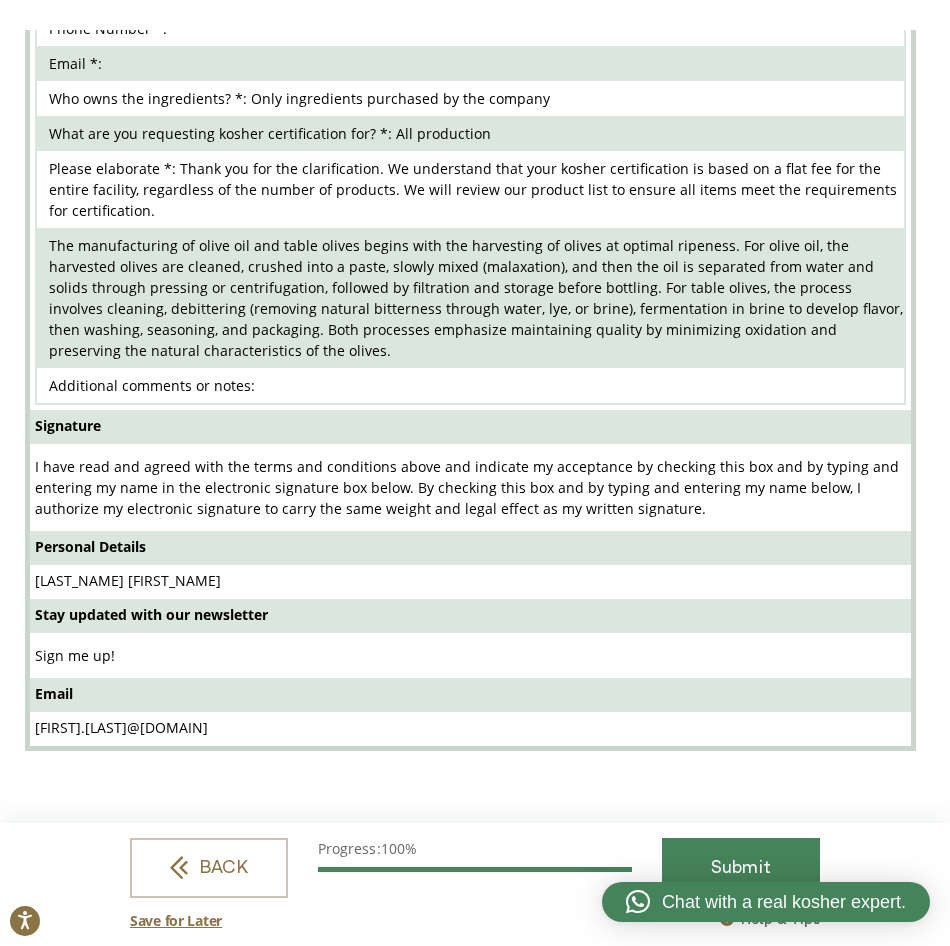 click on "Submit" at bounding box center [741, 868] 